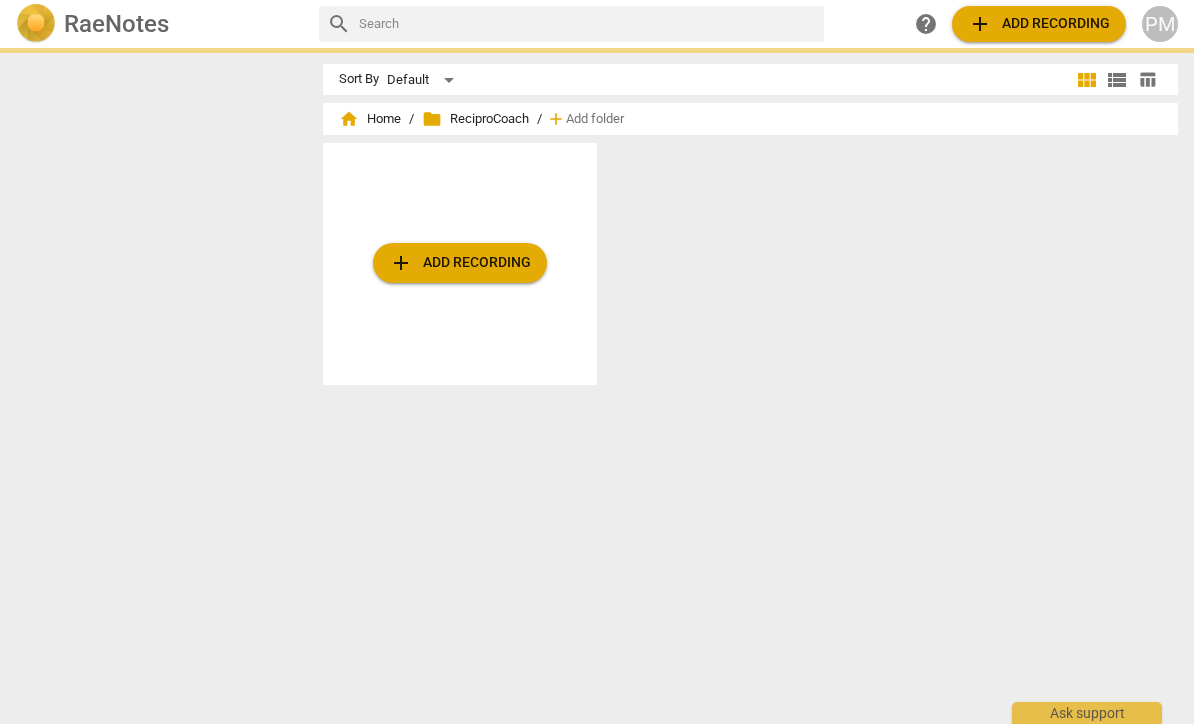 scroll, scrollTop: 1, scrollLeft: 0, axis: vertical 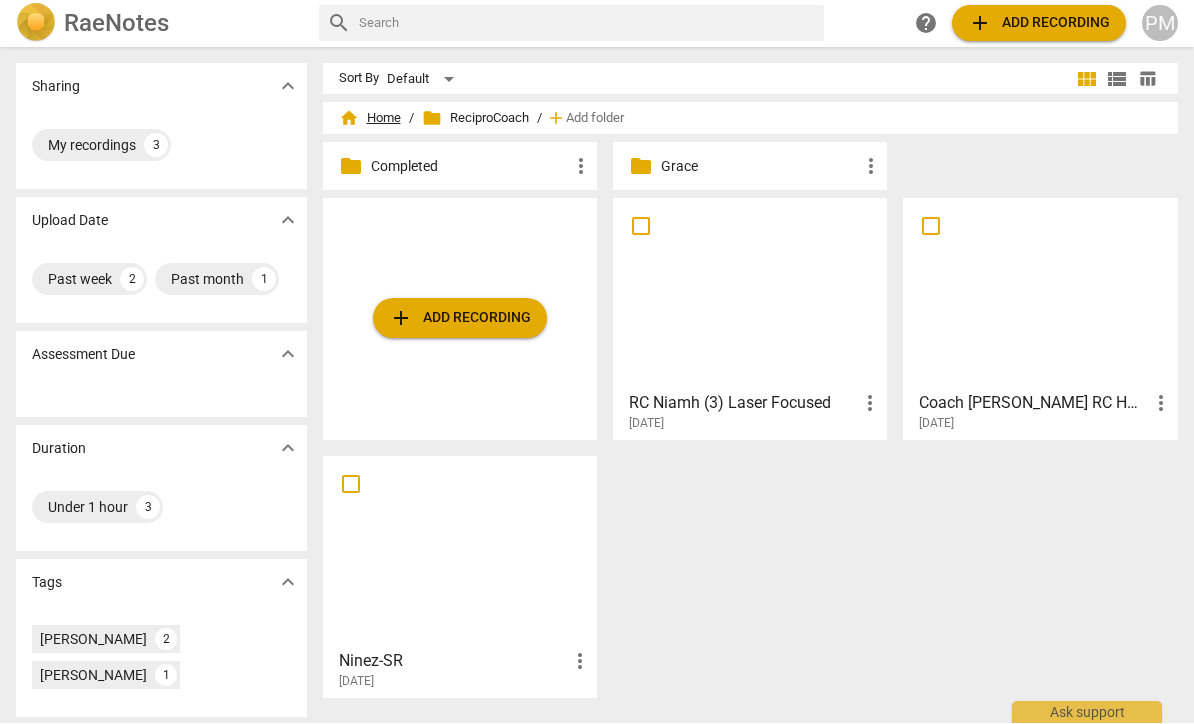 click on "home Home" at bounding box center [370, 119] 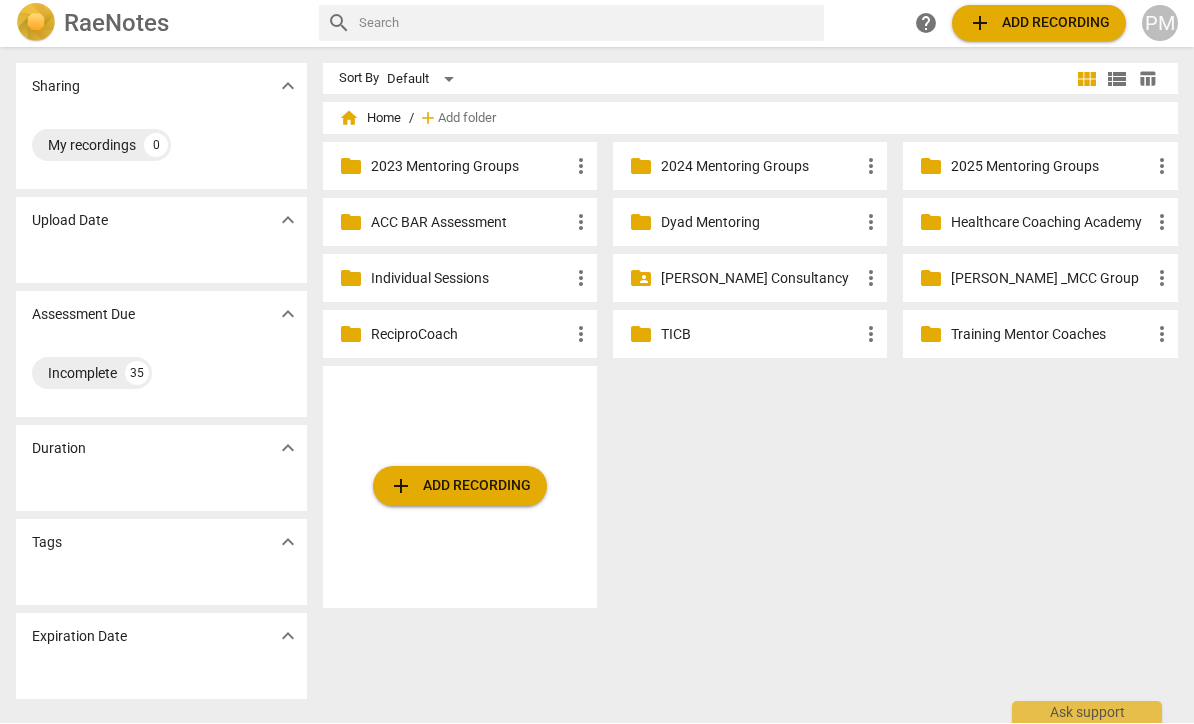 click on "2025 Mentoring Groups" at bounding box center (1050, 167) 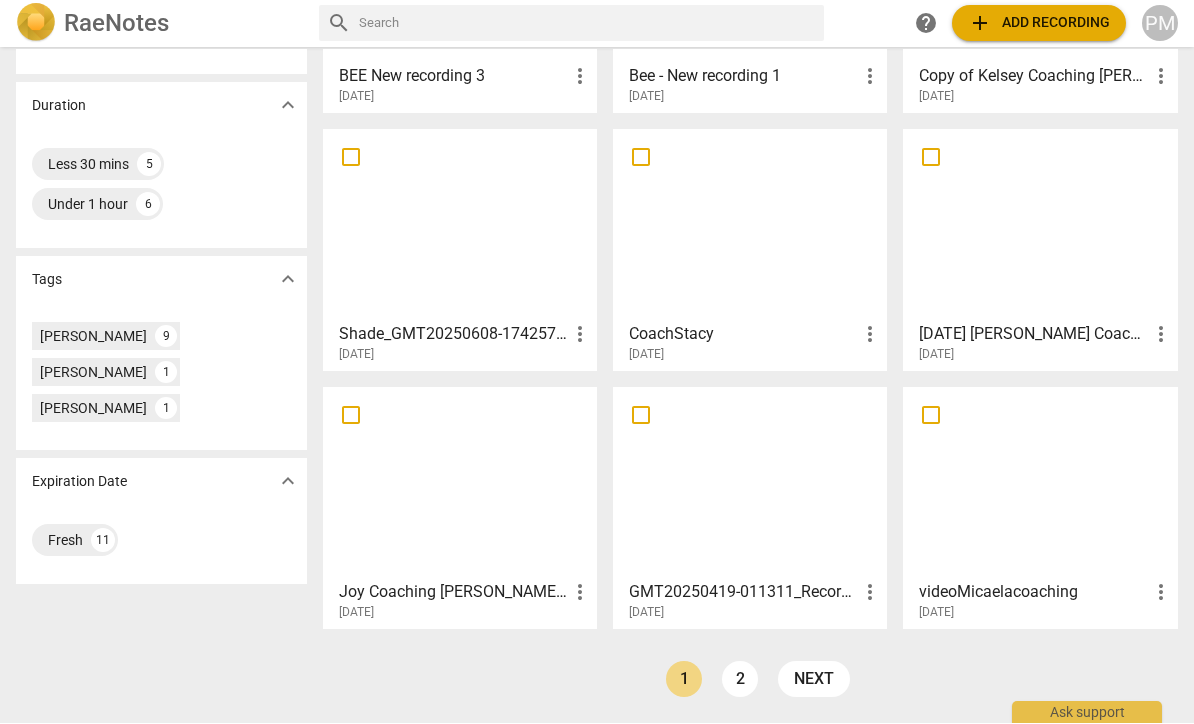 scroll, scrollTop: 383, scrollLeft: 0, axis: vertical 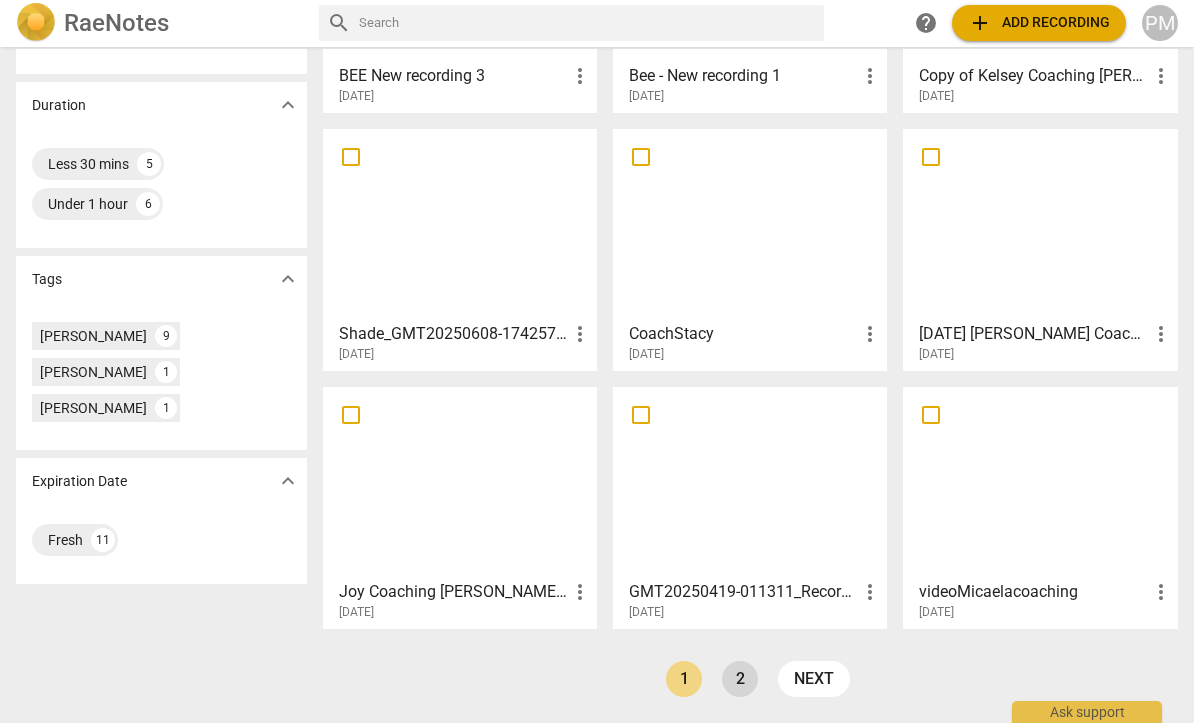 click on "2" at bounding box center [740, 680] 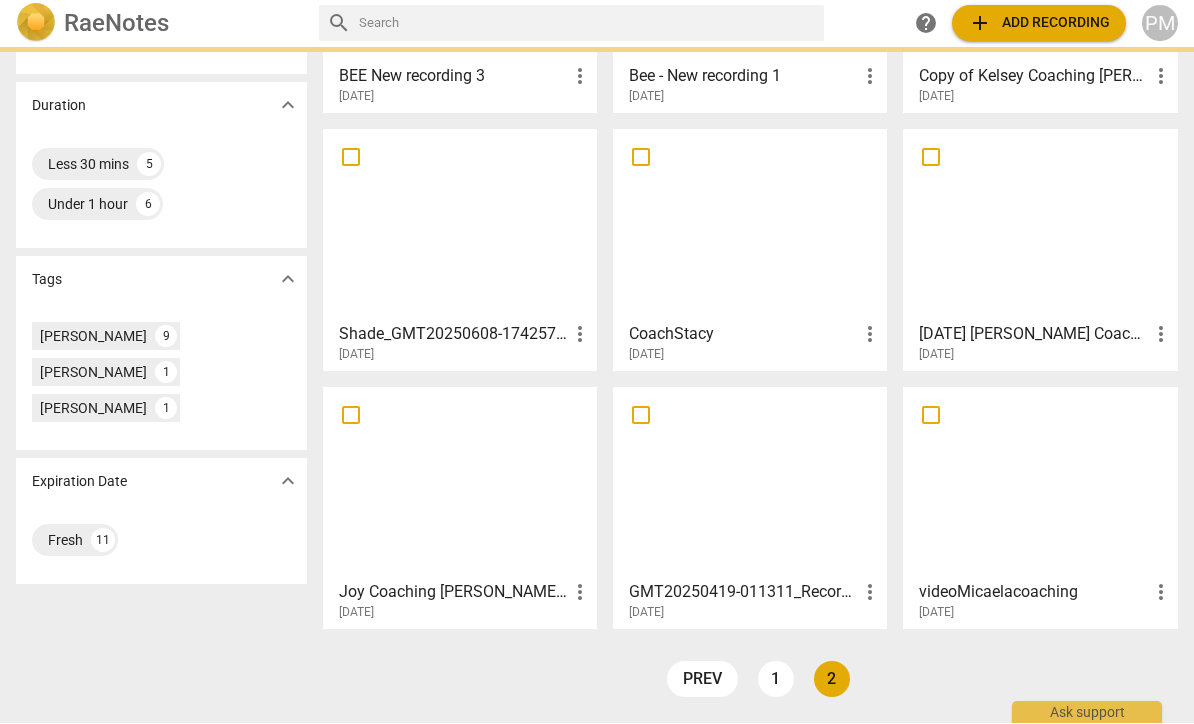 scroll, scrollTop: 0, scrollLeft: 0, axis: both 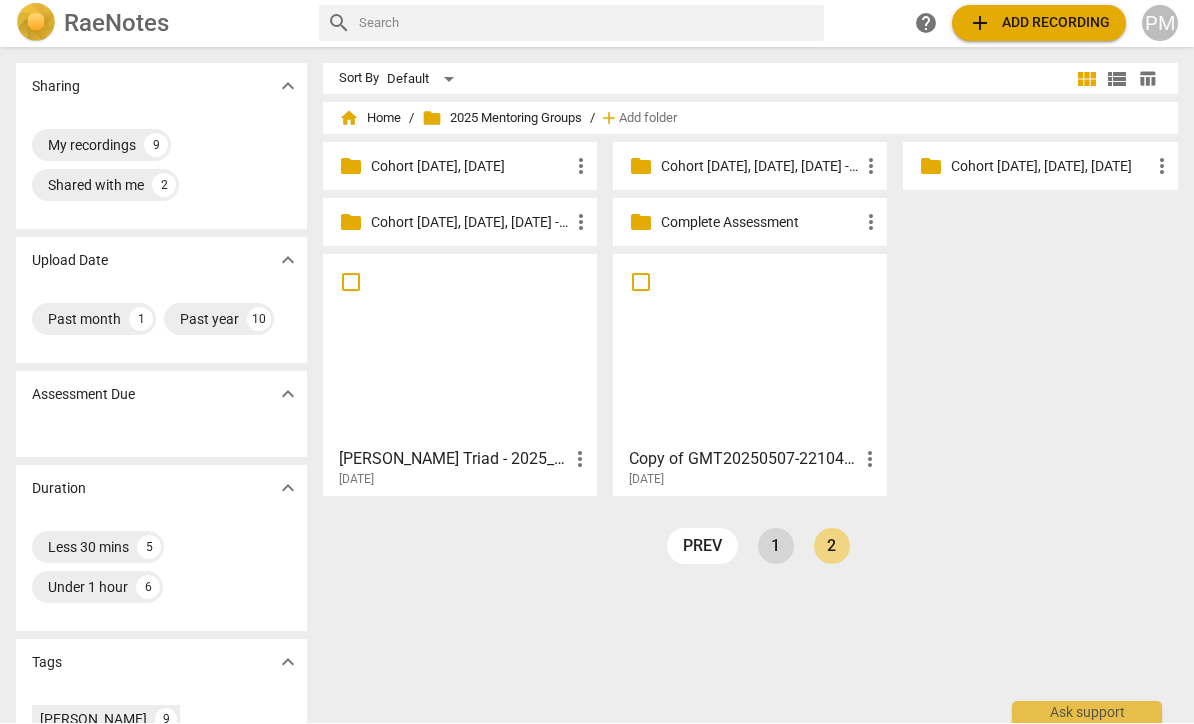 click on "1" at bounding box center (776, 547) 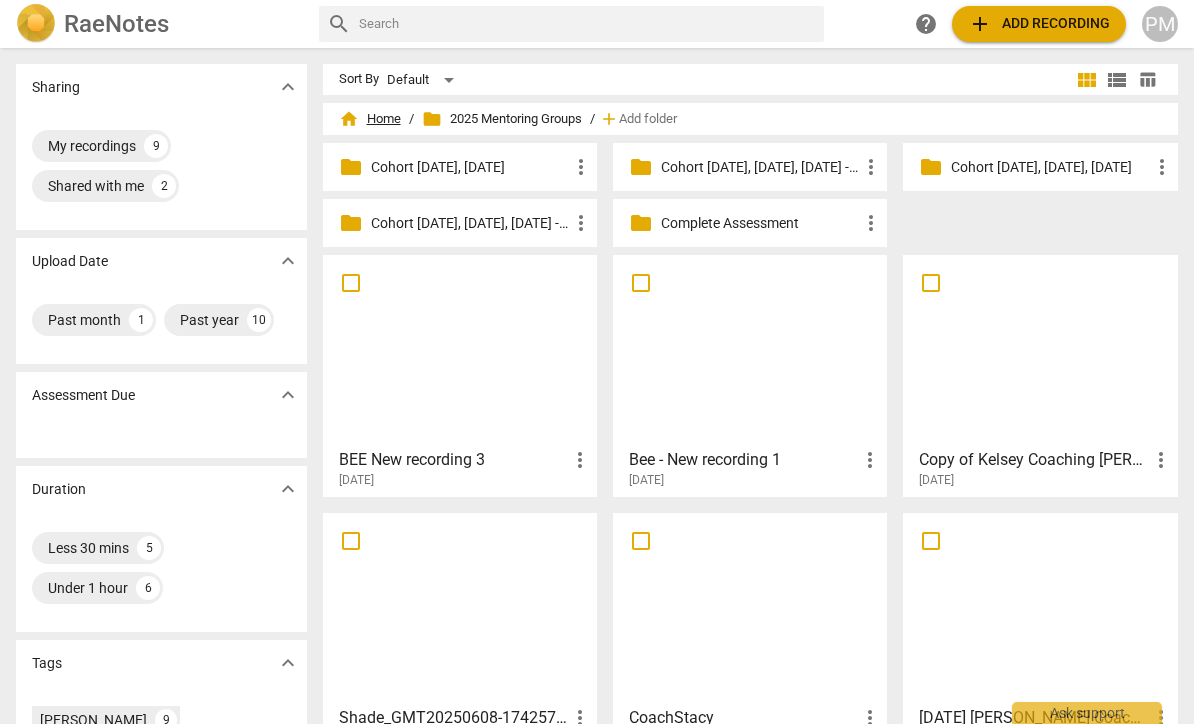 click on "home Home" at bounding box center (370, 119) 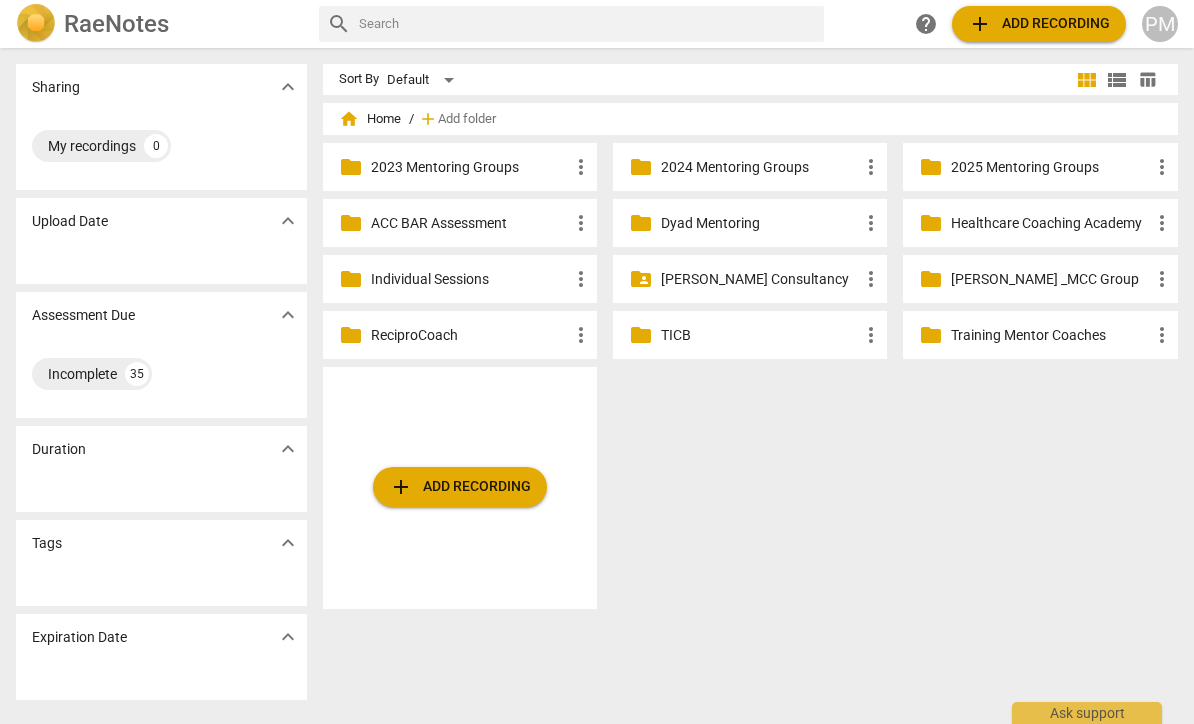 click on "ACC BAR Assessment" at bounding box center (470, 223) 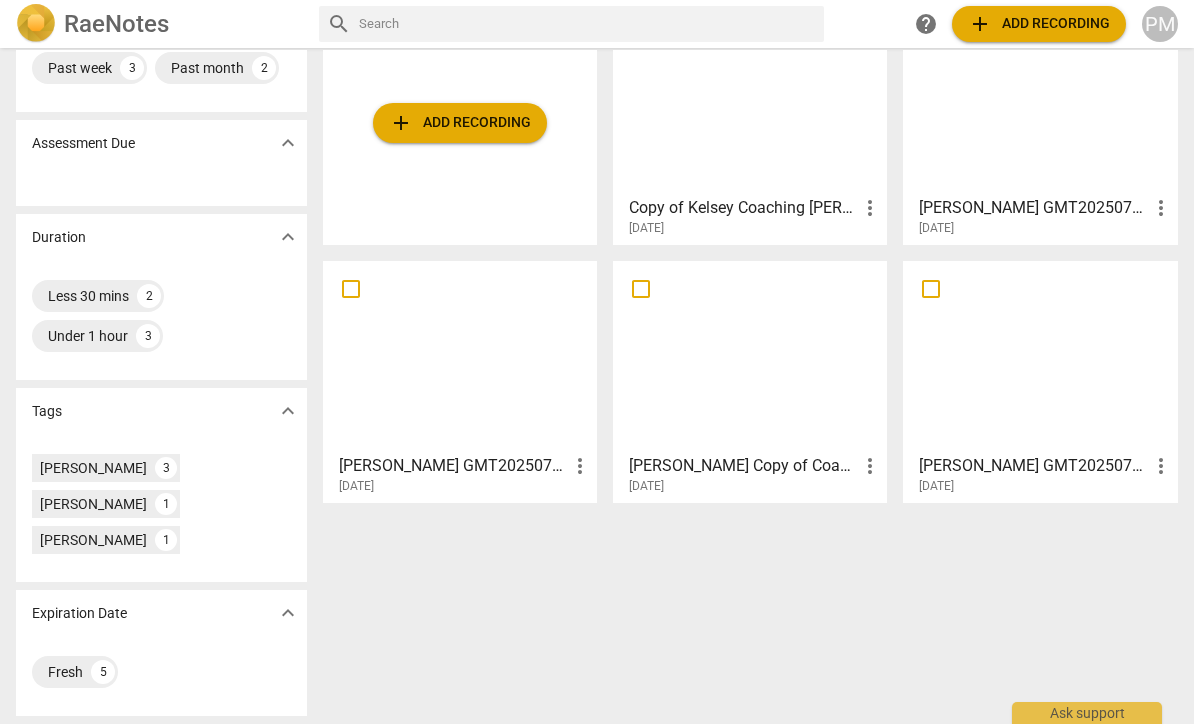 scroll, scrollTop: 252, scrollLeft: 0, axis: vertical 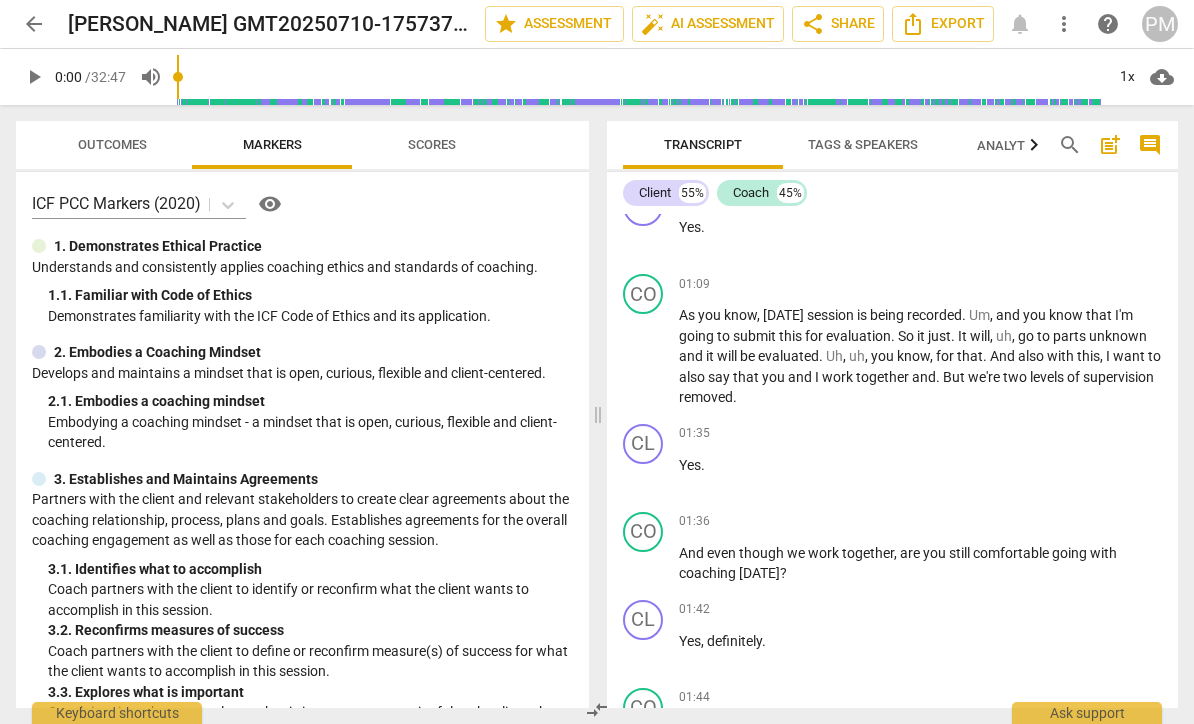click on "arrow_back" at bounding box center (34, 24) 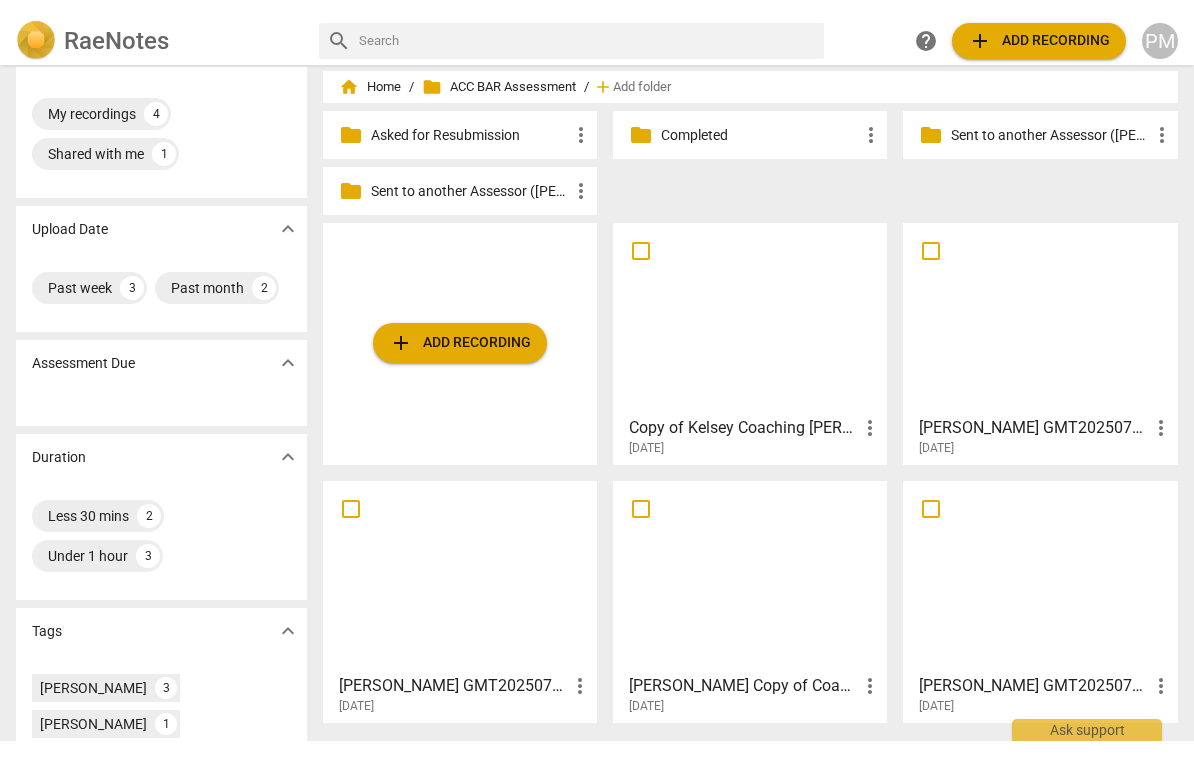 scroll, scrollTop: 74, scrollLeft: 0, axis: vertical 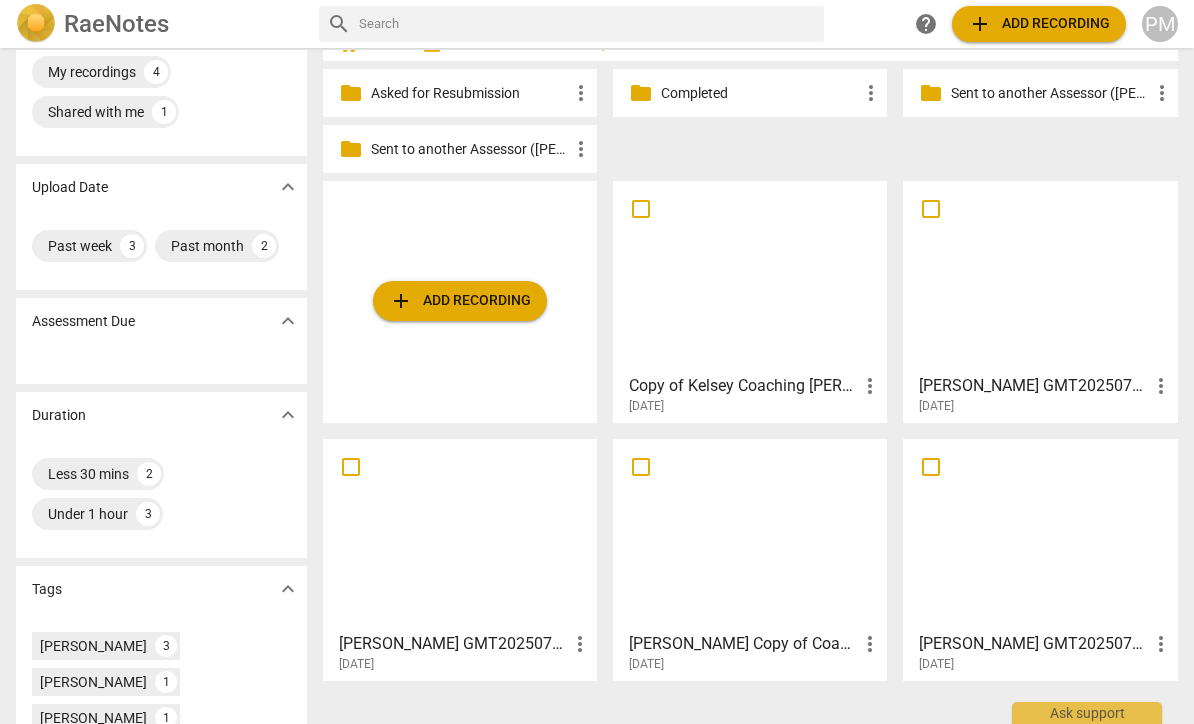 click at bounding box center (750, 276) 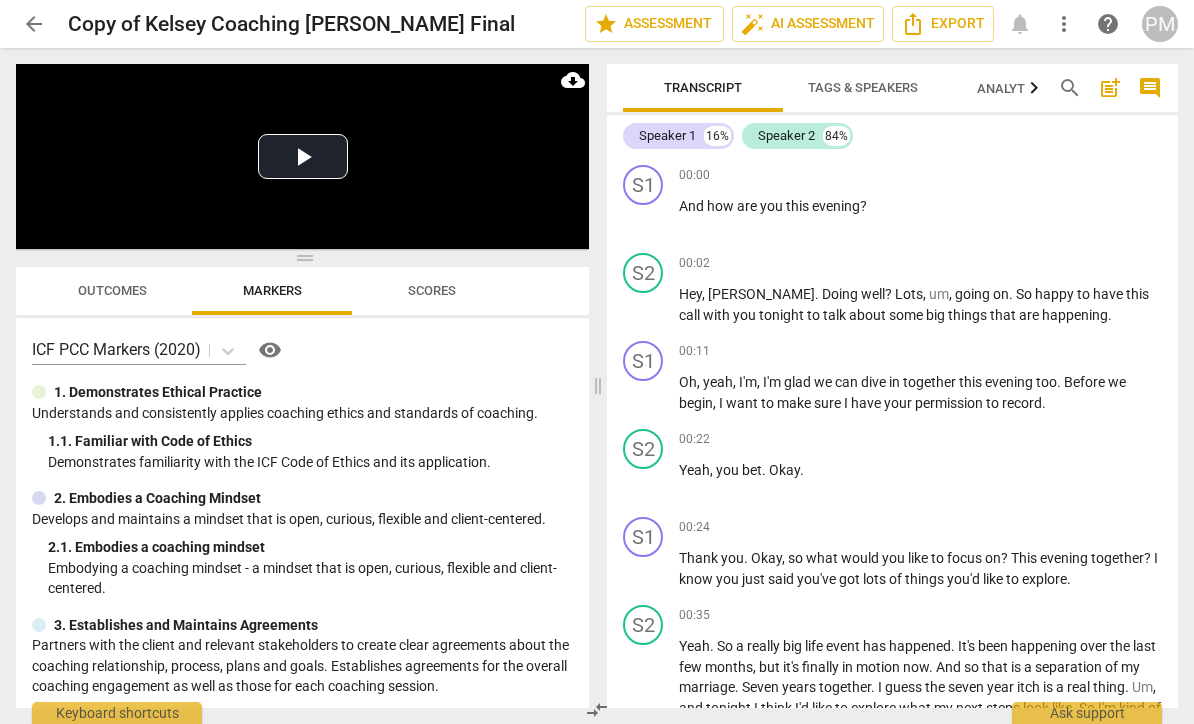 click on "Tags & Speakers" at bounding box center (863, 88) 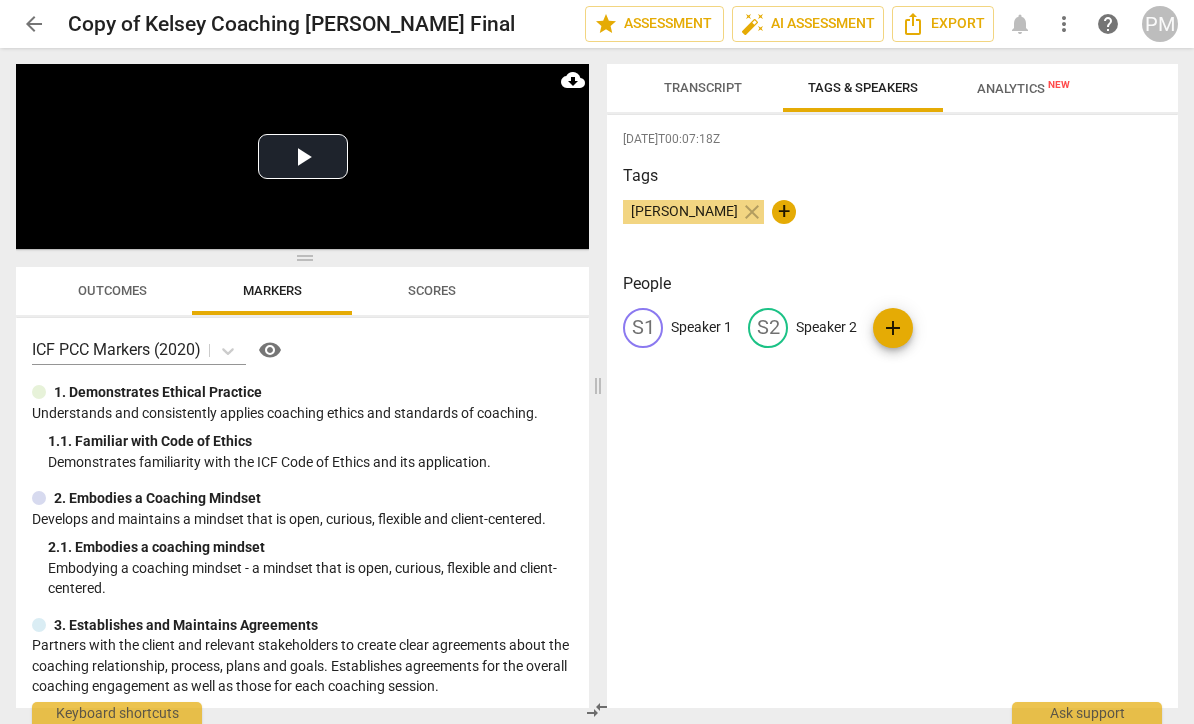 click on "Speaker 1" at bounding box center (701, 327) 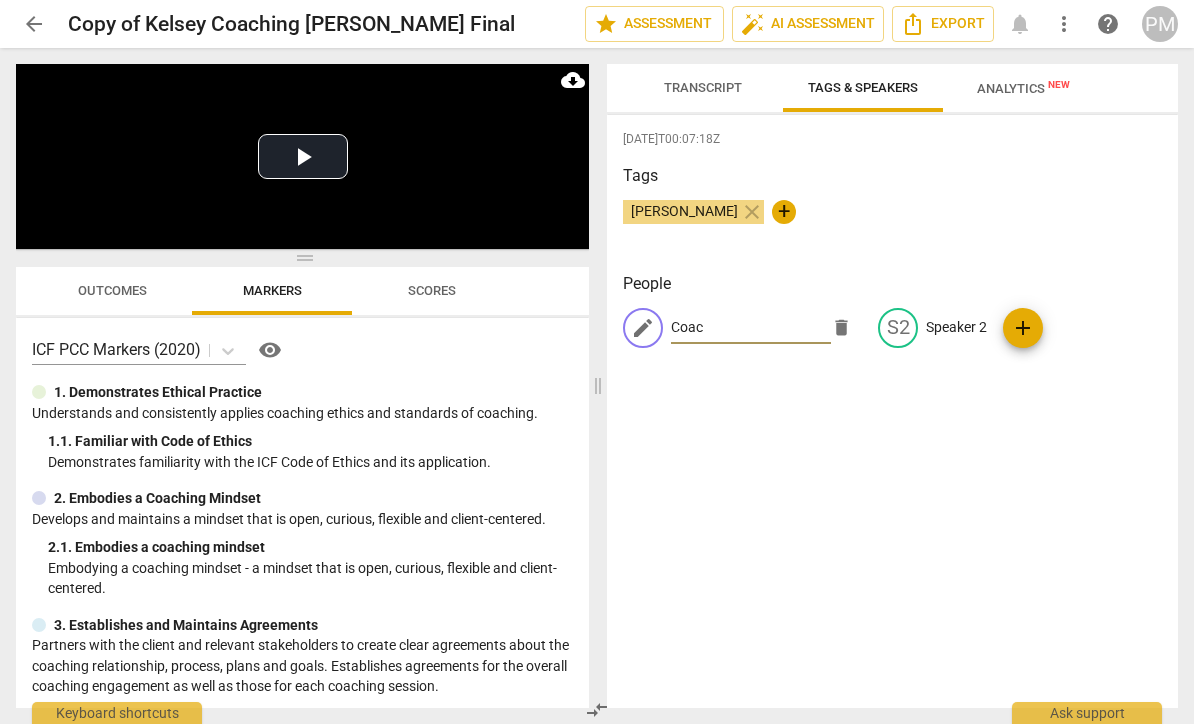 type on "Coach" 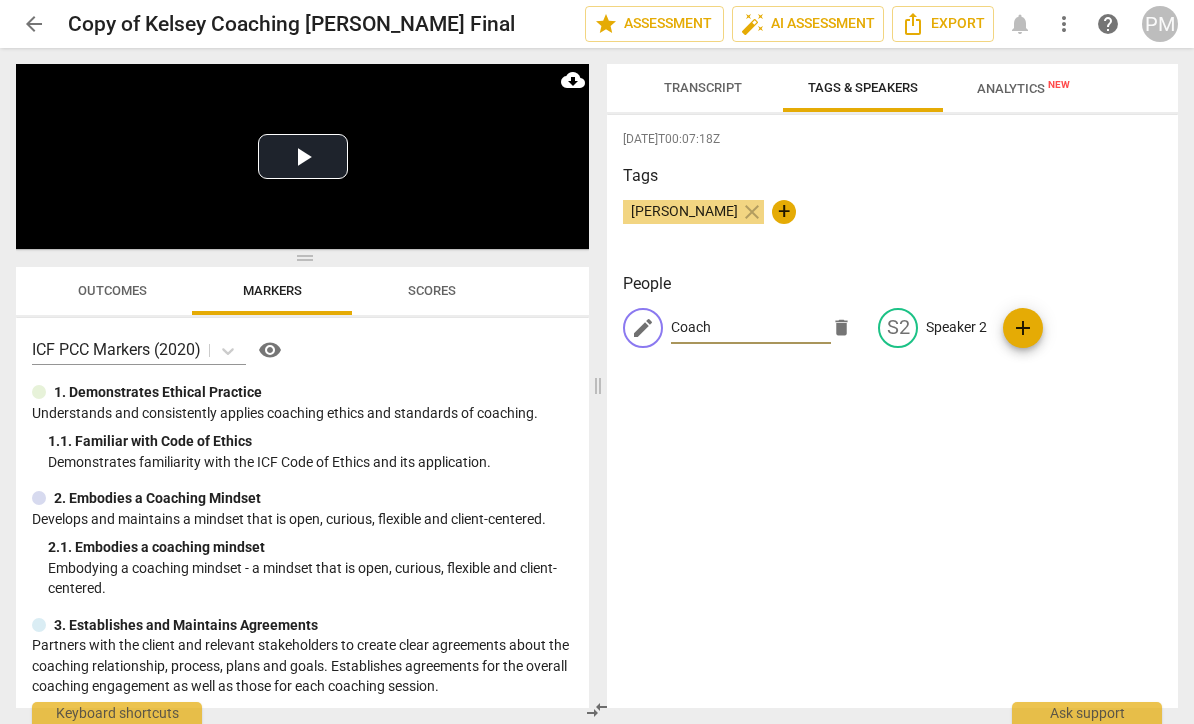 click on "S2 Speaker 2" at bounding box center [932, 328] 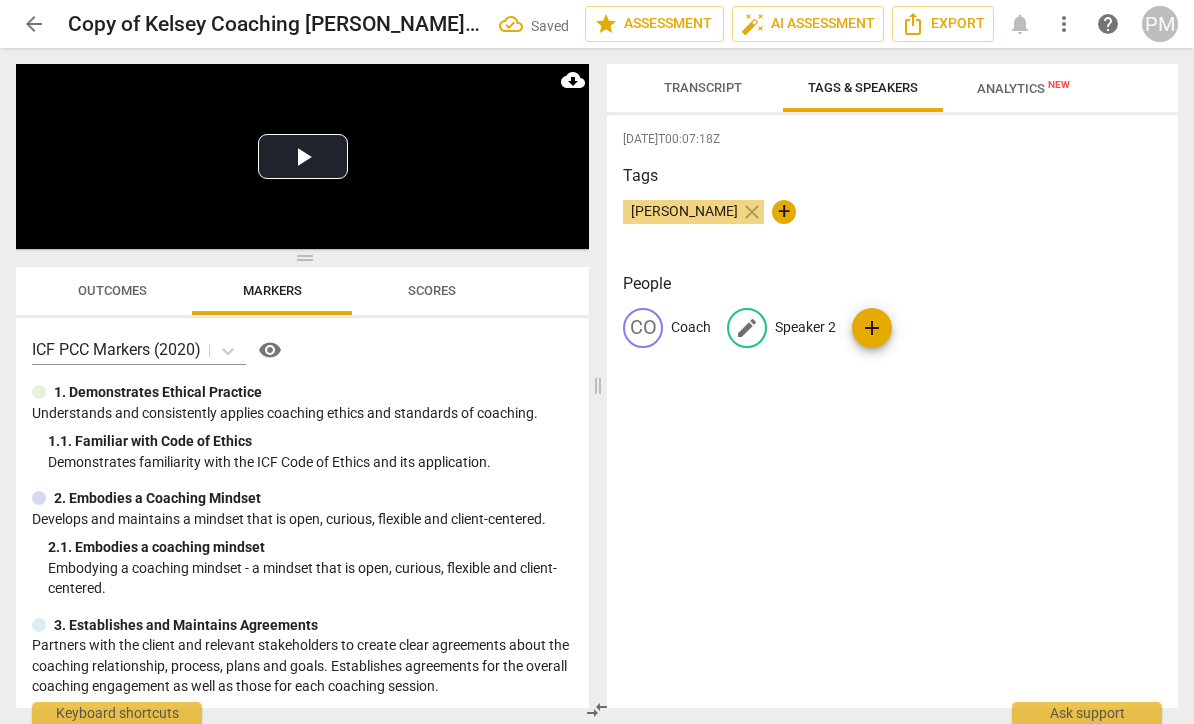 click on "Speaker 2" at bounding box center [805, 327] 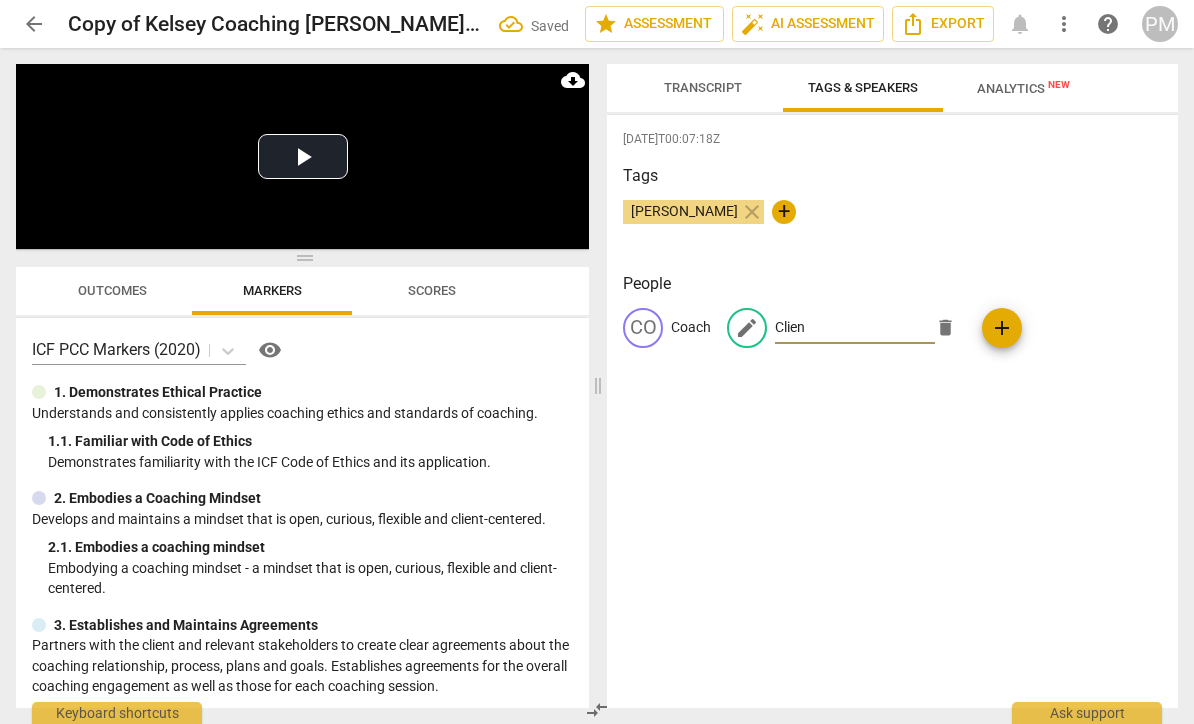 type on "Client" 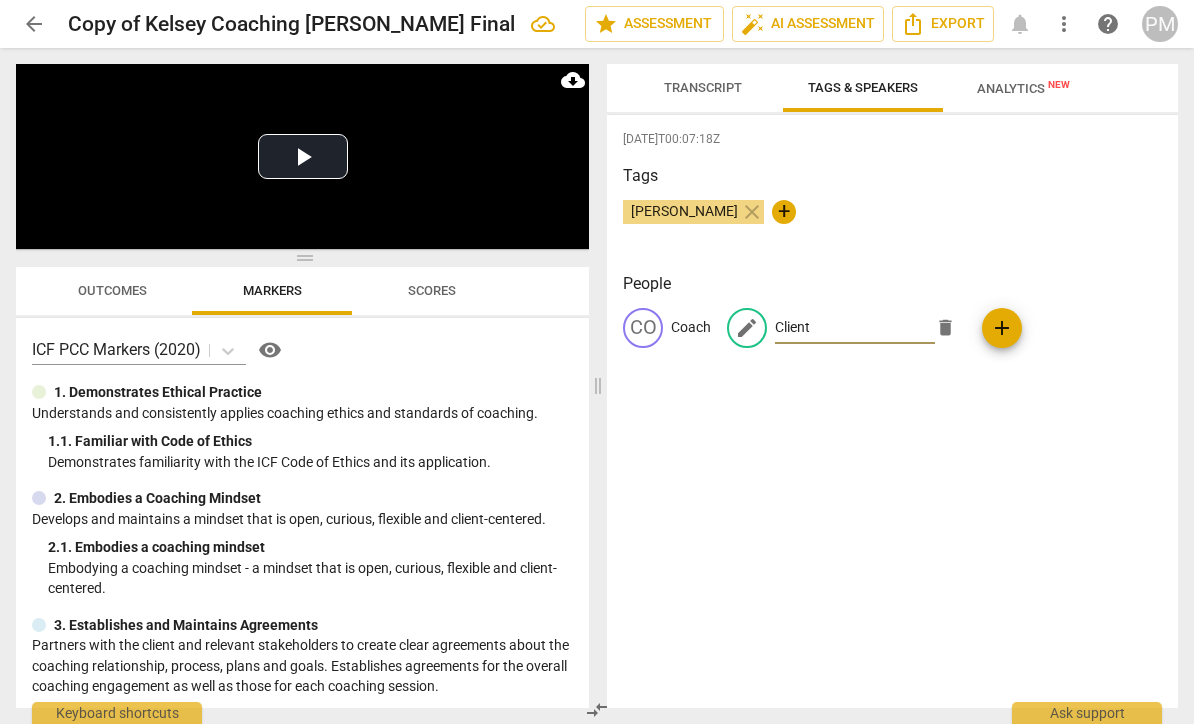 click on "Transcript" at bounding box center [703, 88] 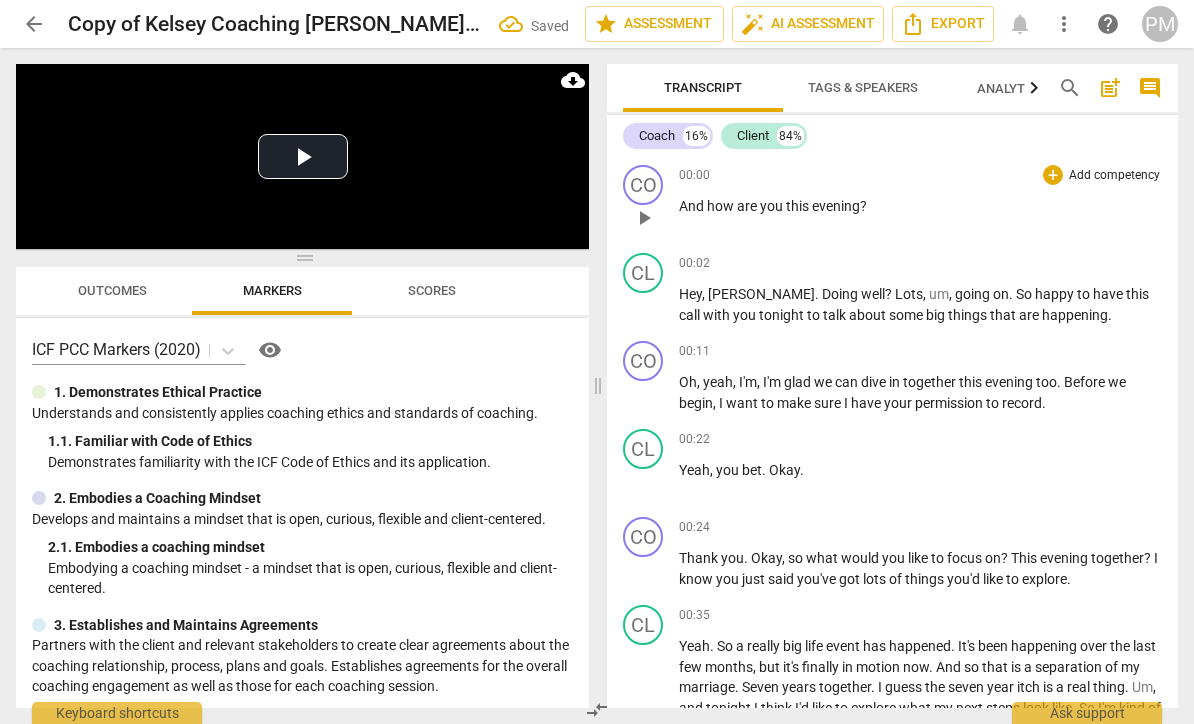click on "Add competency" at bounding box center (1114, 176) 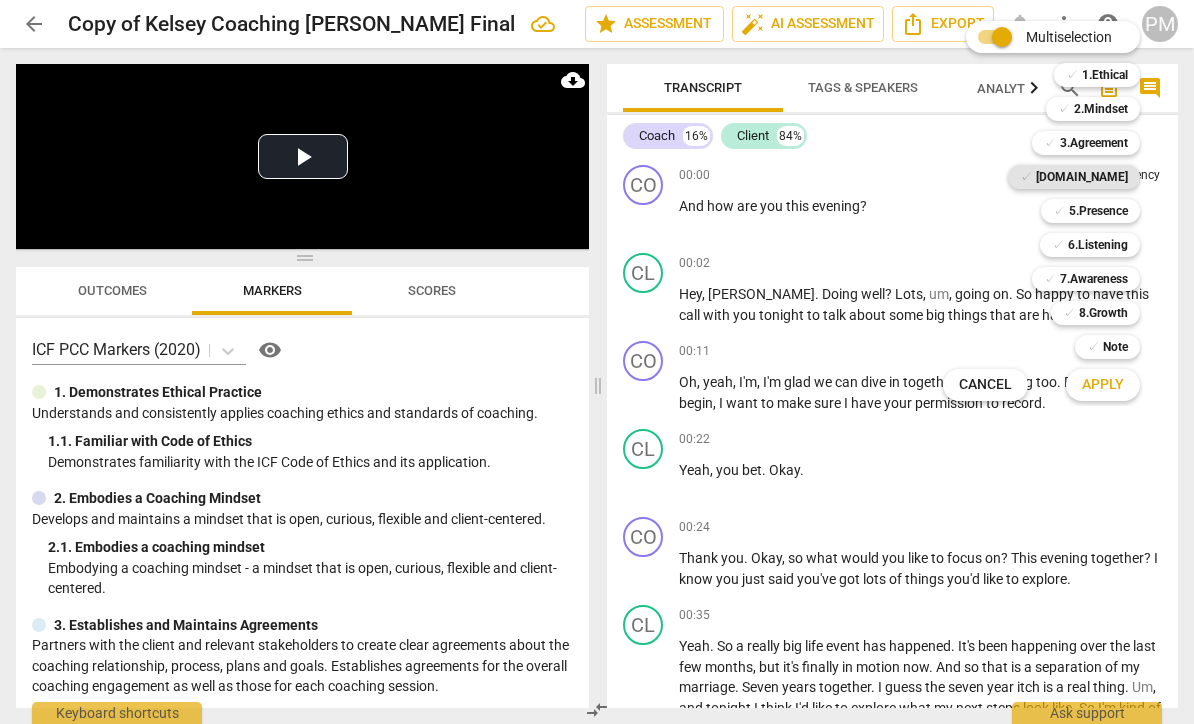 click on "[DOMAIN_NAME]" at bounding box center (1082, 177) 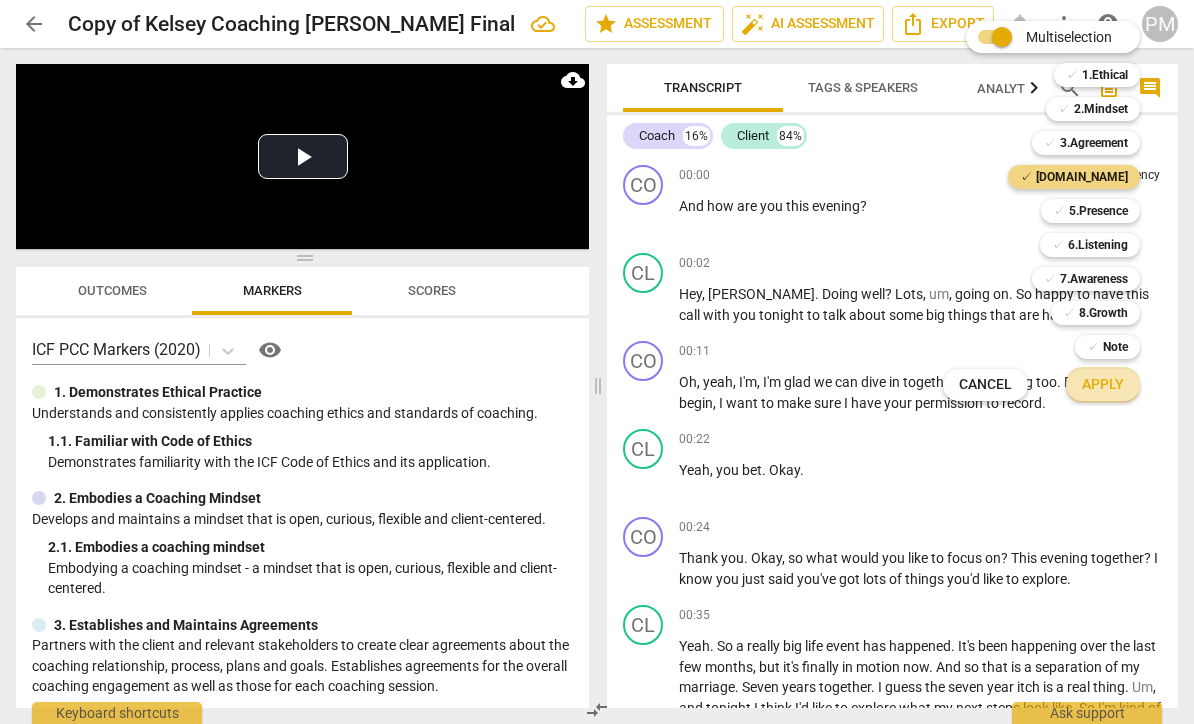click on "Apply" at bounding box center (1103, 385) 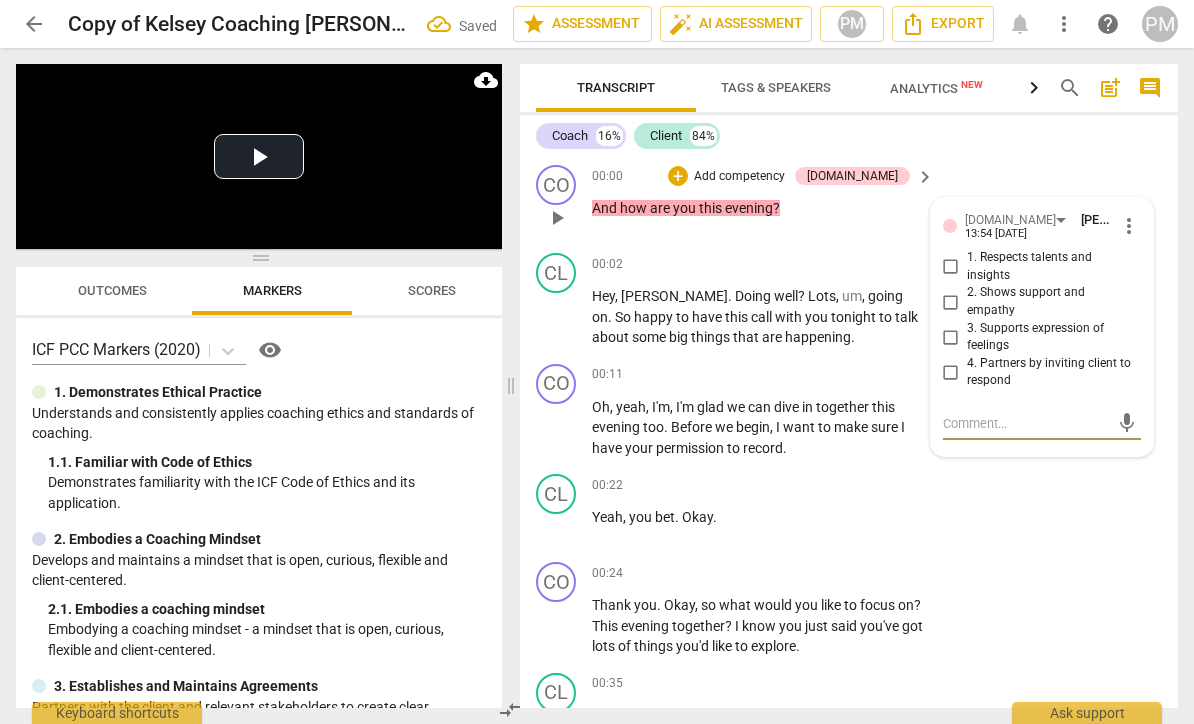 click on "3. Supports expression of feelings" at bounding box center (1050, 337) 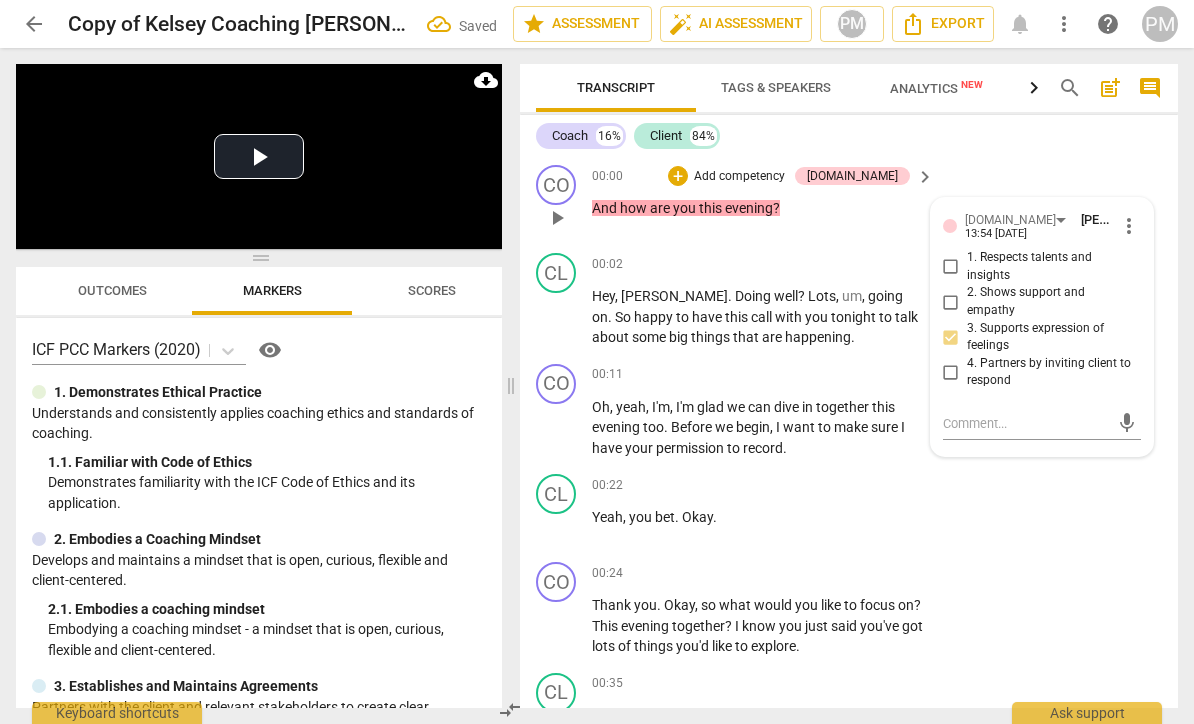 click on "3. Supports expression of feelings" at bounding box center [1050, 337] 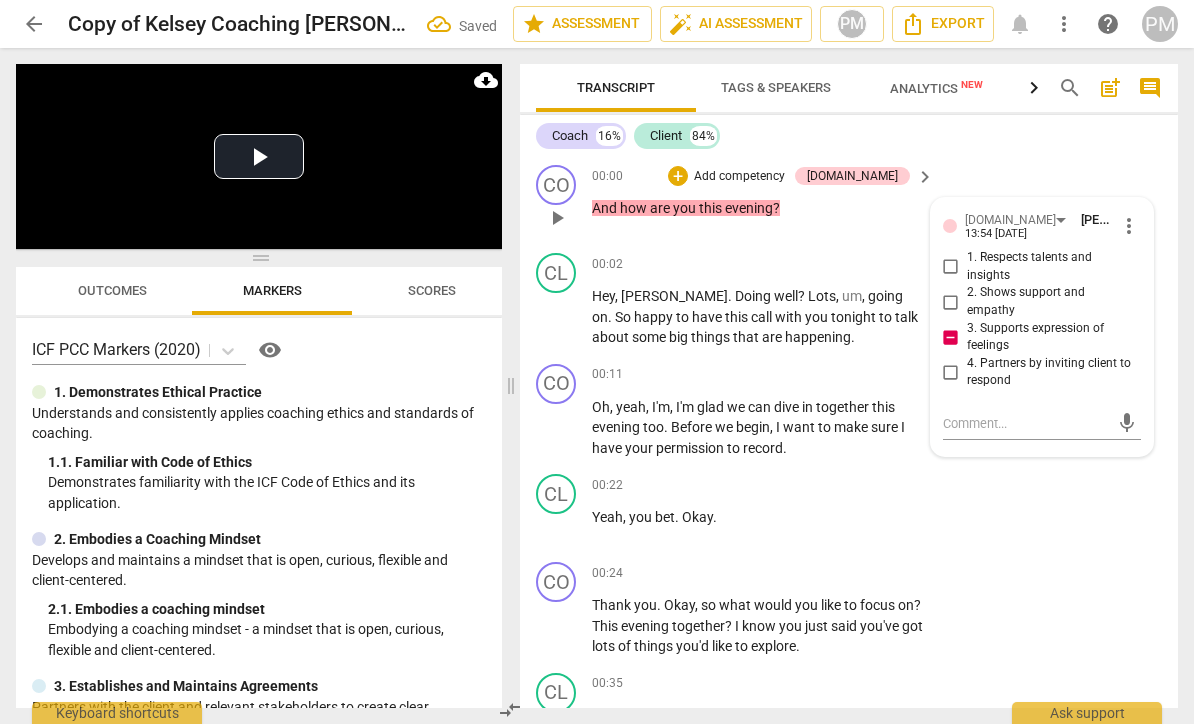 click on "3. Supports expression of feelings" at bounding box center [1050, 337] 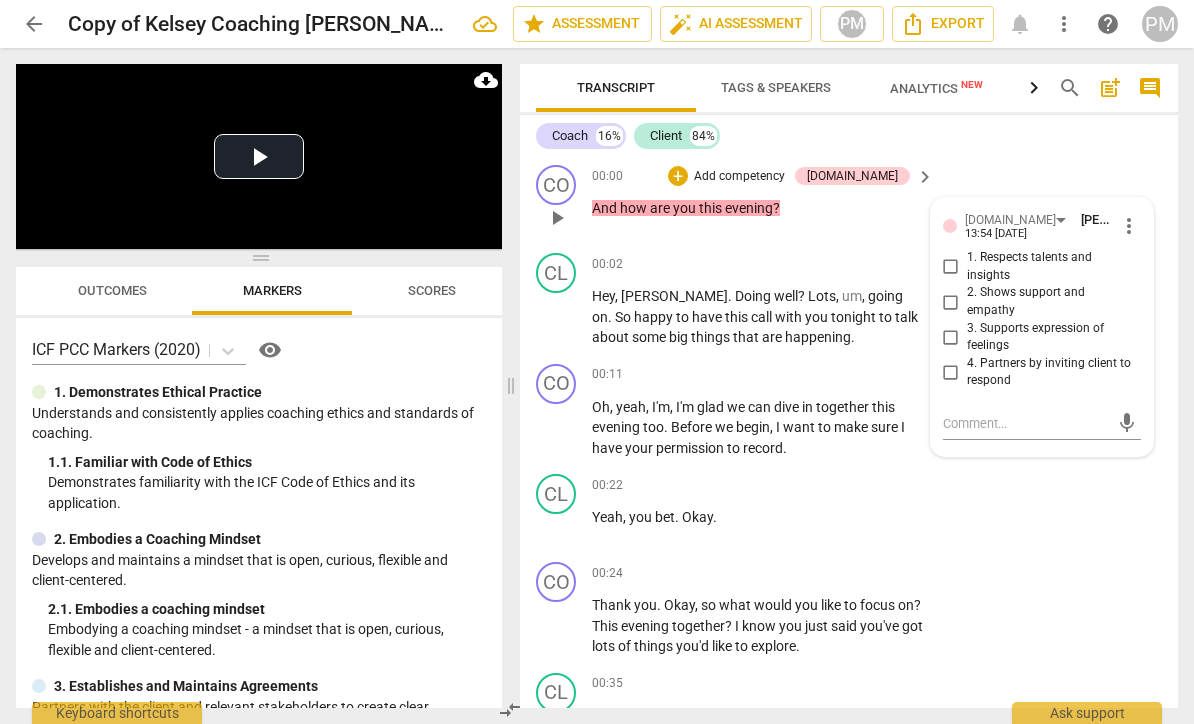 click on "4. Partners by inviting client to respond" at bounding box center (1050, 372) 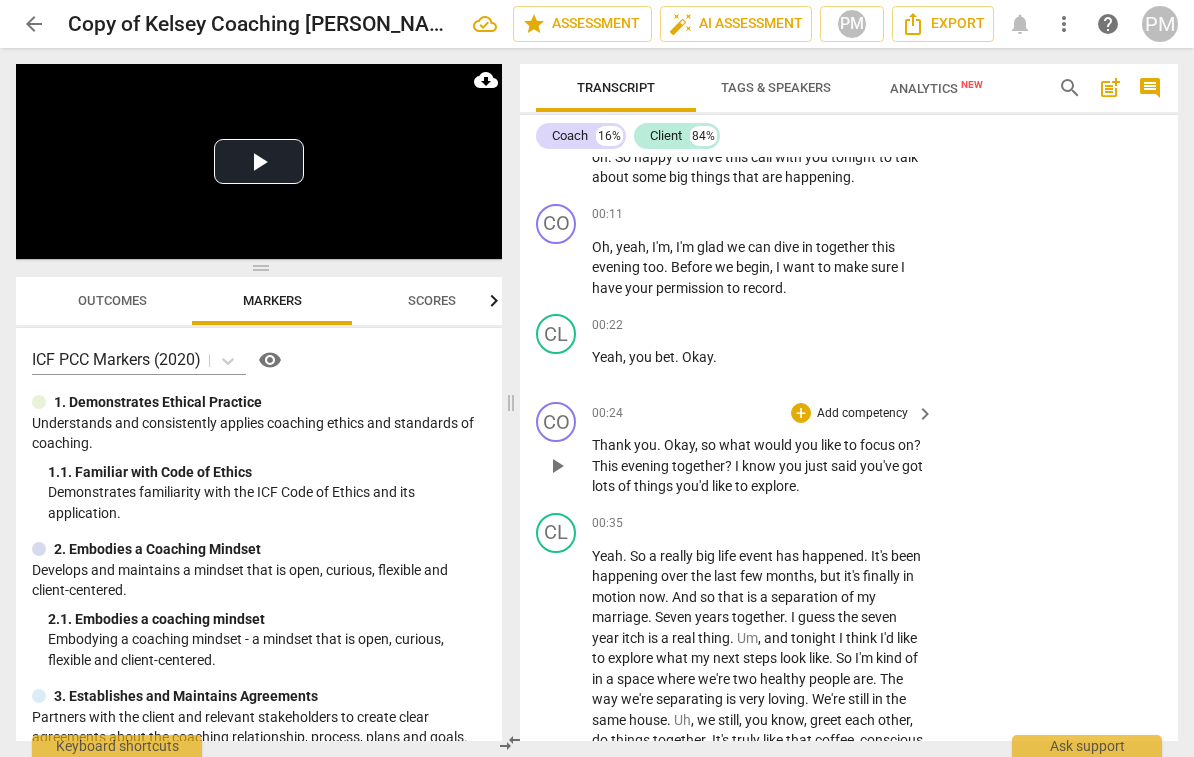 scroll, scrollTop: 165, scrollLeft: 0, axis: vertical 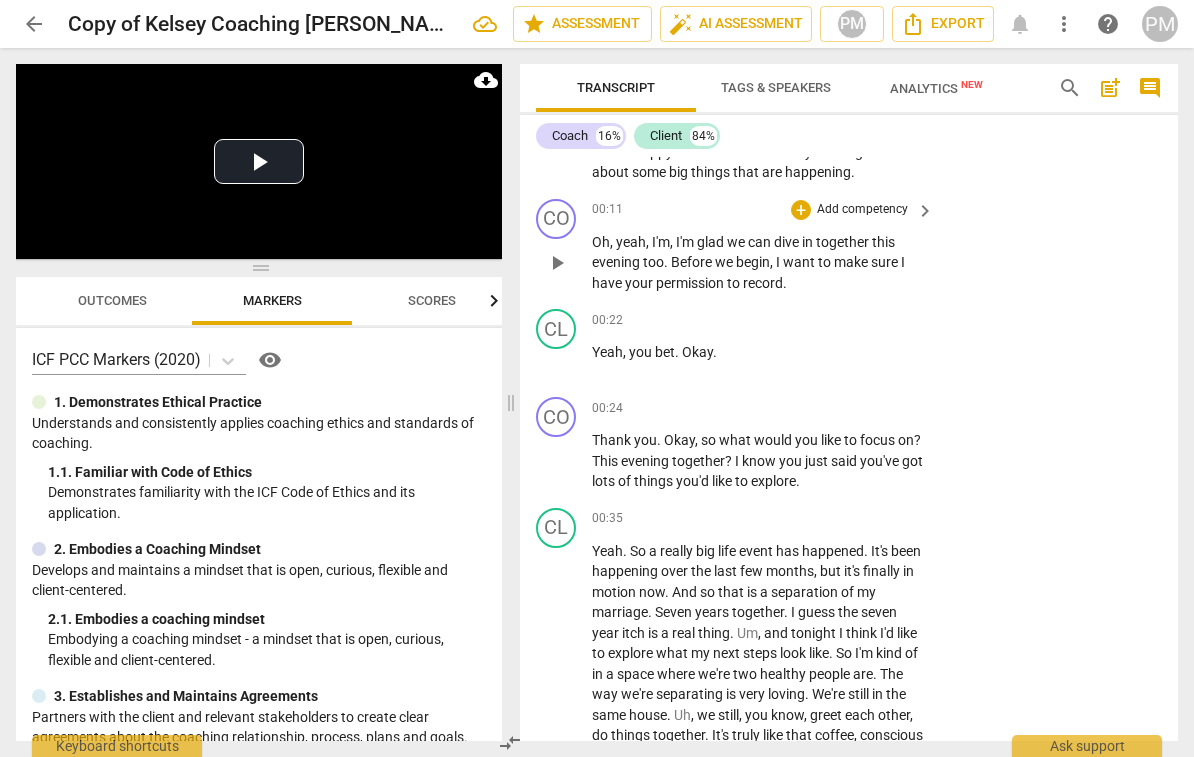 click on "Add competency" at bounding box center [862, 210] 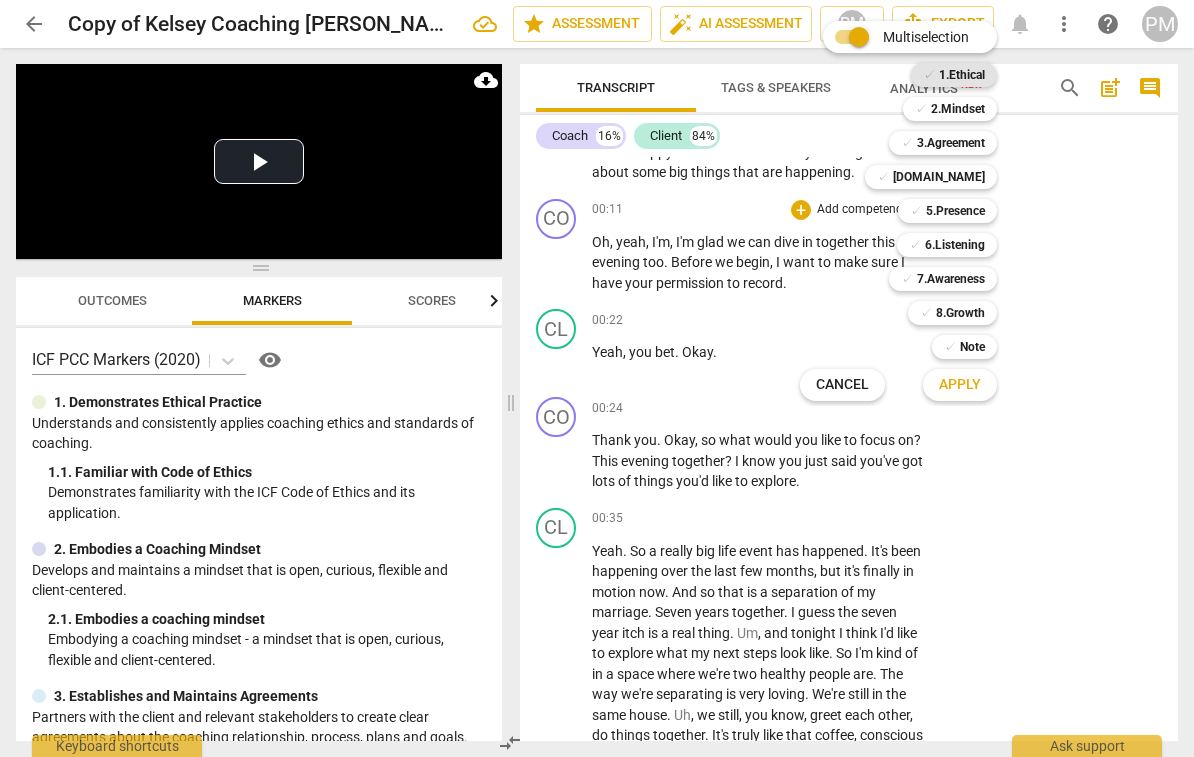 click on "1.Ethical" at bounding box center [962, 75] 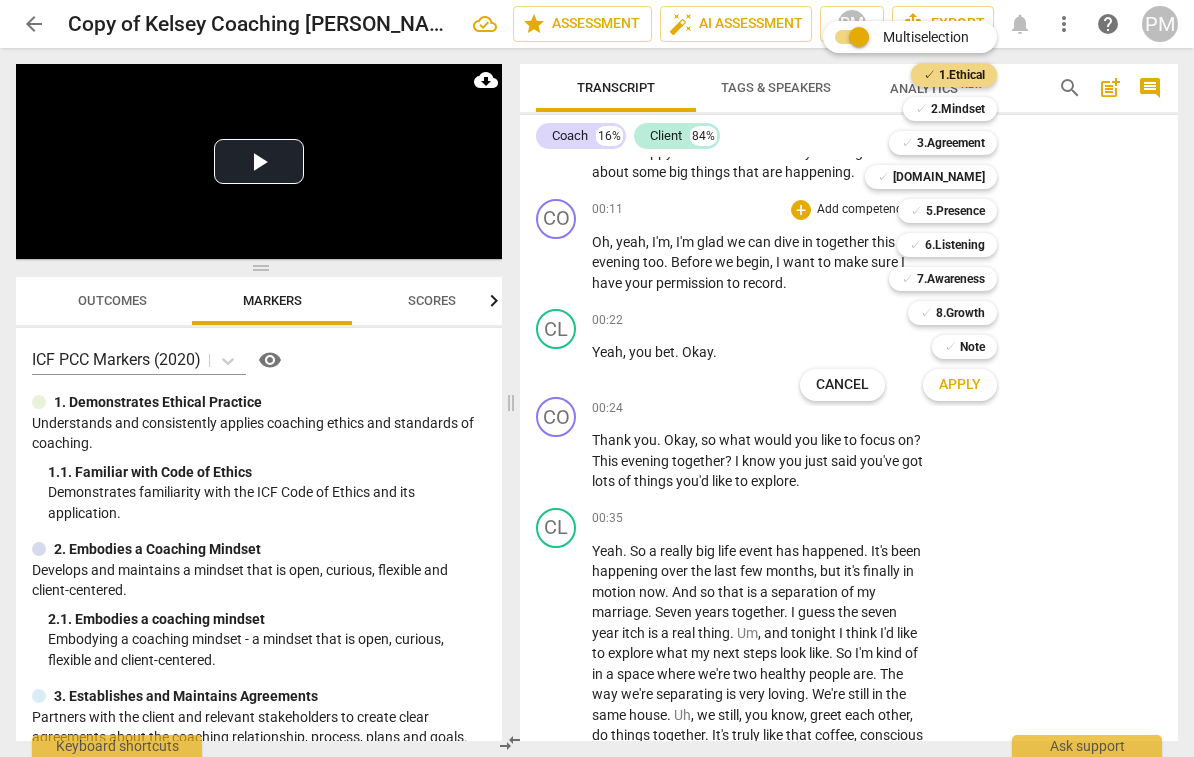 click on "Apply" at bounding box center (960, 385) 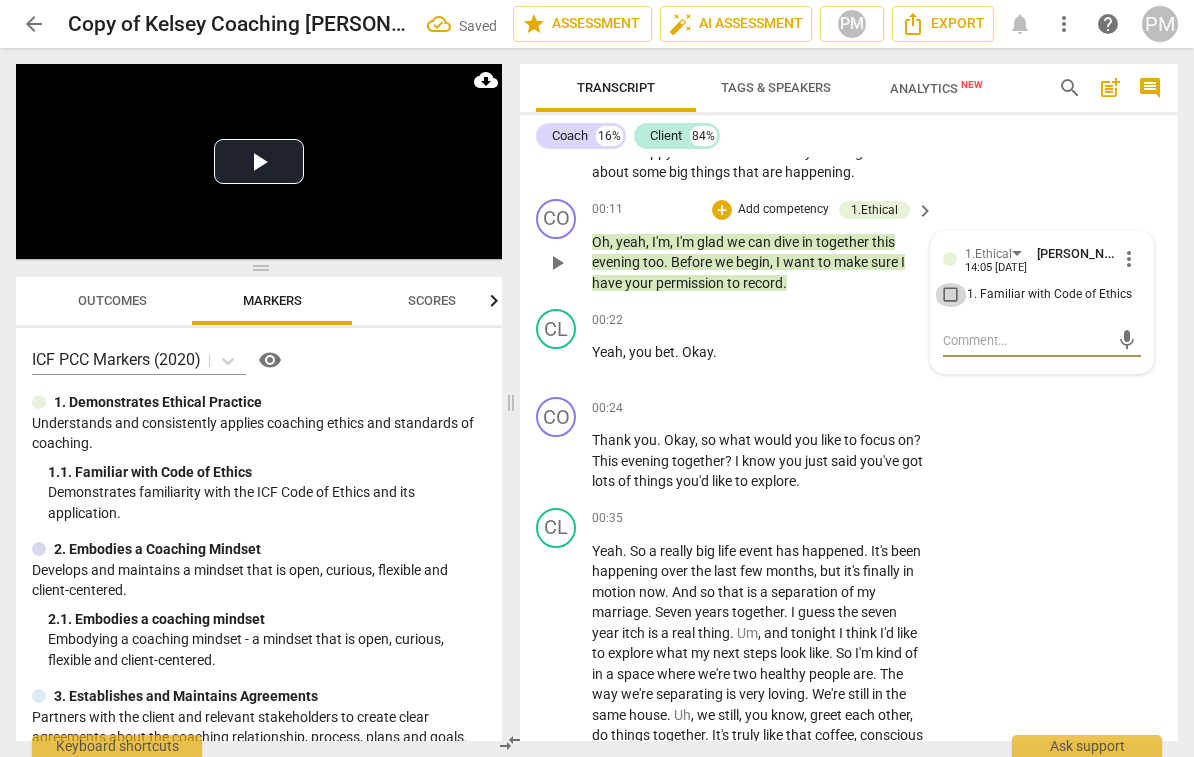 click on "1. Familiar with Code of Ethics" at bounding box center (951, 295) 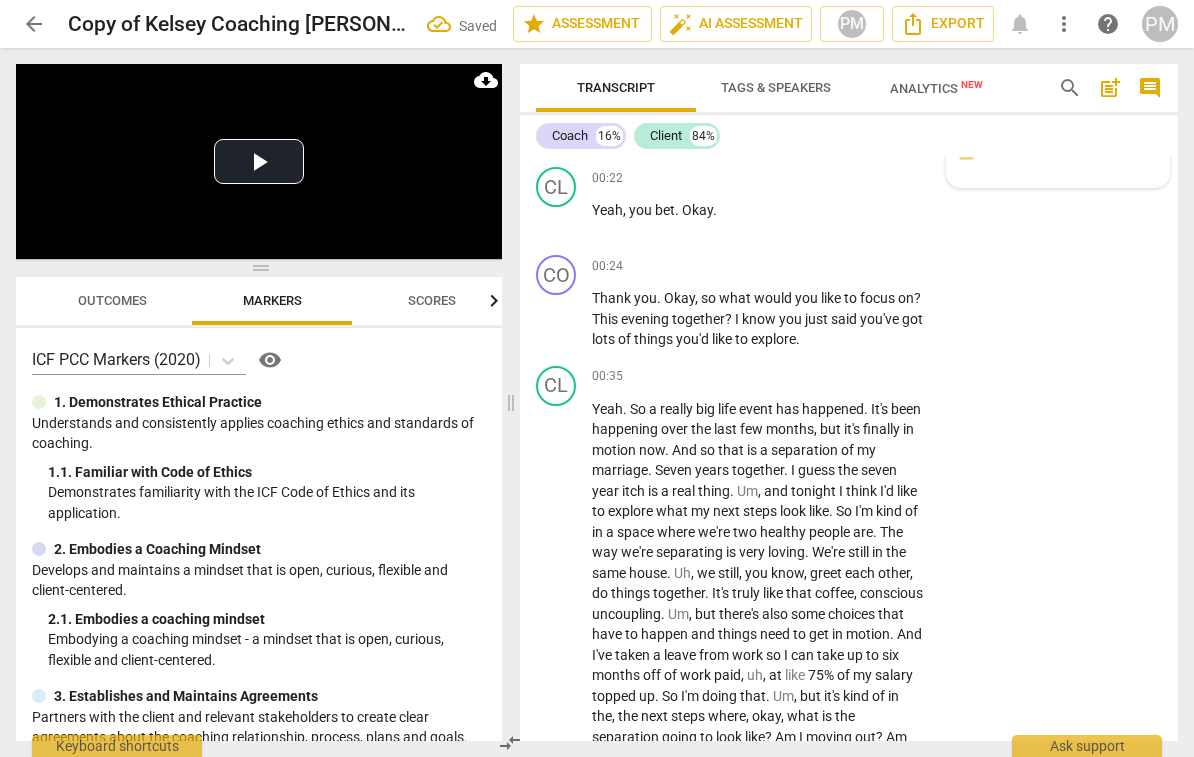 scroll, scrollTop: 316, scrollLeft: 0, axis: vertical 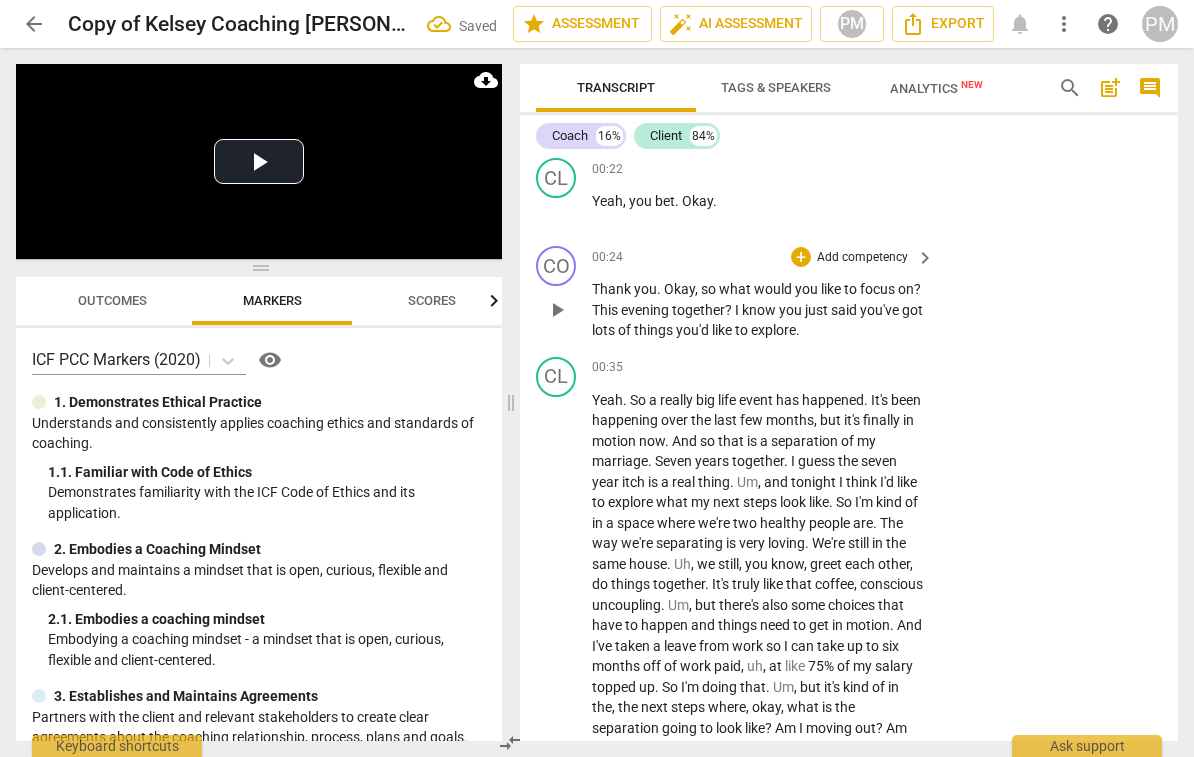 click on "Add competency" at bounding box center (862, 258) 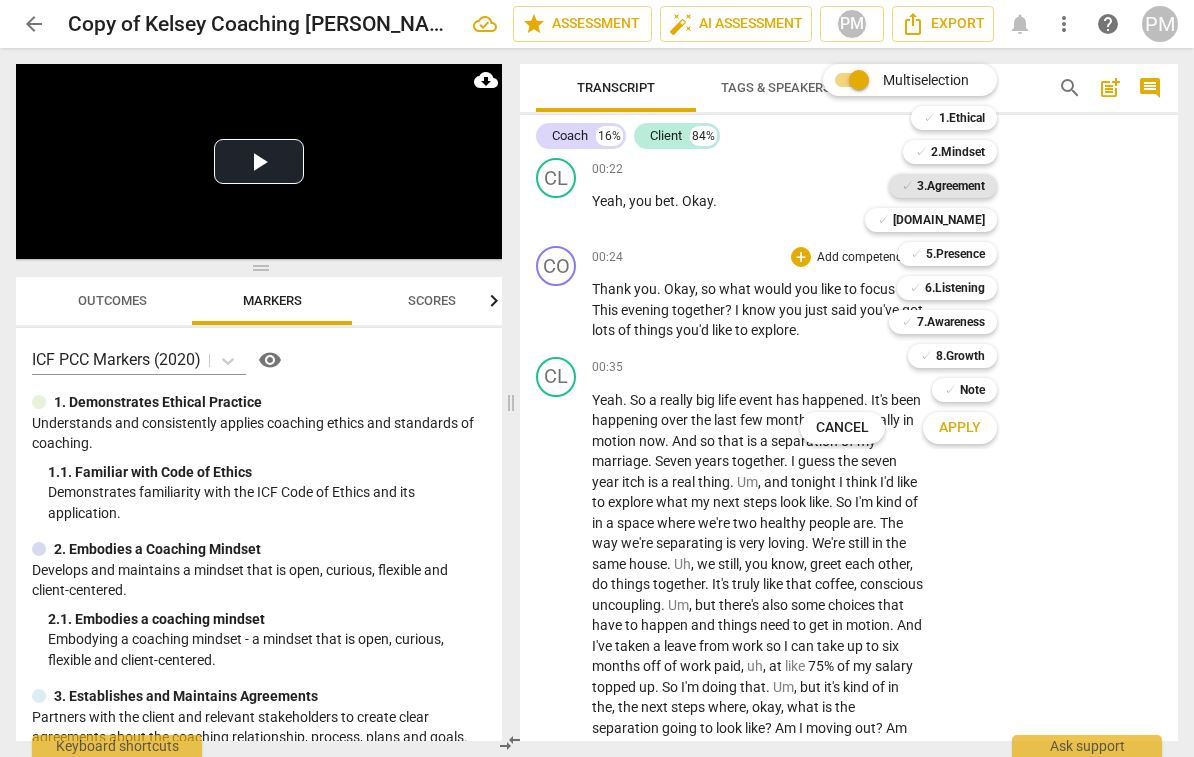 click on "3.Agreement" at bounding box center [951, 186] 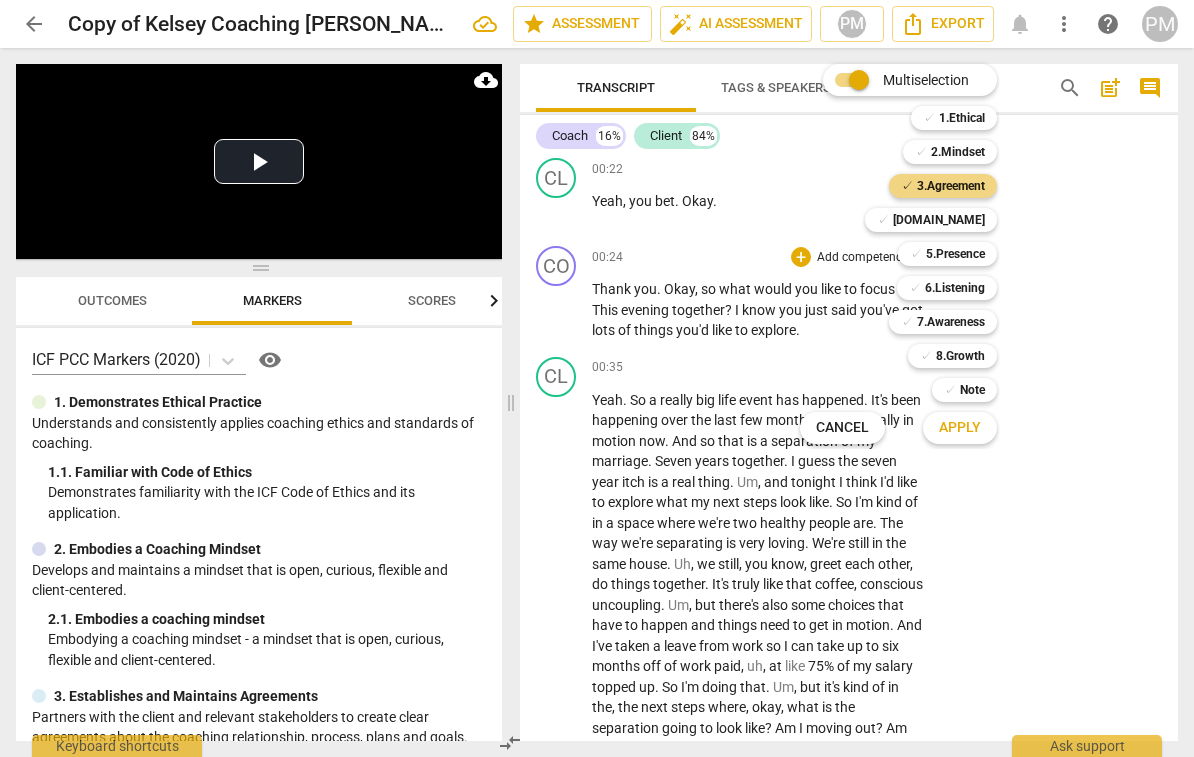 click on "Apply" at bounding box center [960, 428] 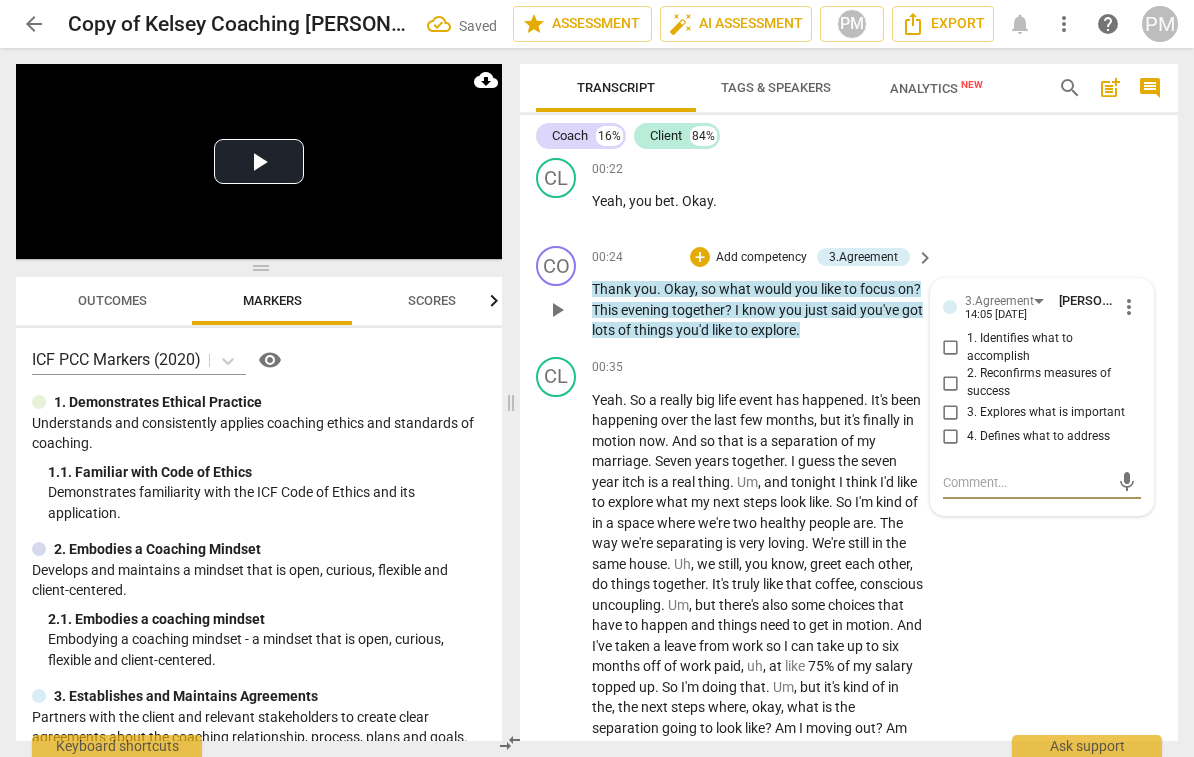 click on "3. Explores what is important" at bounding box center [1046, 413] 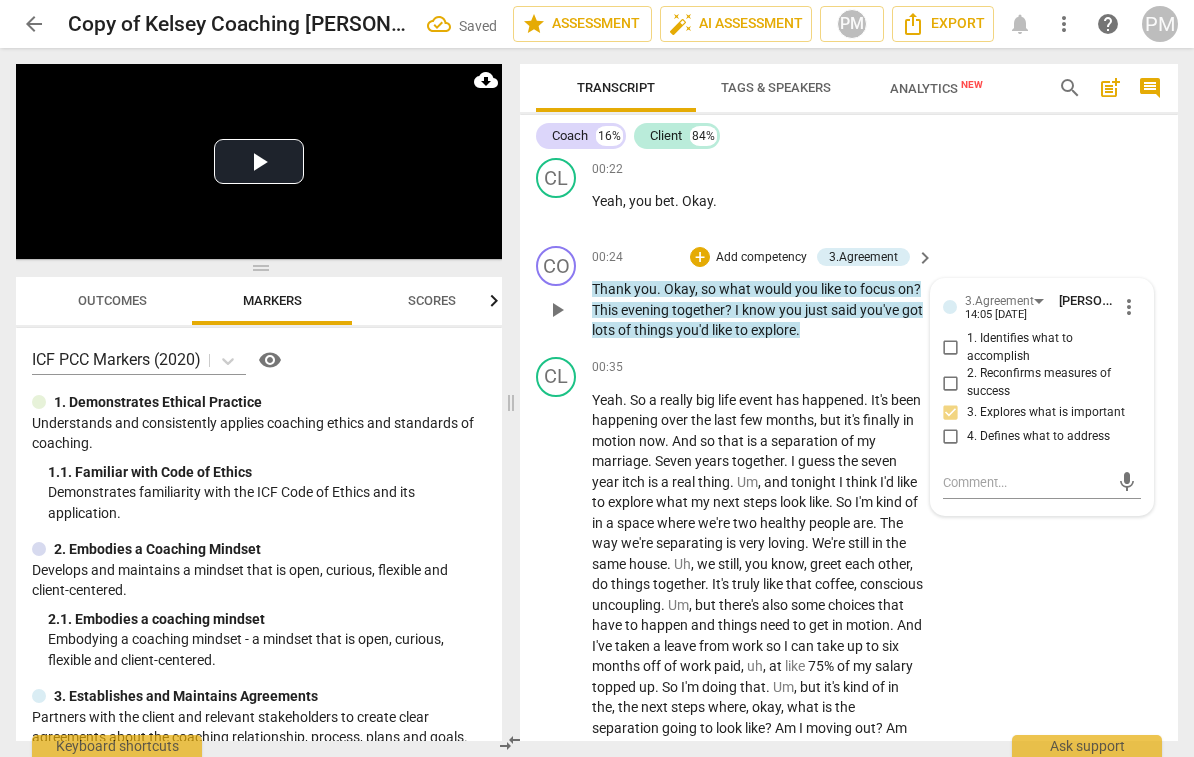 click on "1. Identifies what to accomplish" at bounding box center [1050, 347] 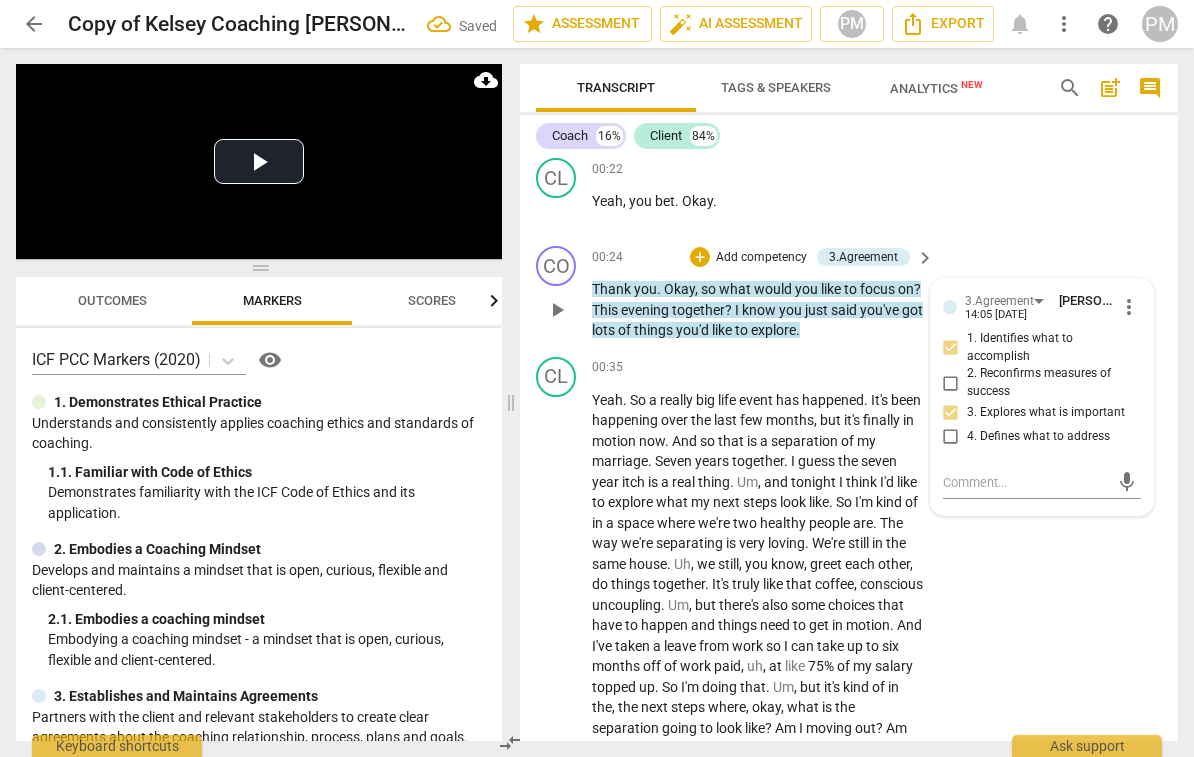 click on "1. Identifies what to accomplish" at bounding box center [951, 348] 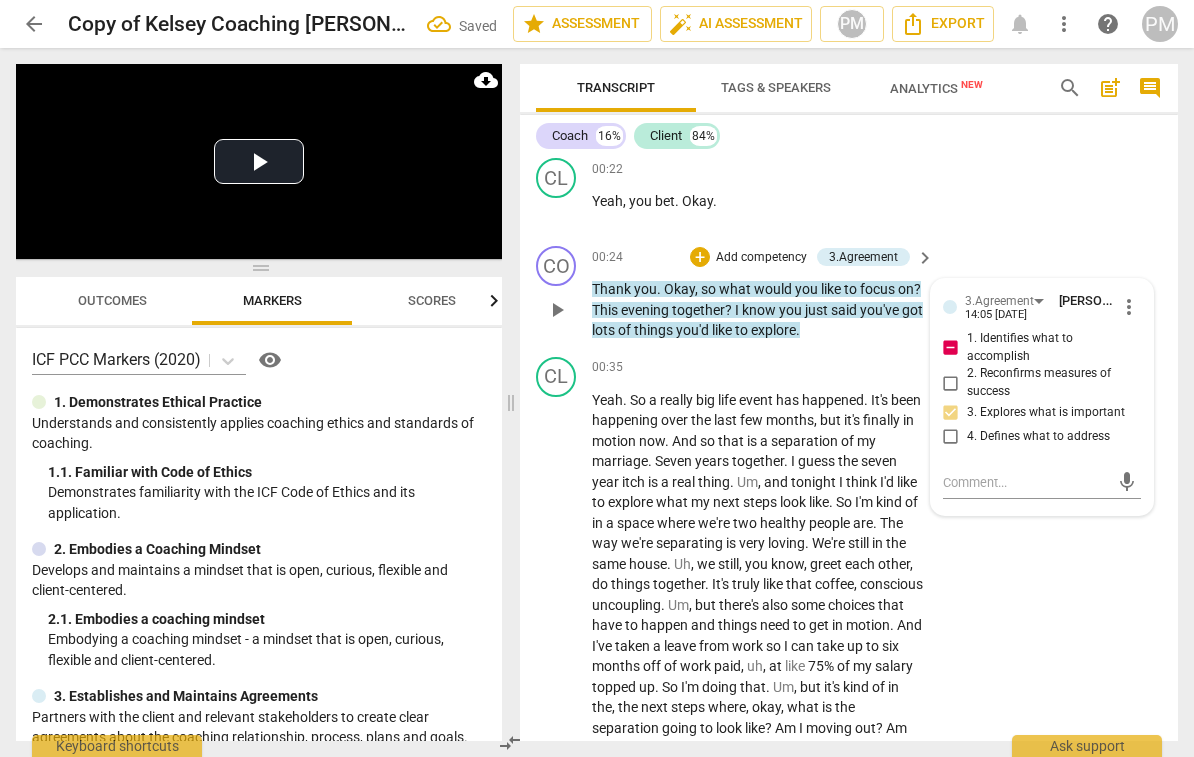 click on "1. Identifies what to accomplish" at bounding box center (951, 348) 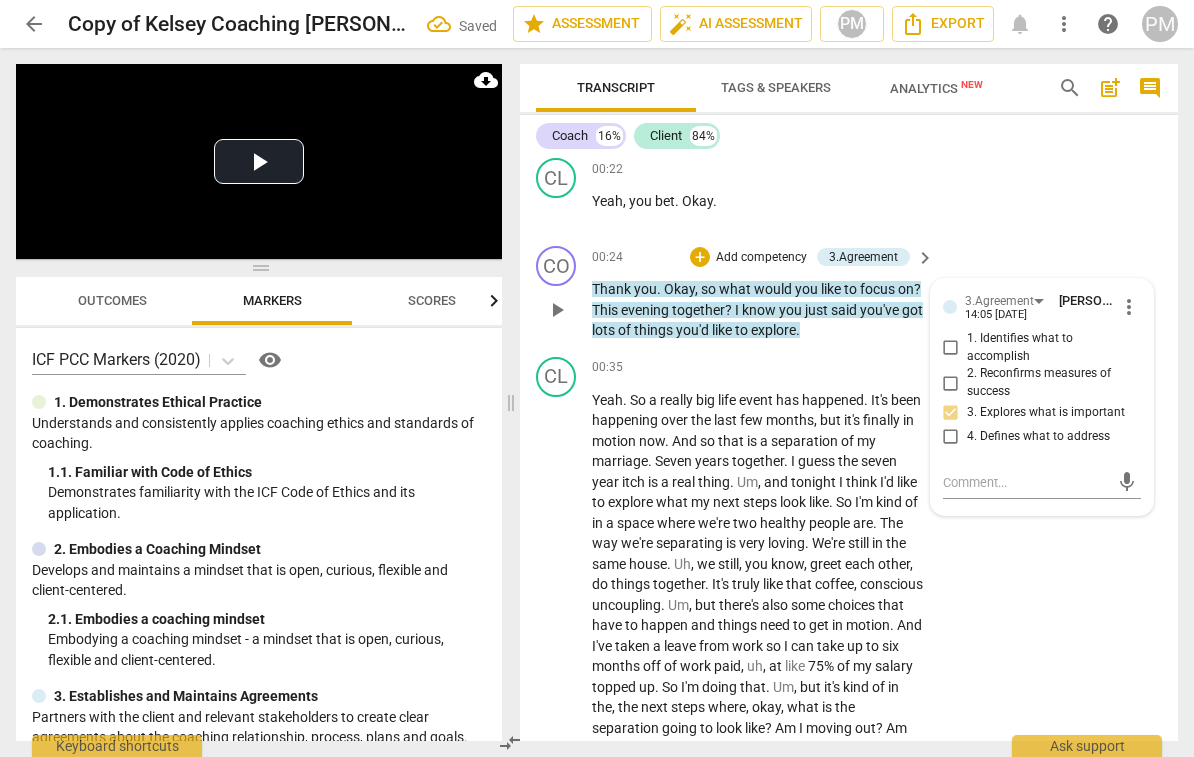 click on "1. Identifies what to accomplish" at bounding box center [951, 348] 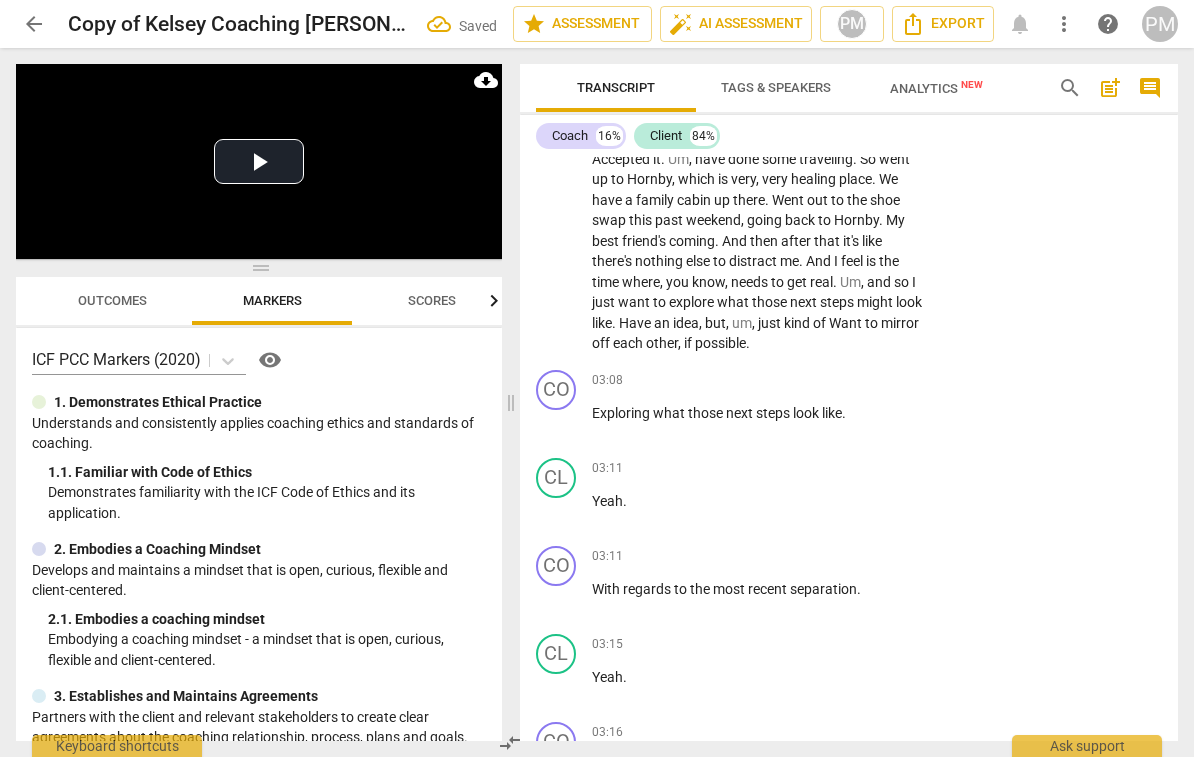 scroll, scrollTop: 1131, scrollLeft: 0, axis: vertical 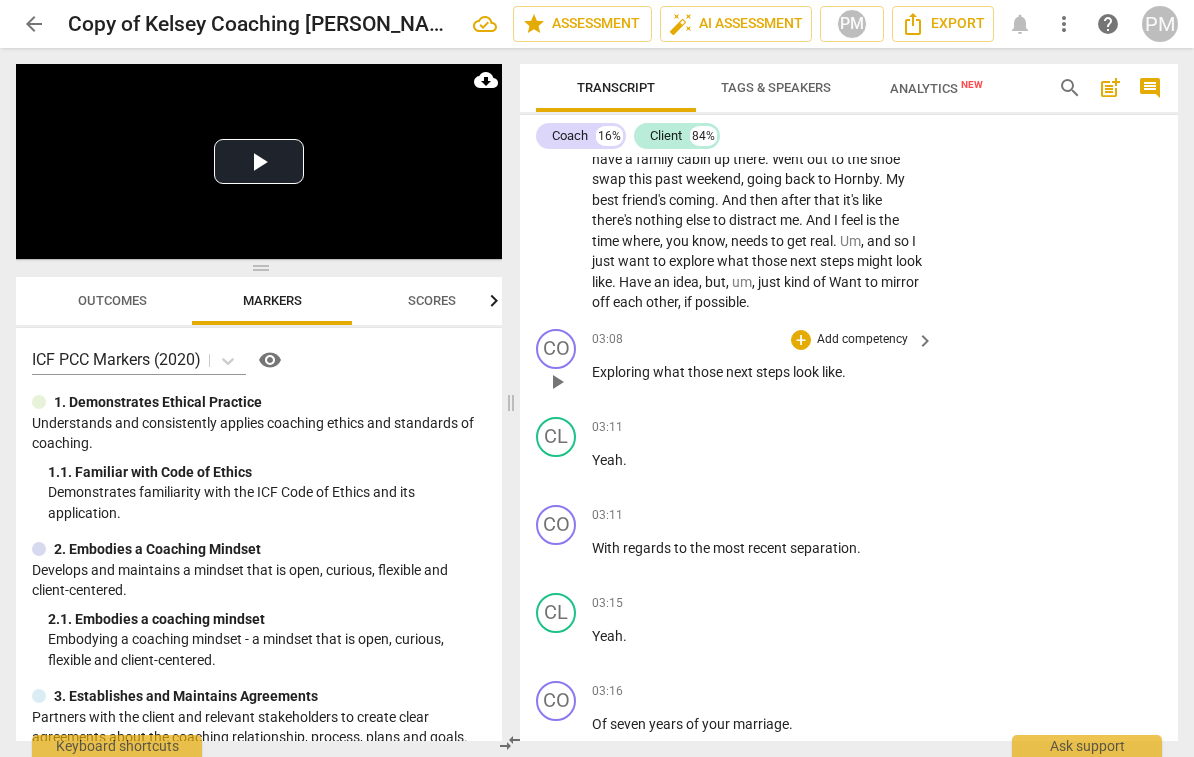click on "Add competency" at bounding box center [862, 340] 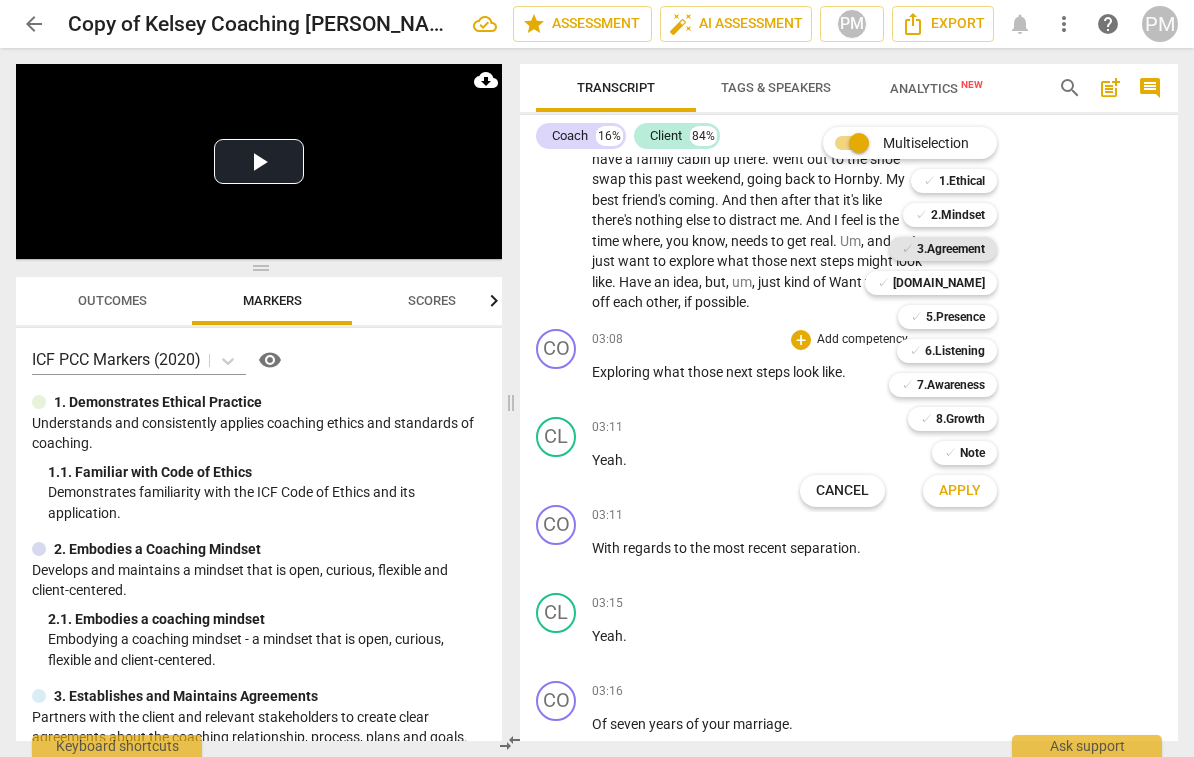 click on "3.Agreement" at bounding box center [951, 249] 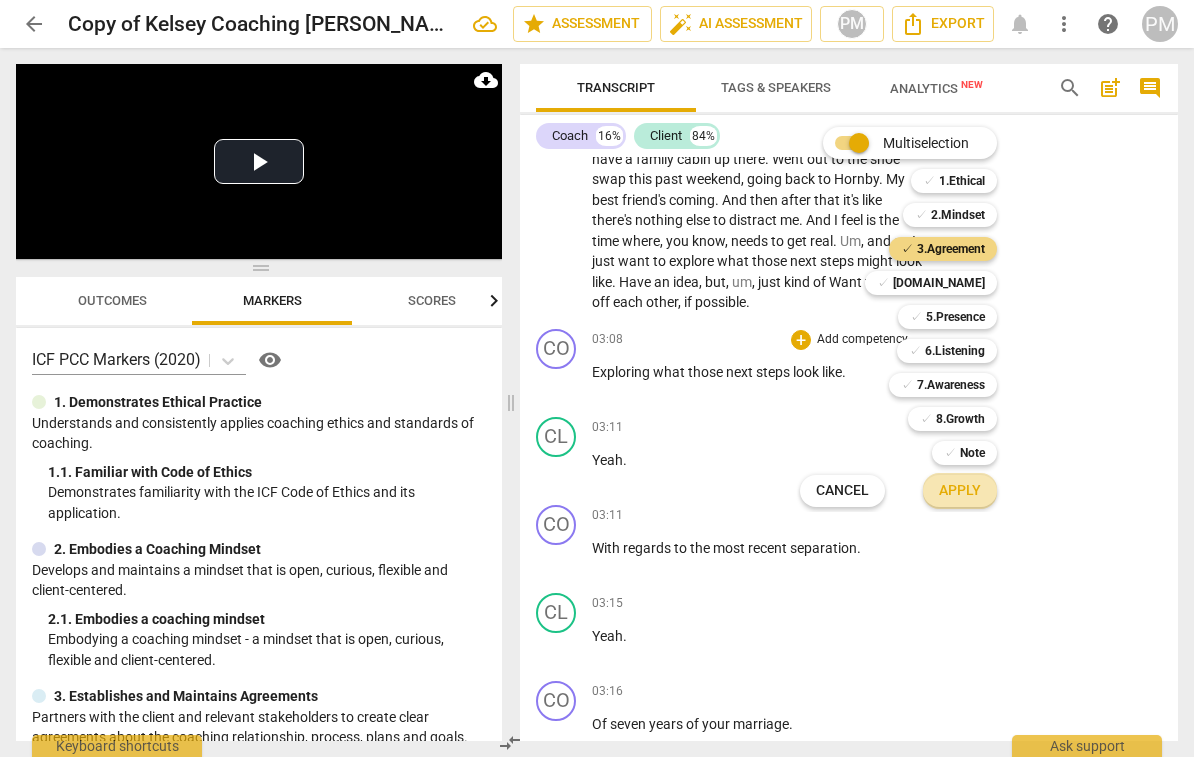click on "Apply" at bounding box center (960, 491) 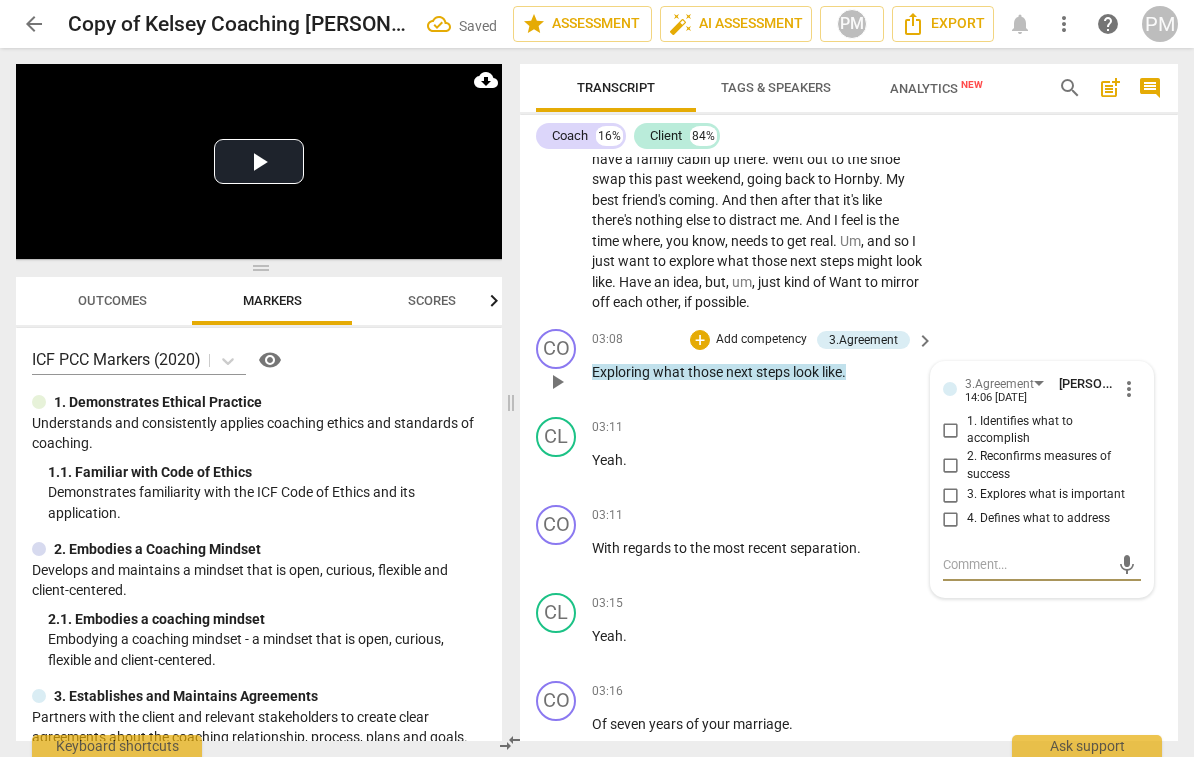 click on "1. Identifies what to accomplish" at bounding box center (951, 430) 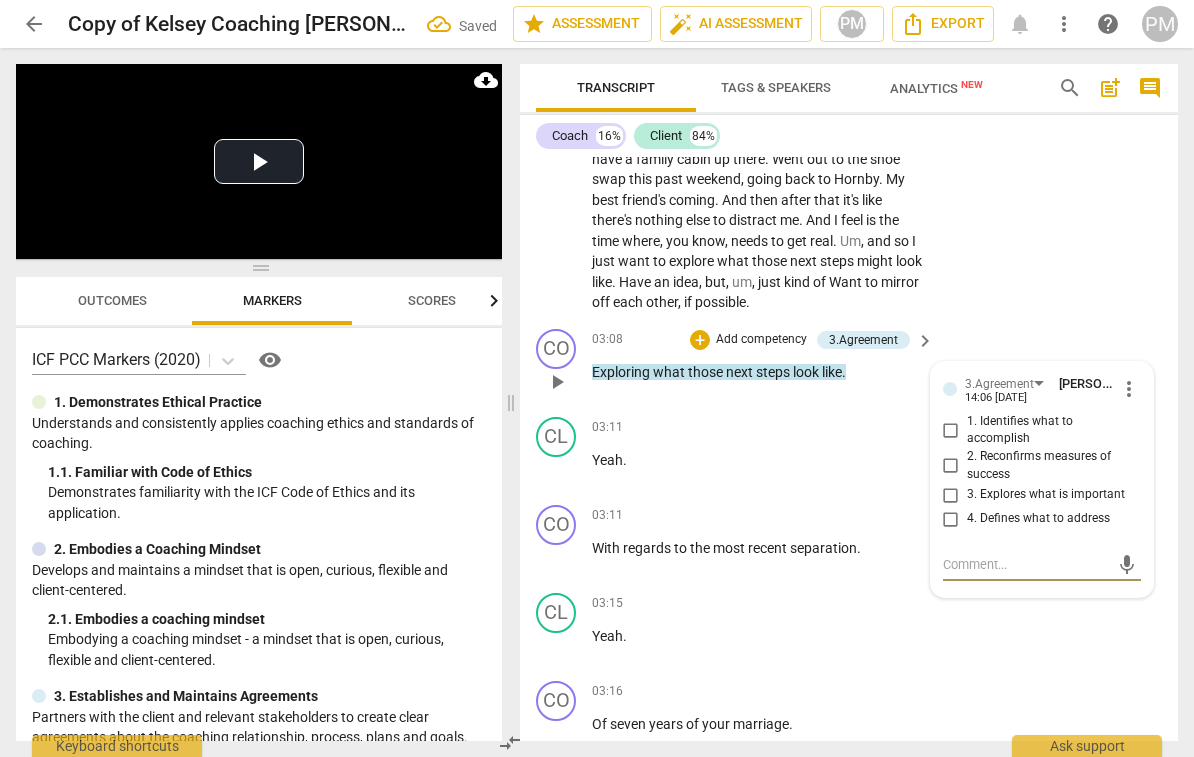 checkbox on "true" 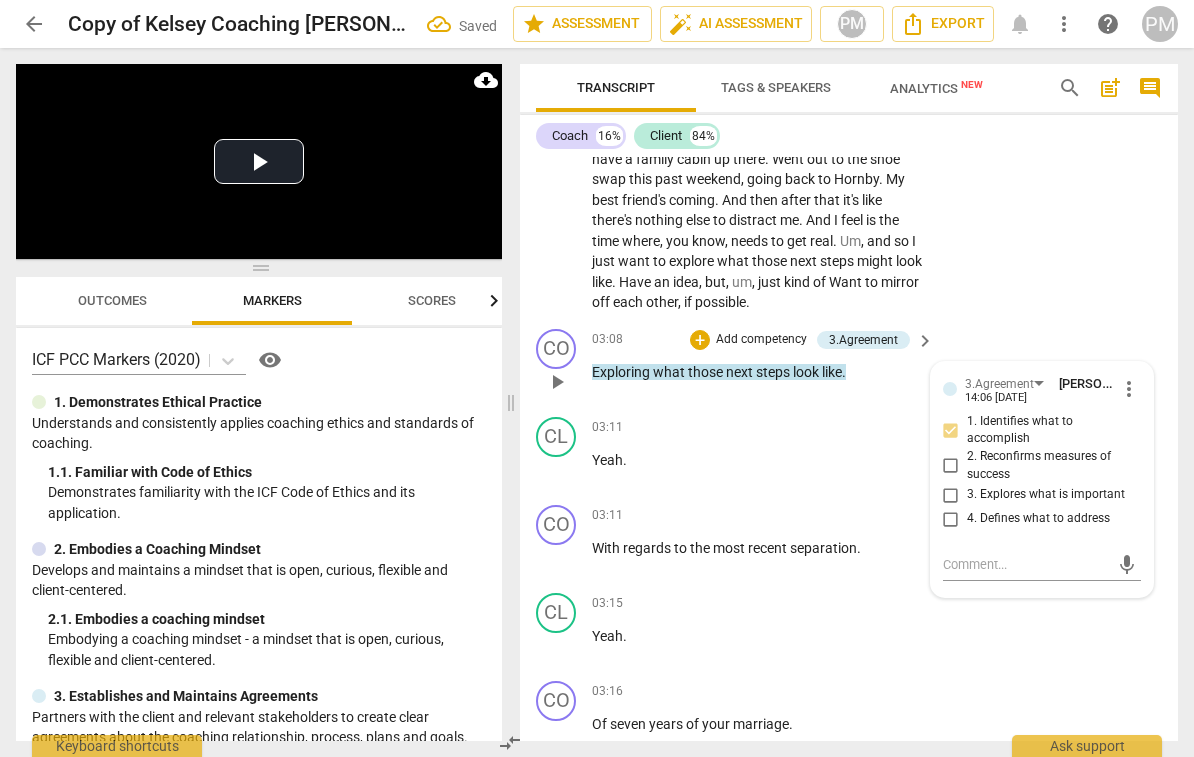 scroll, scrollTop: 1119, scrollLeft: 0, axis: vertical 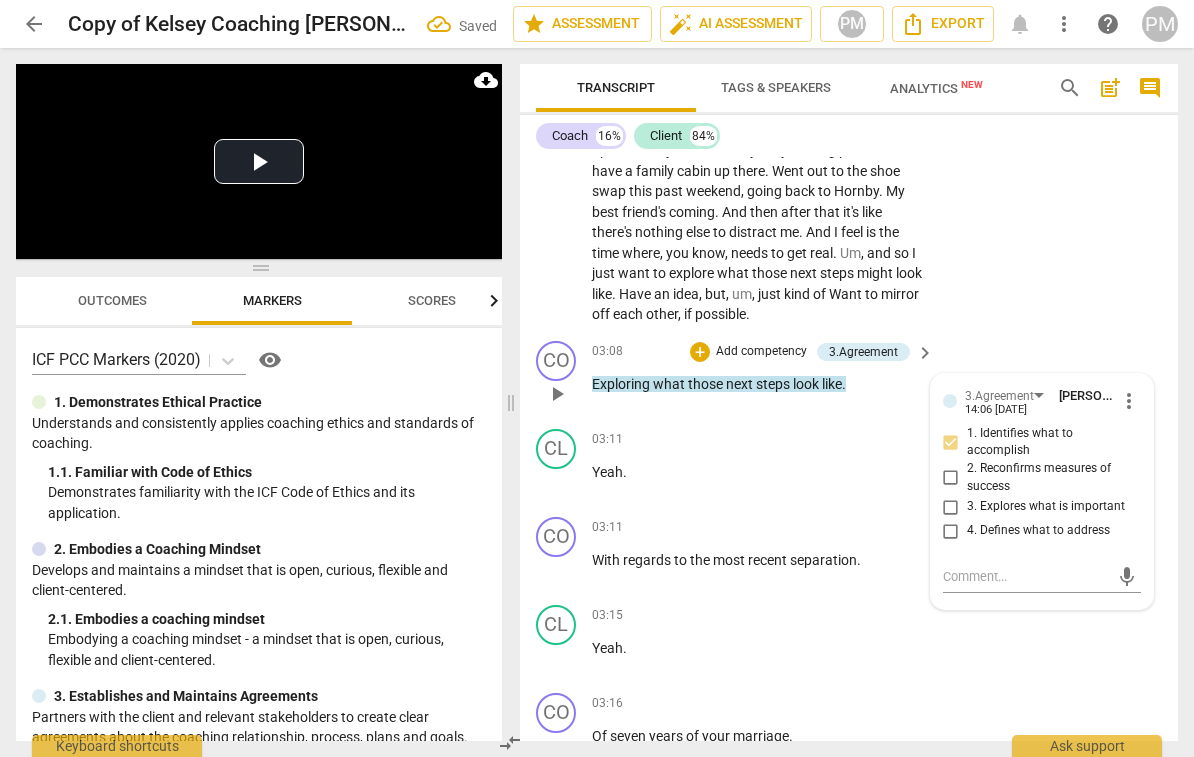 click on "3. Explores what is important" at bounding box center [951, 507] 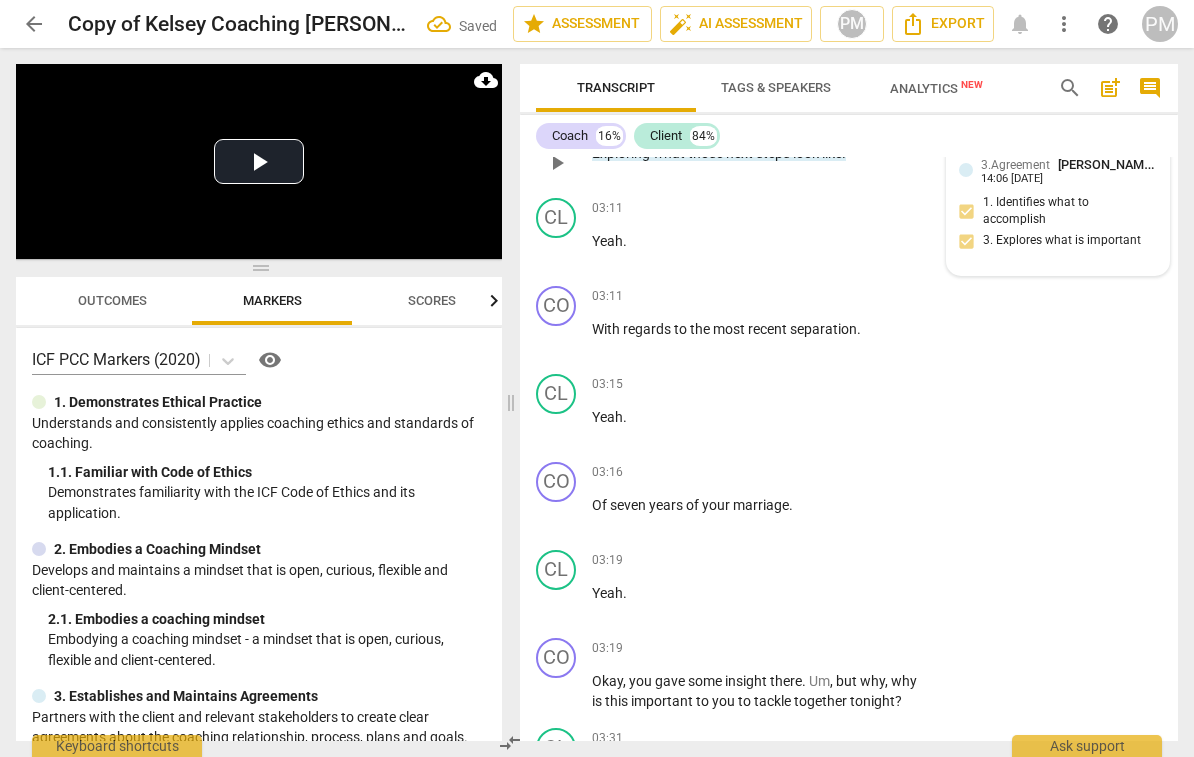 scroll, scrollTop: 1349, scrollLeft: 0, axis: vertical 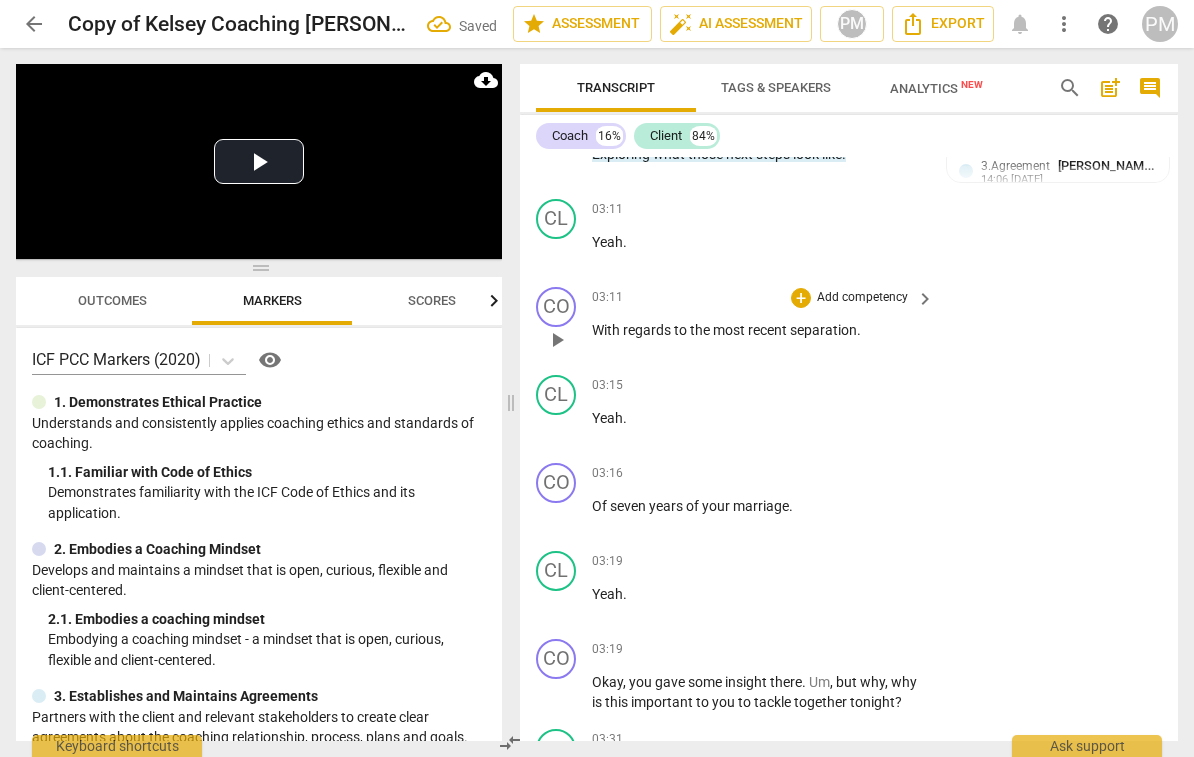 click on "Add competency" at bounding box center (862, 298) 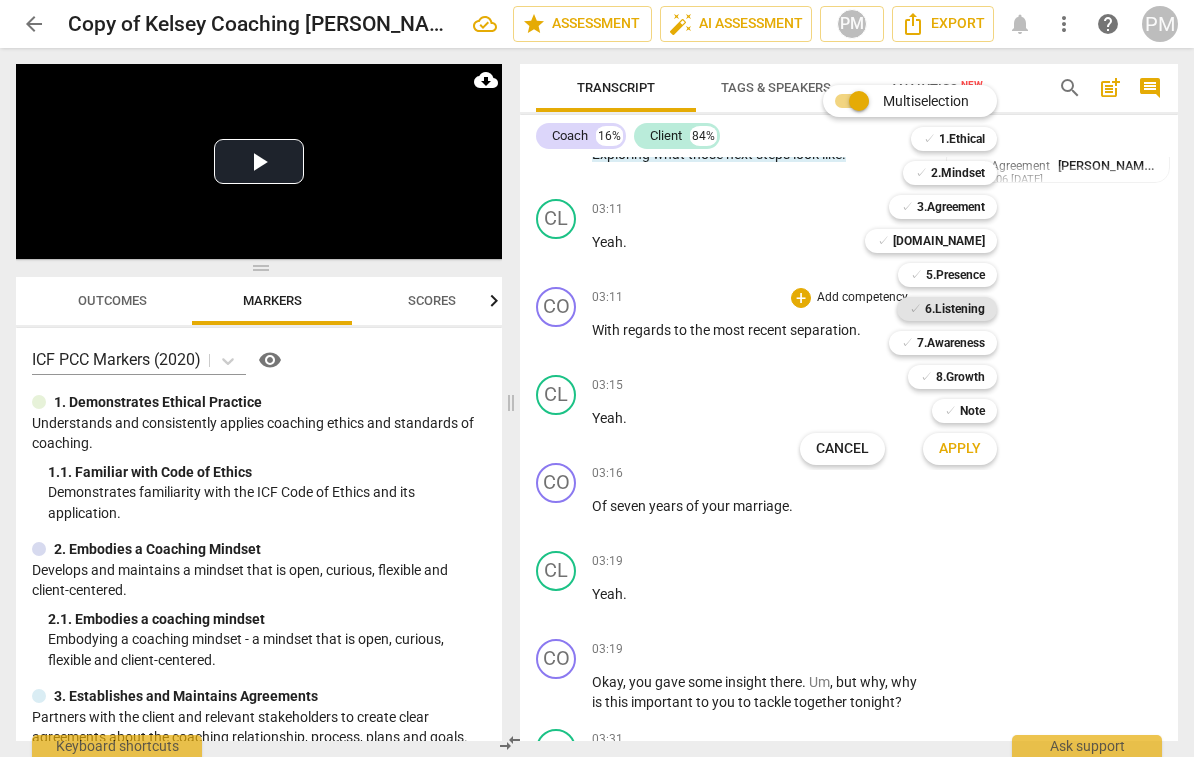 click on "6.Listening" at bounding box center (955, 309) 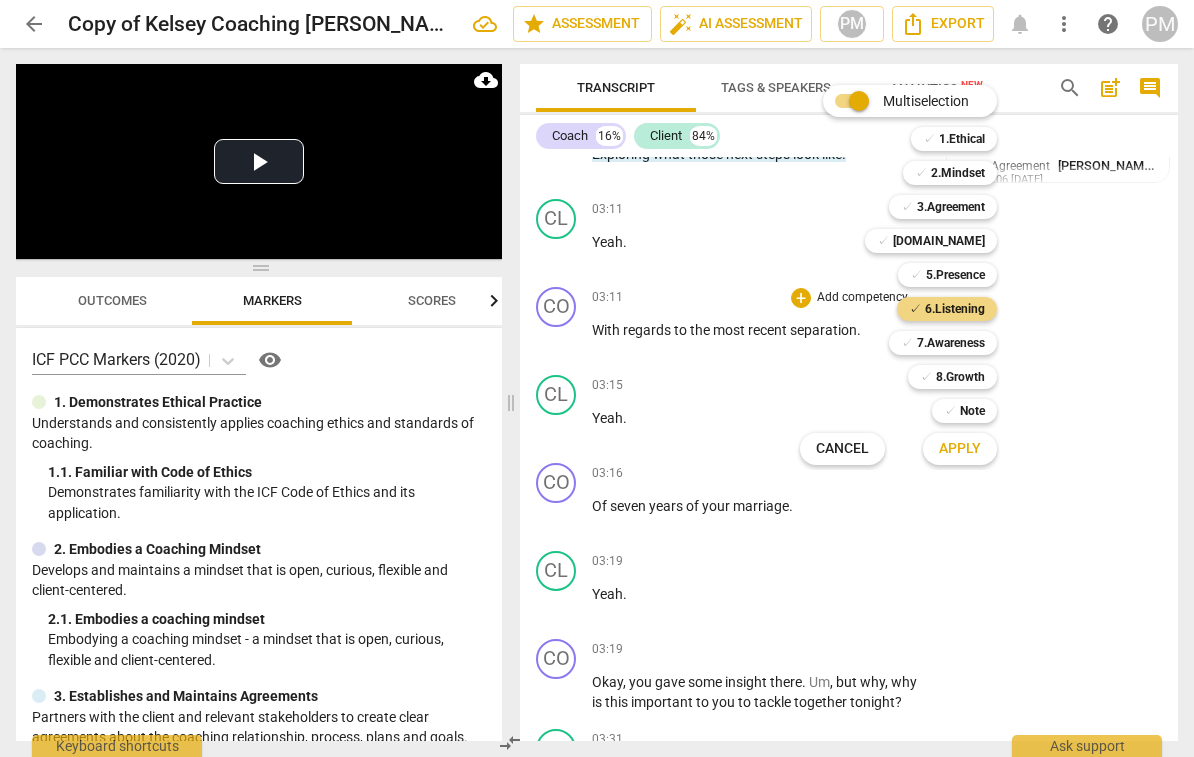 click on "Apply" at bounding box center (960, 449) 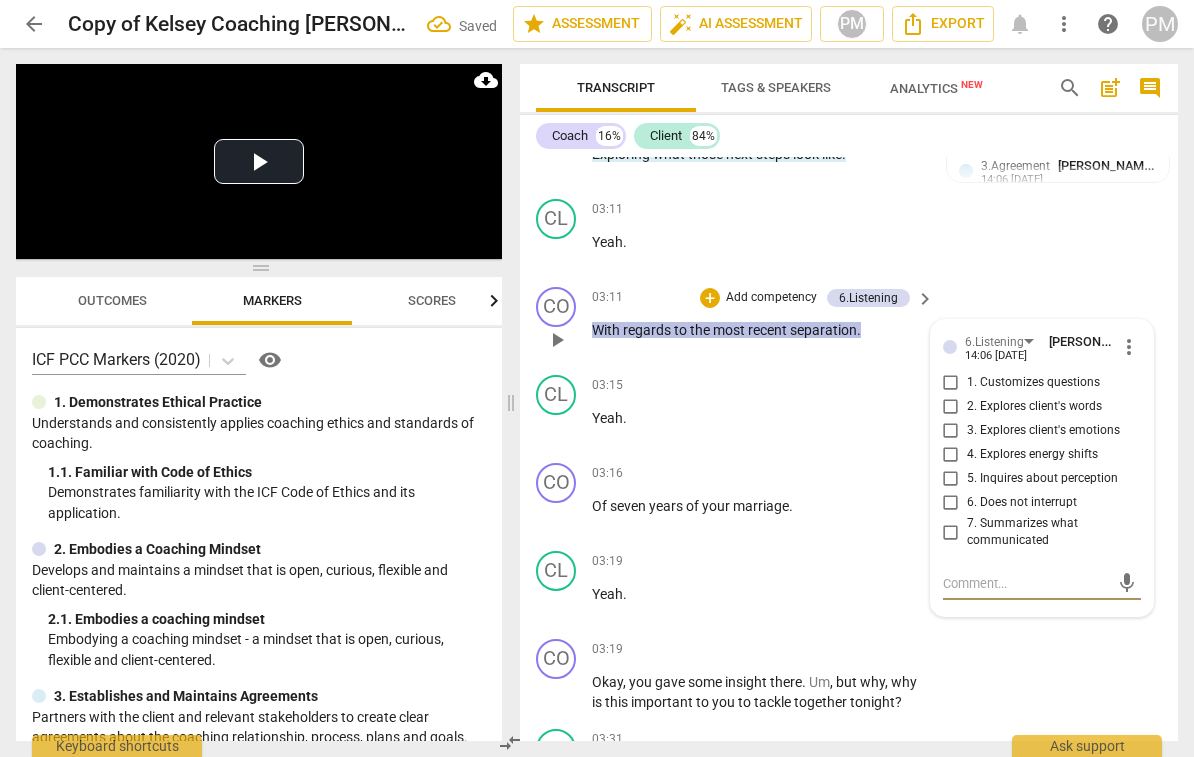 click on "5. Inquires about perception" at bounding box center [1042, 479] 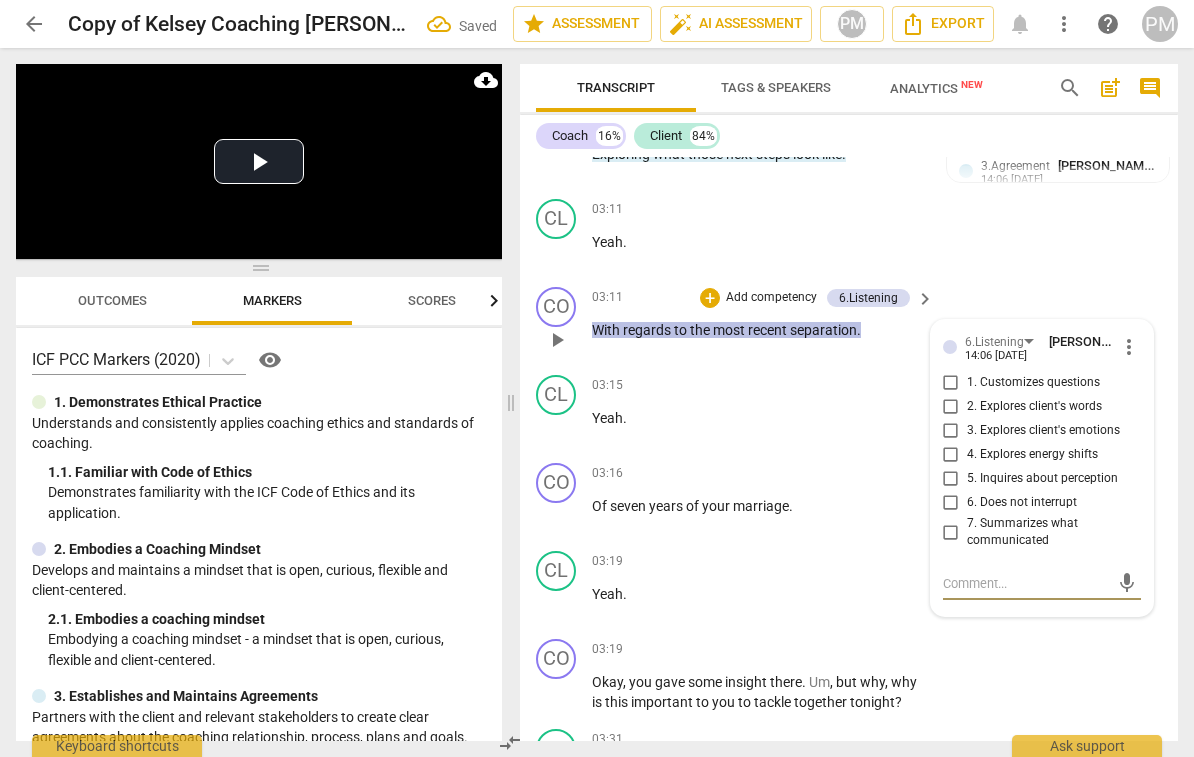 click on "5. Inquires about perception" at bounding box center [951, 479] 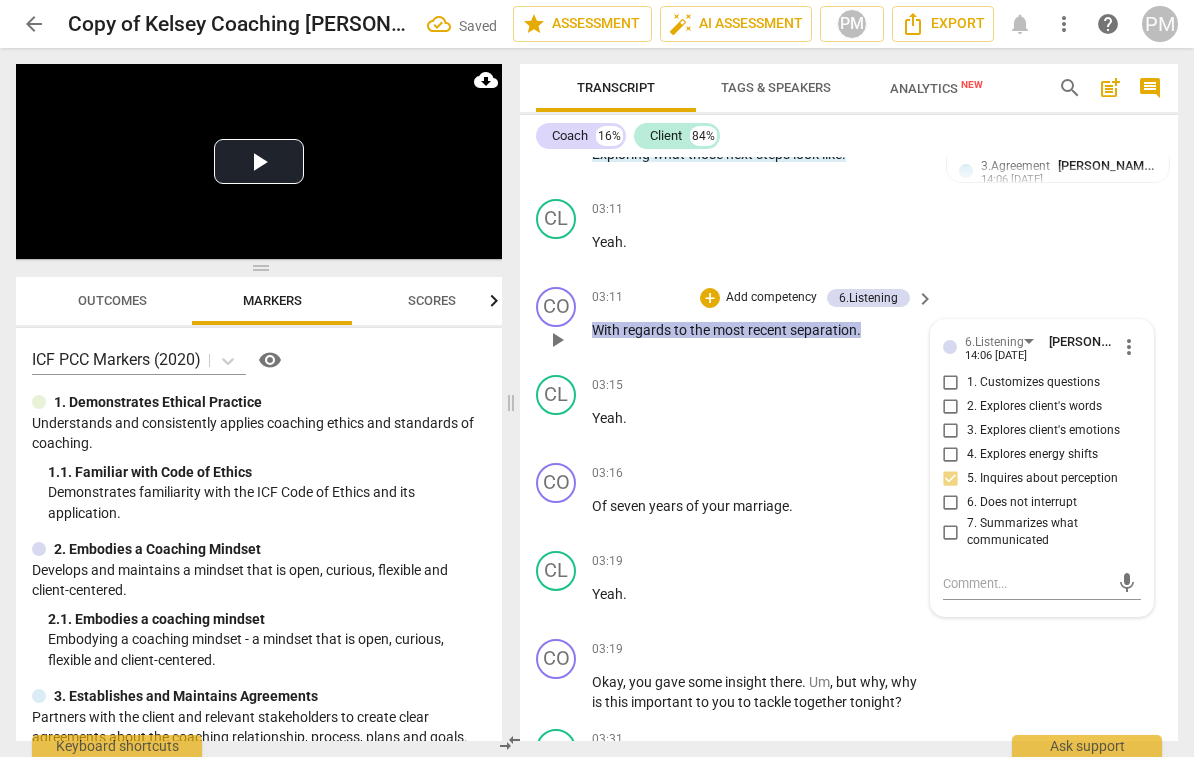 click on "5. Inquires about perception" at bounding box center [1042, 479] 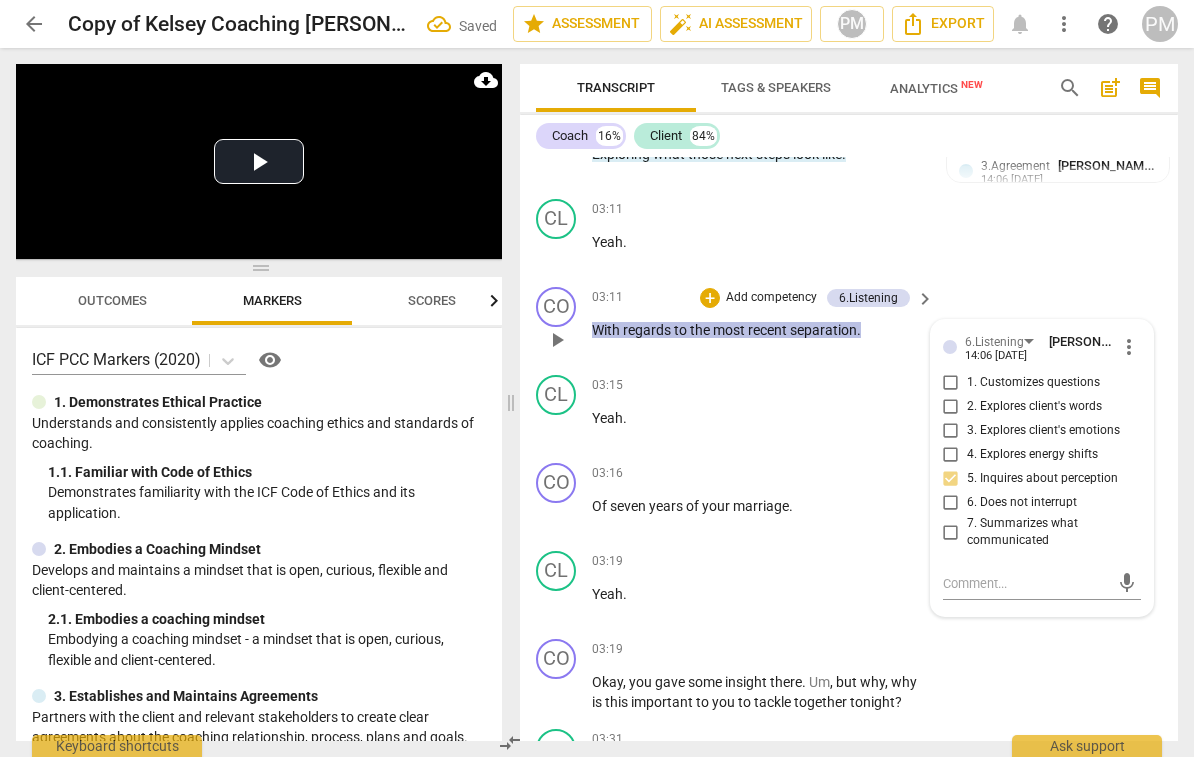 click on "5. Inquires about perception" at bounding box center (951, 479) 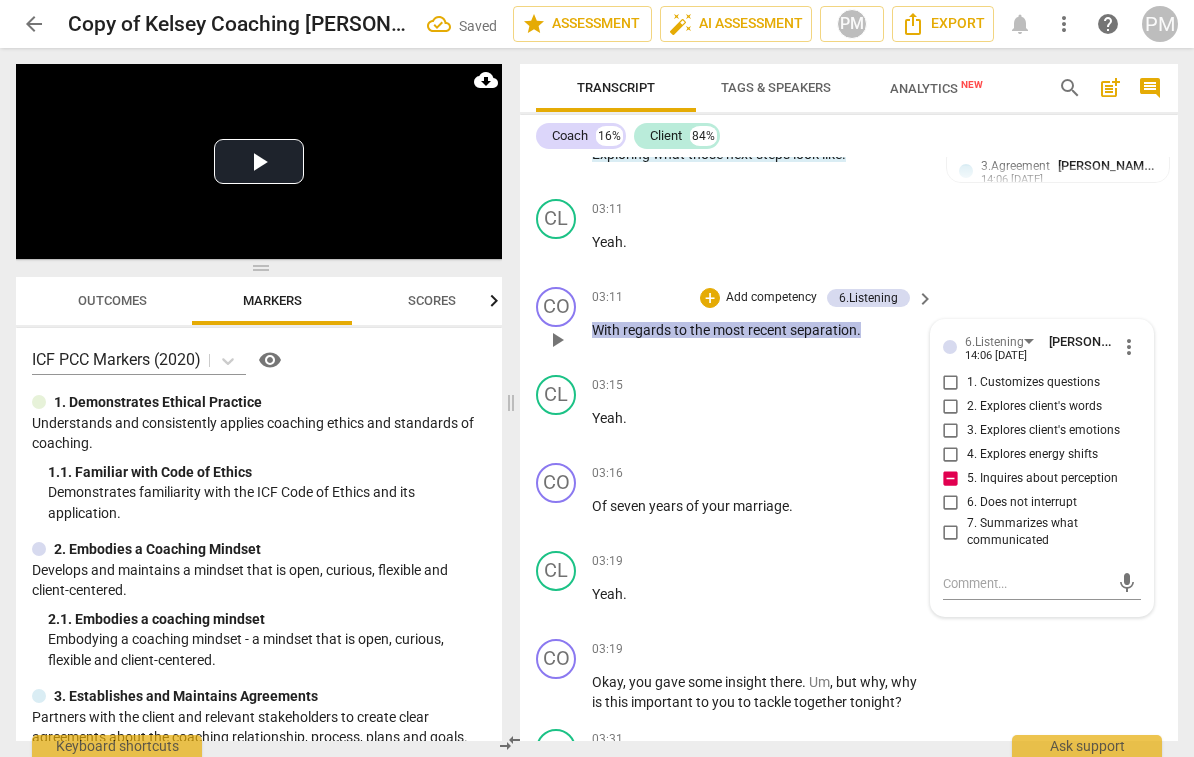 click on "5. Inquires about perception" at bounding box center [1042, 479] 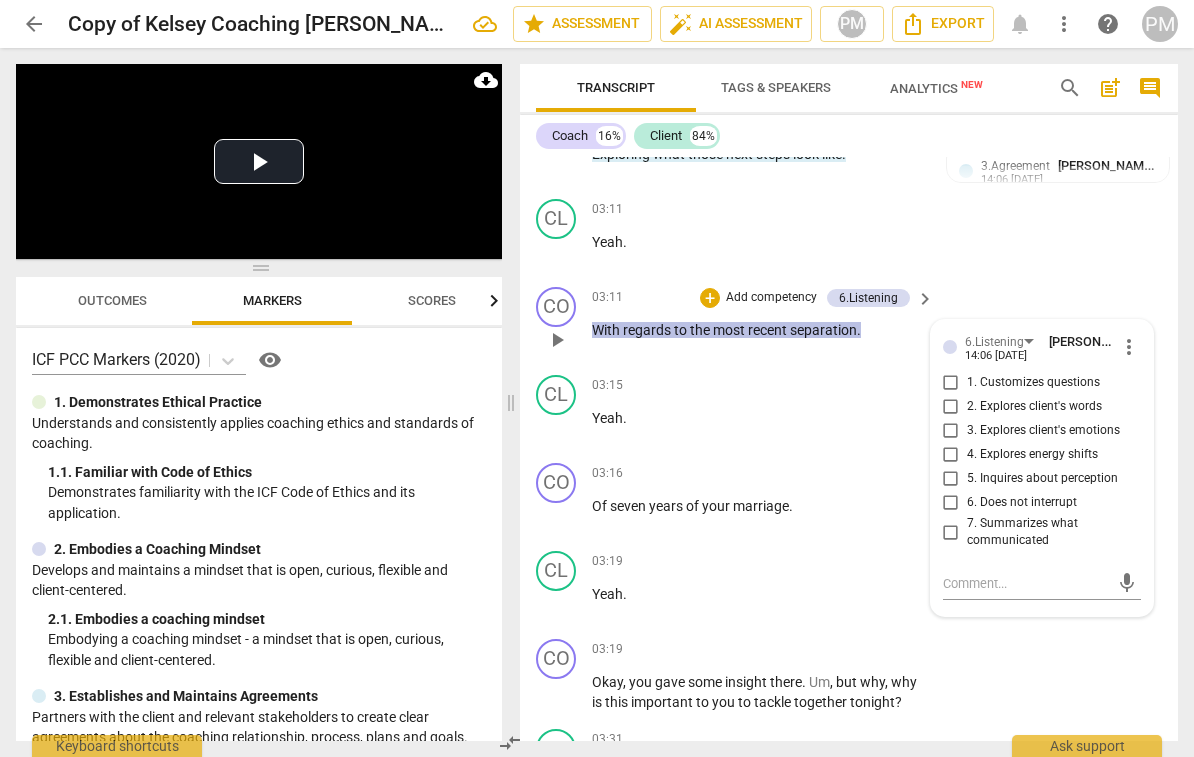 click on "7. Summarizes what communicated" at bounding box center (1050, 532) 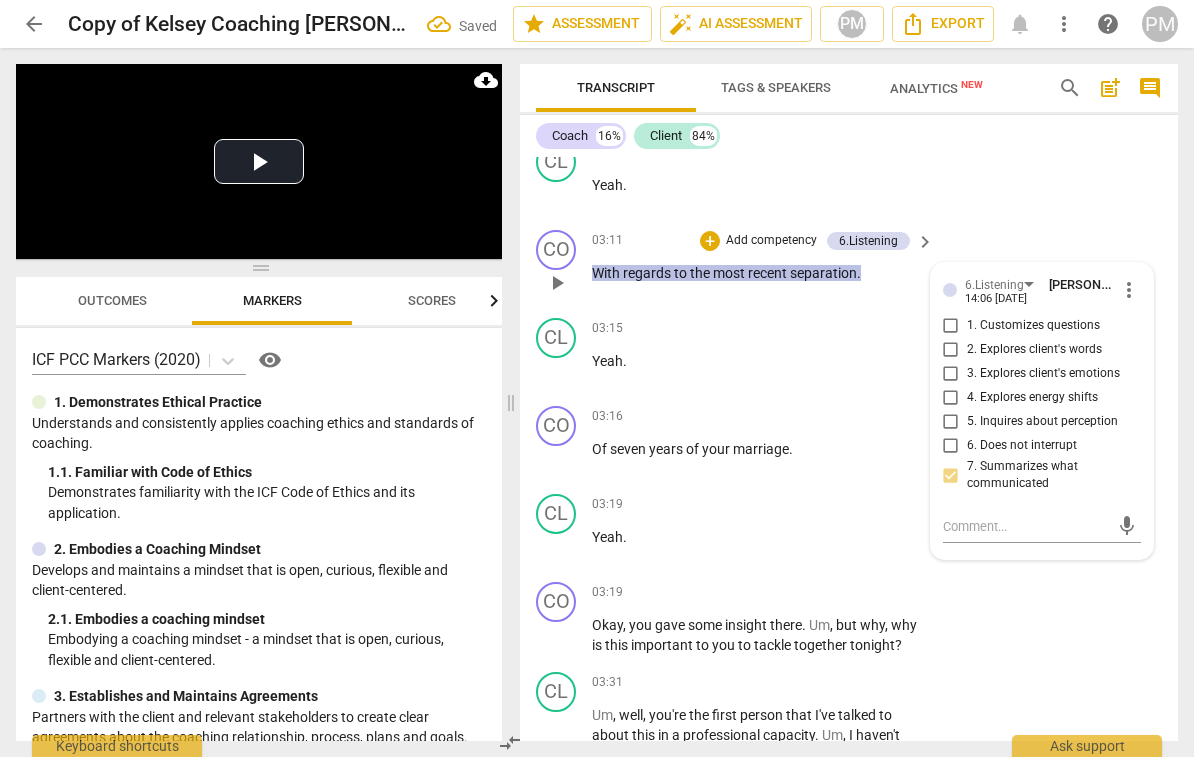 scroll, scrollTop: 1406, scrollLeft: 0, axis: vertical 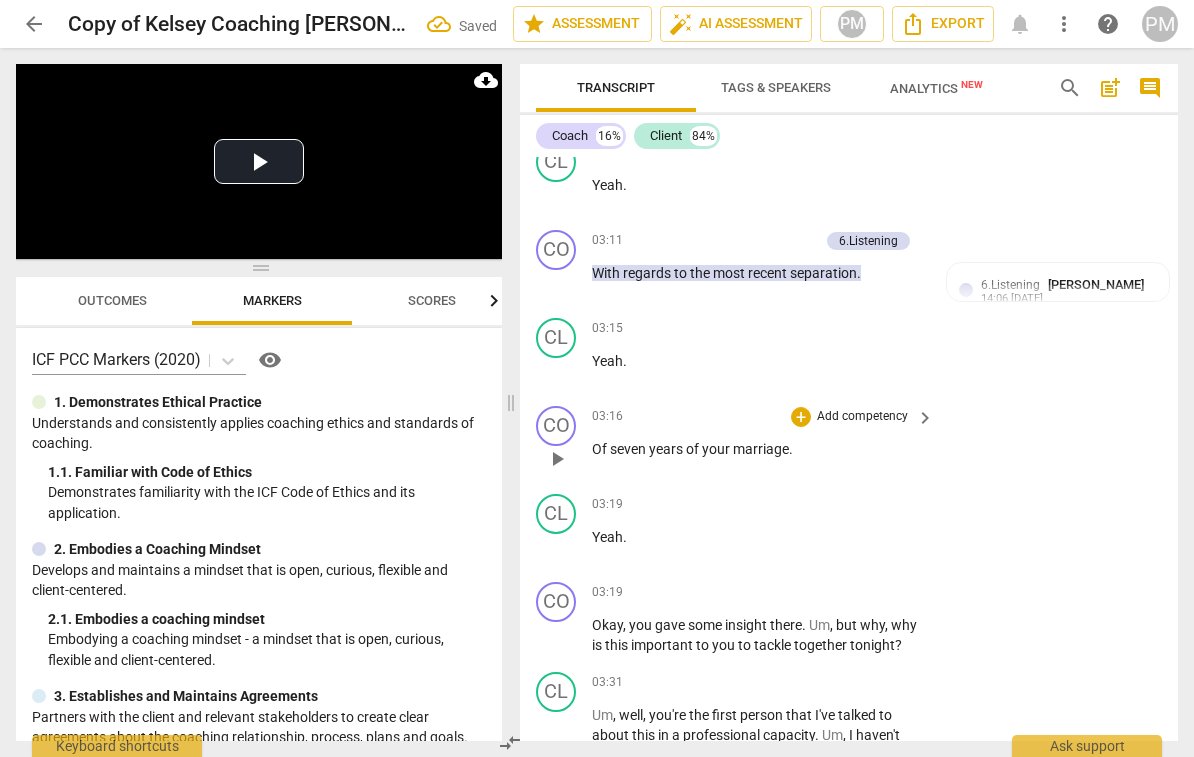 click on "Add competency" at bounding box center [862, 417] 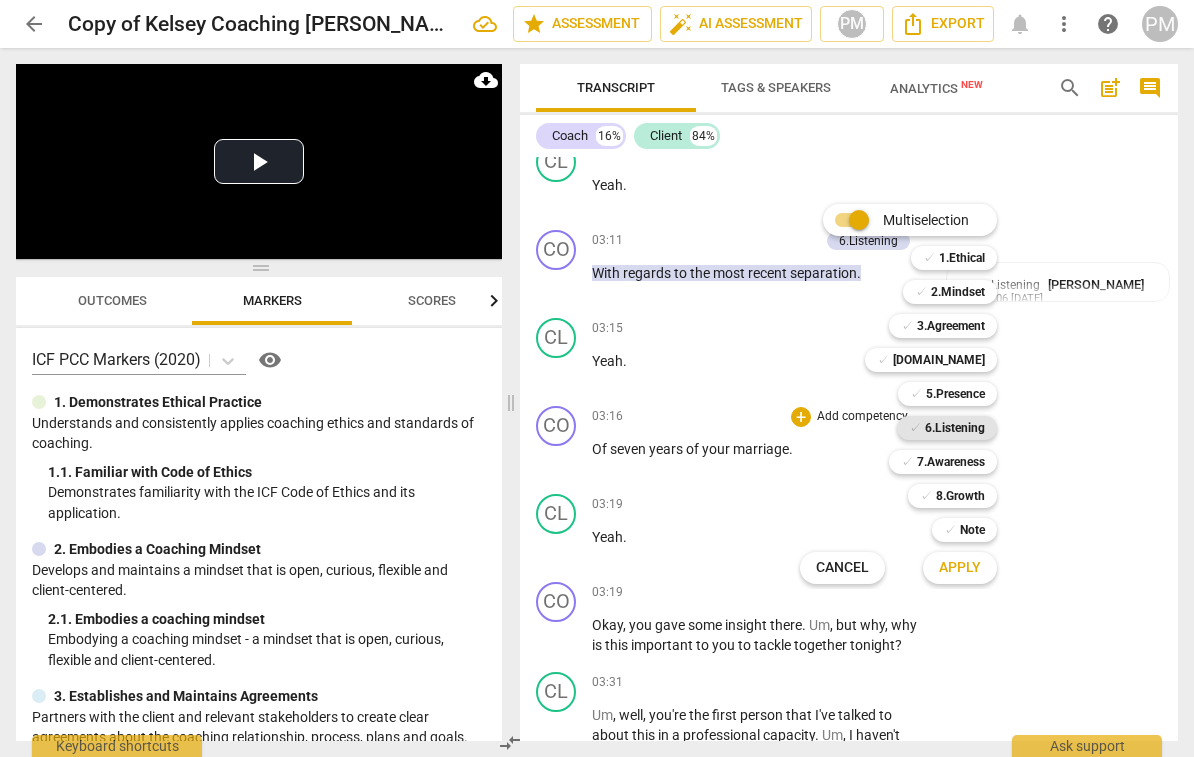 click on "6.Listening" at bounding box center [955, 428] 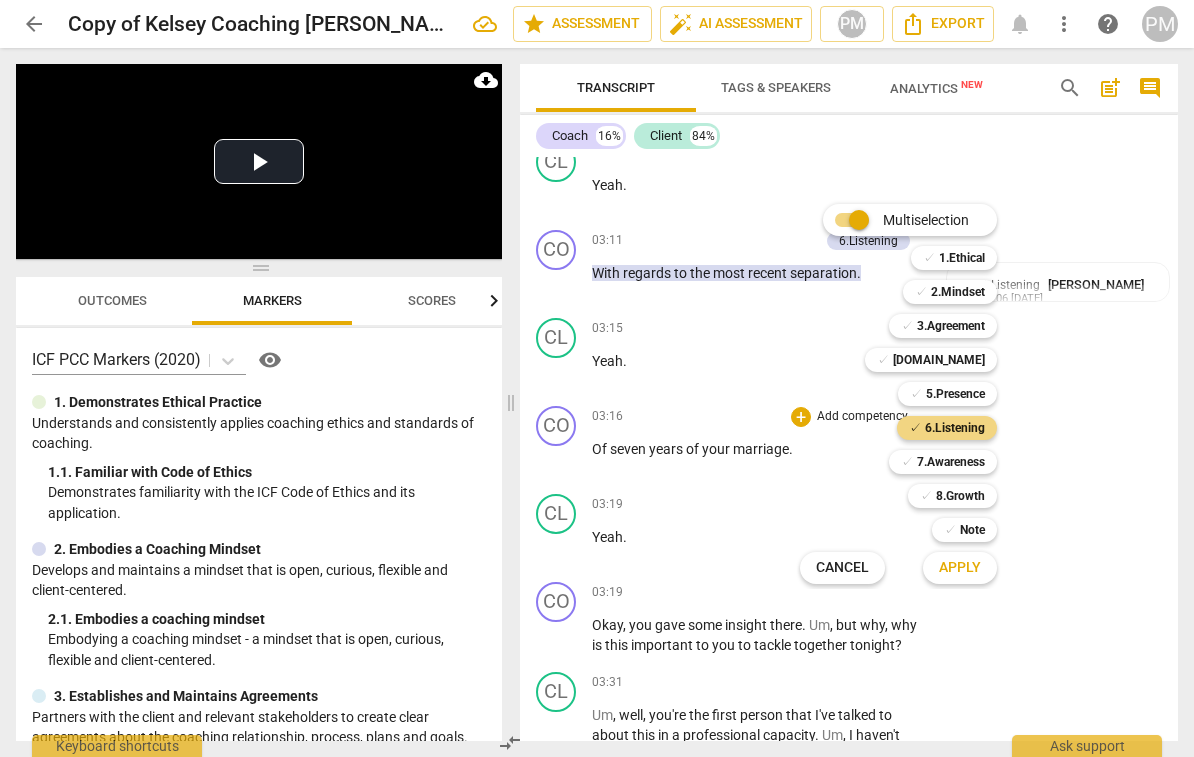 click on "Apply" at bounding box center [960, 568] 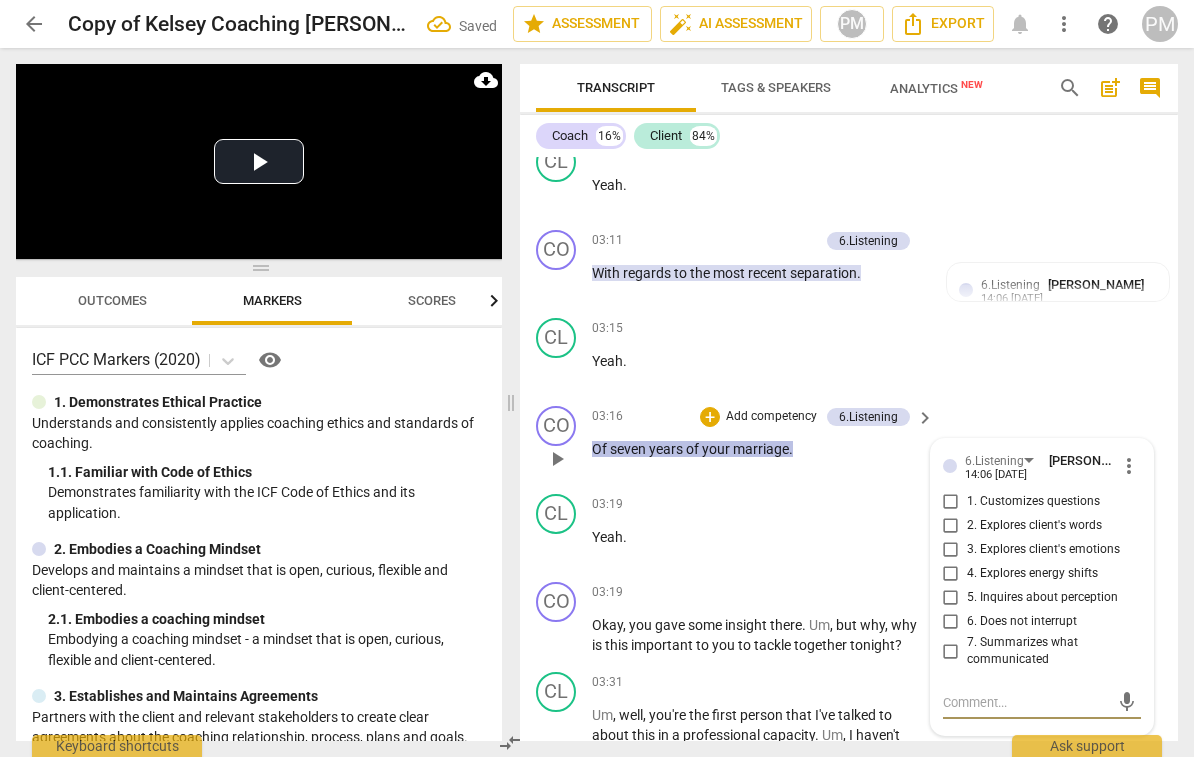 click on "7. Summarizes what communicated" at bounding box center (1050, 651) 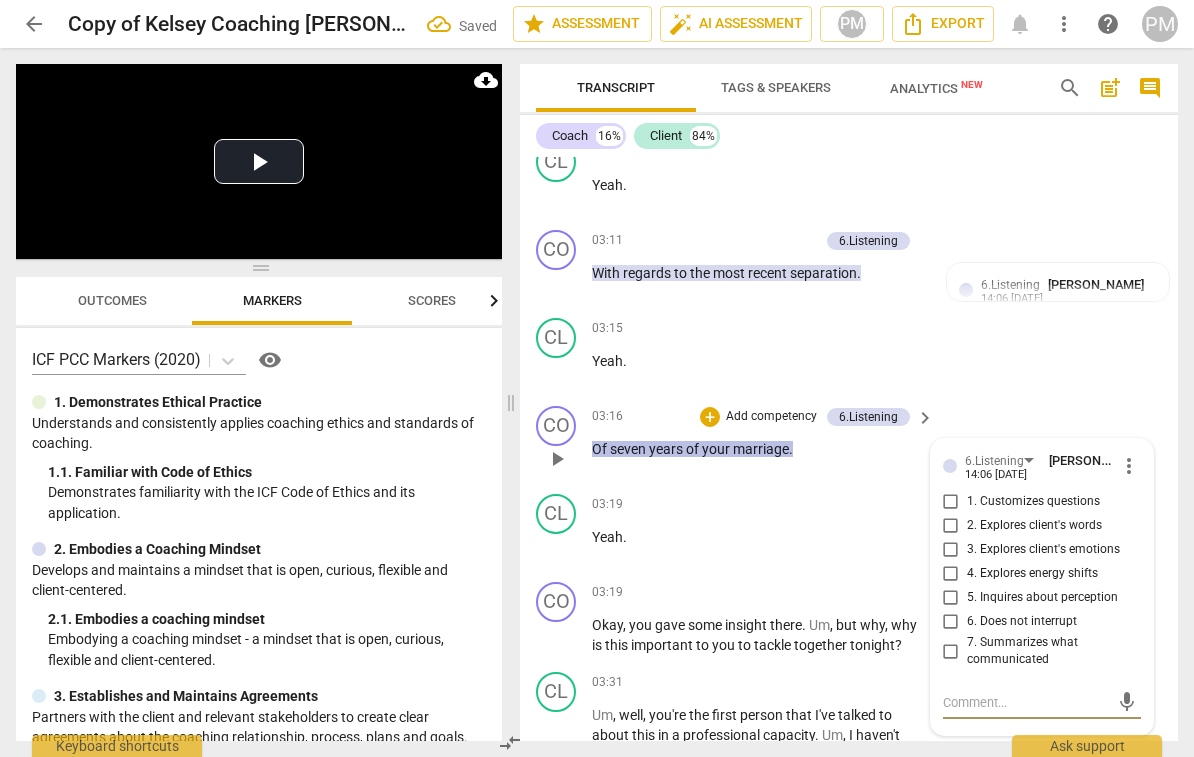 click on "7. Summarizes what communicated" at bounding box center (951, 651) 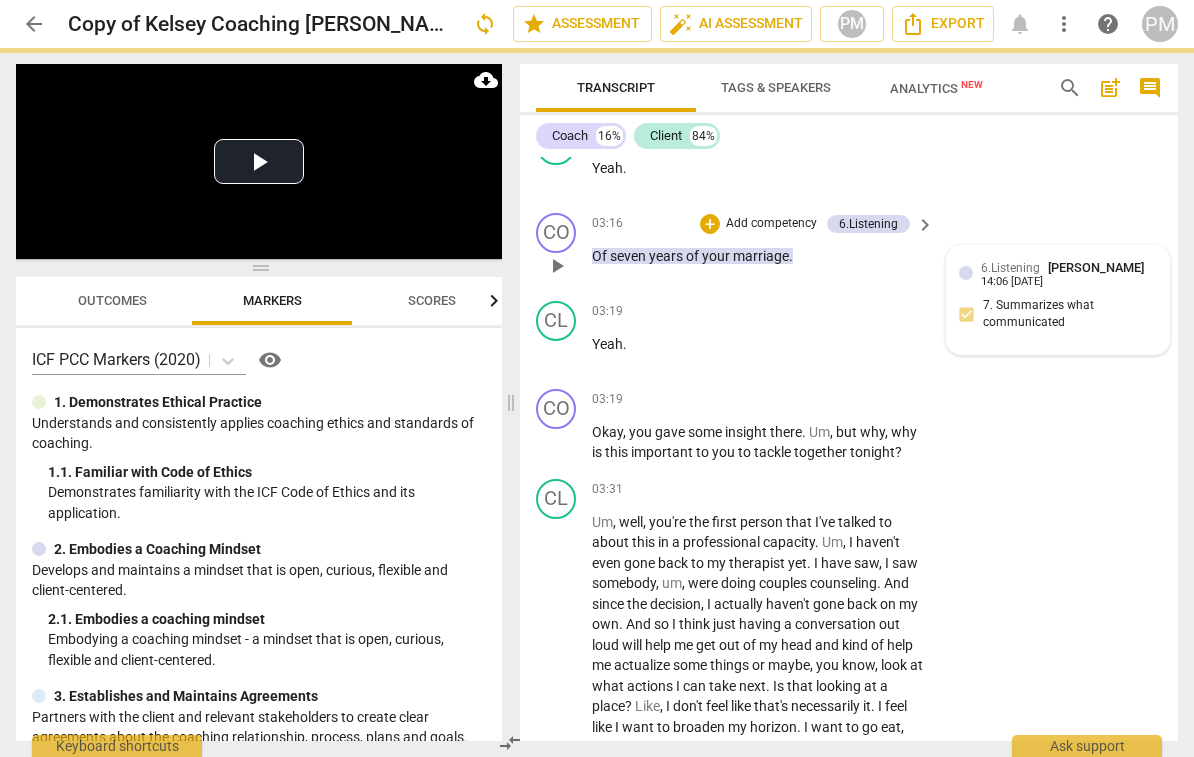scroll, scrollTop: 1611, scrollLeft: 0, axis: vertical 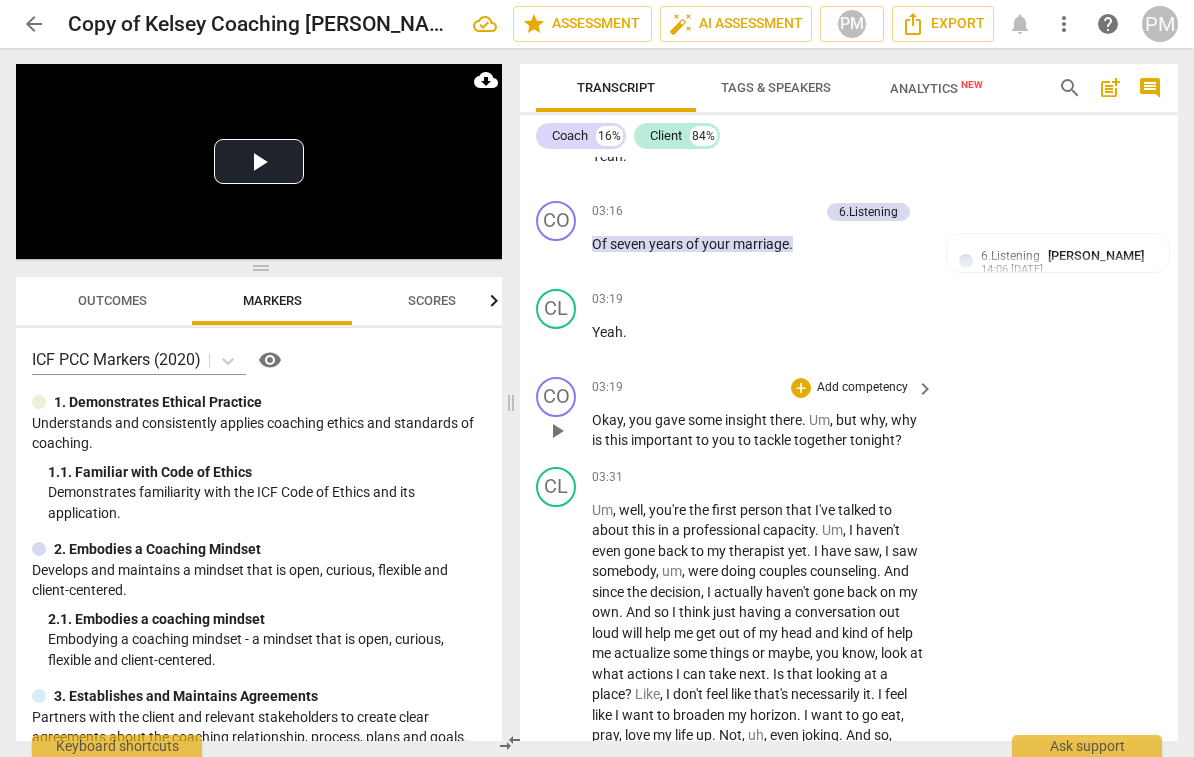 click on "Add competency" at bounding box center [862, 388] 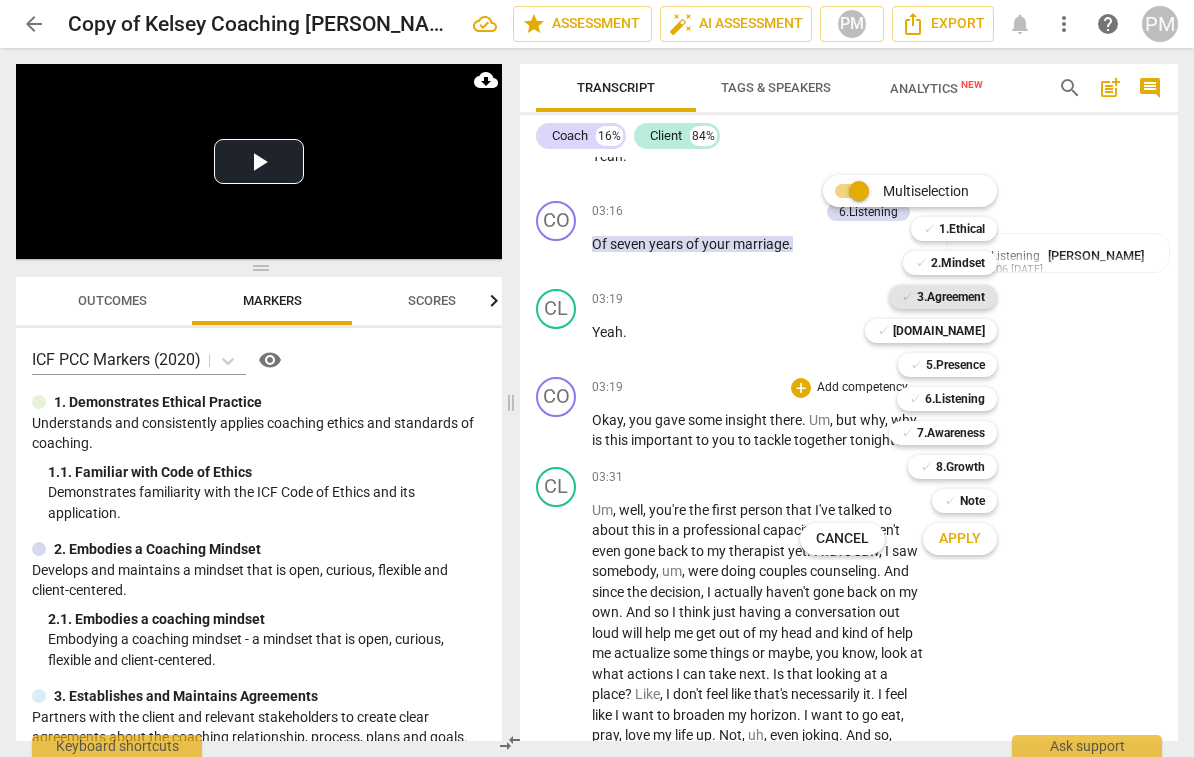 click on "3.Agreement" at bounding box center (951, 297) 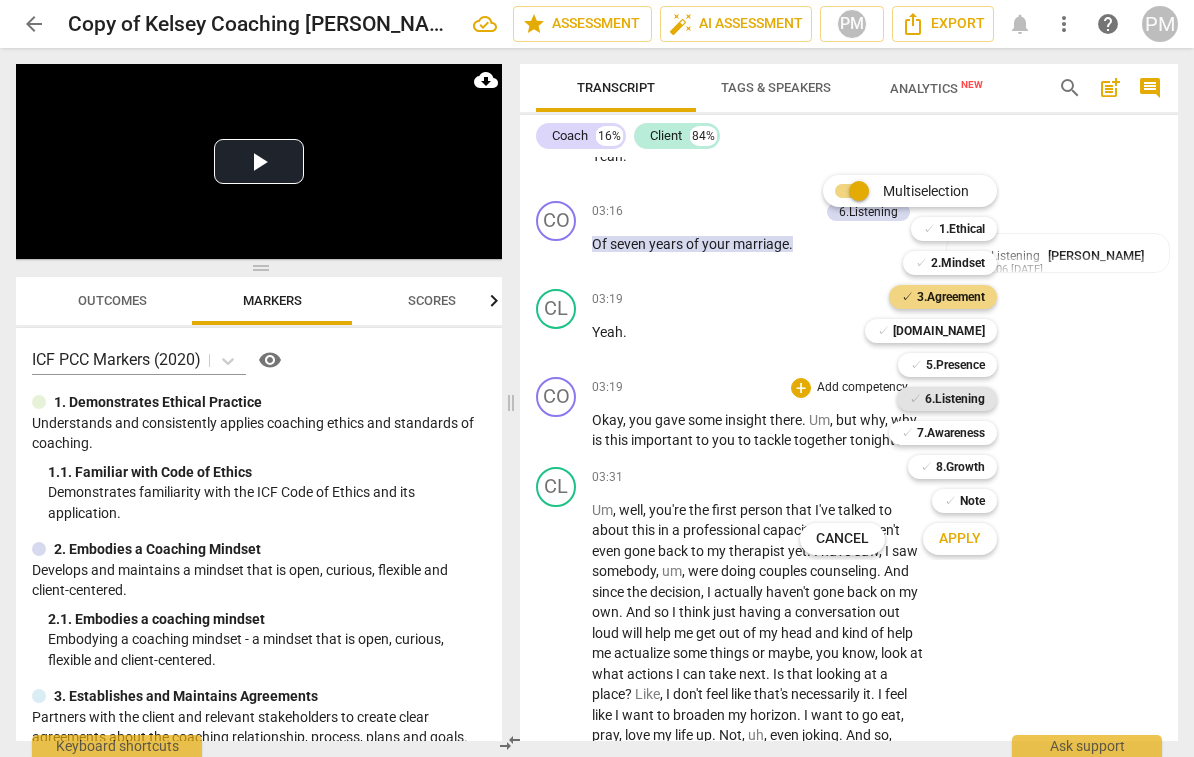 click on "6.Listening" at bounding box center [955, 399] 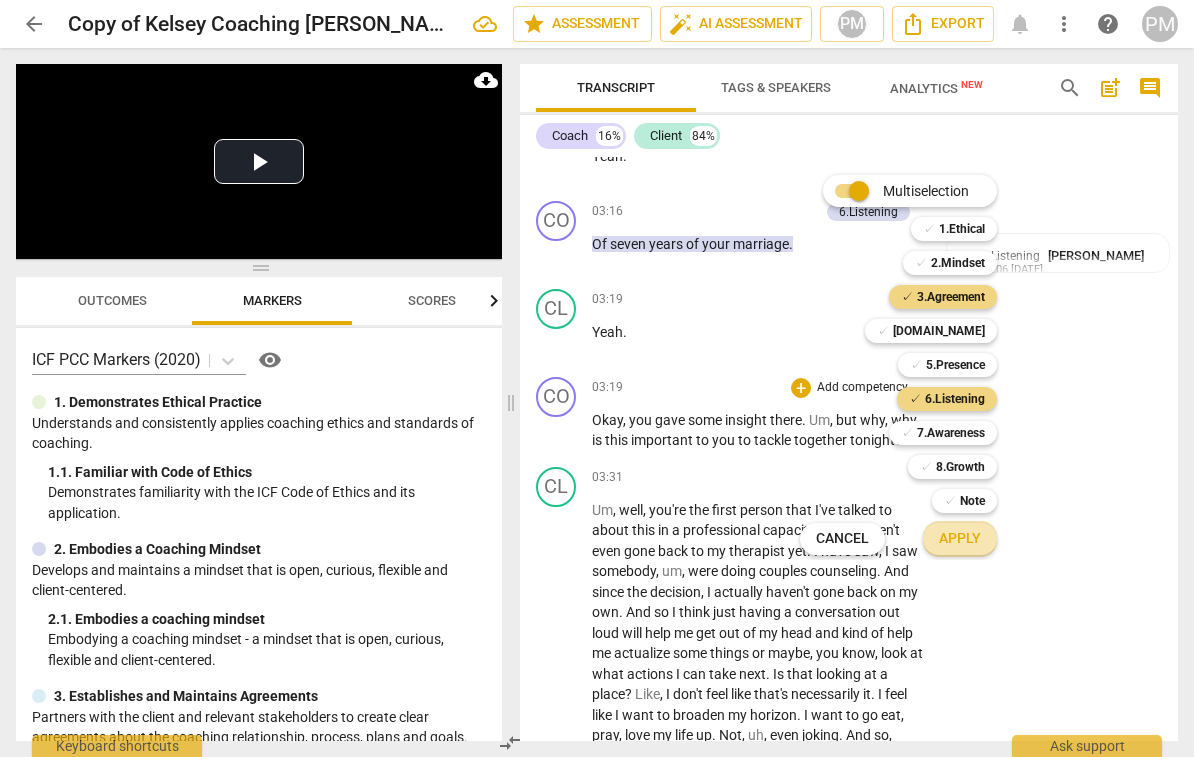 click on "Apply" at bounding box center (960, 539) 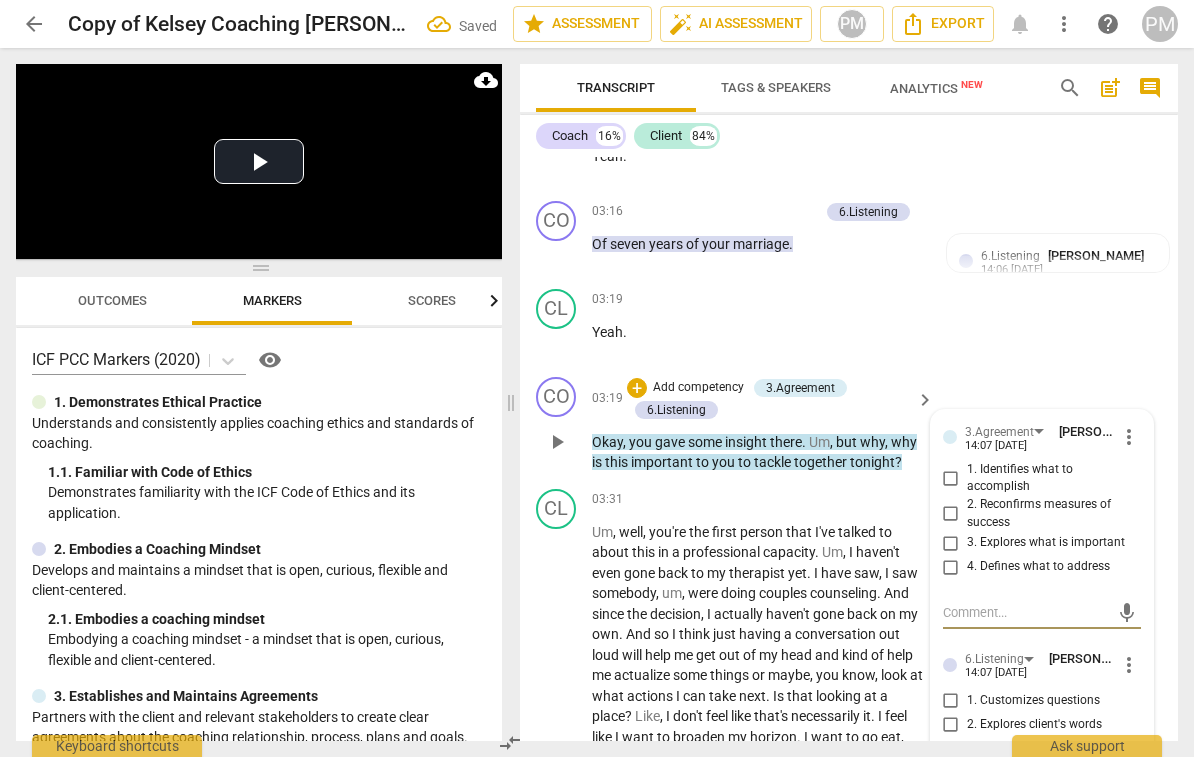 click on "3. Explores what is important" at bounding box center (951, 543) 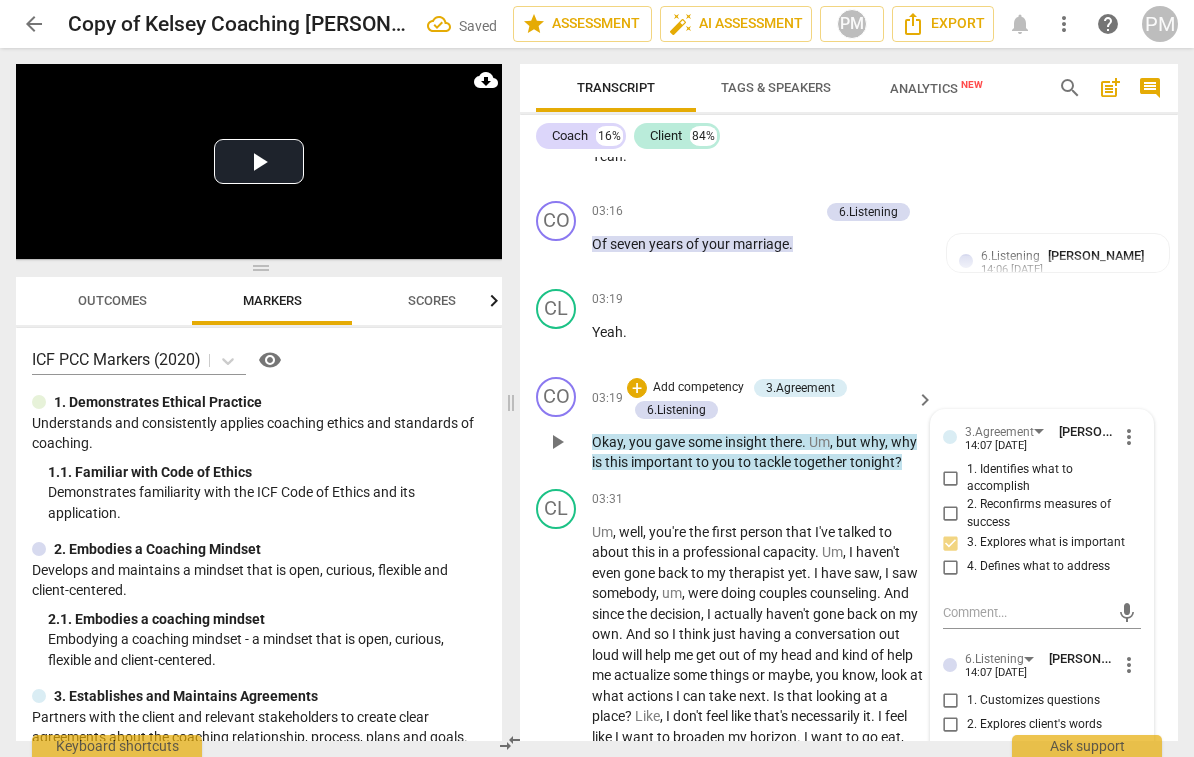 click on "3. Explores what is important" at bounding box center [1046, 543] 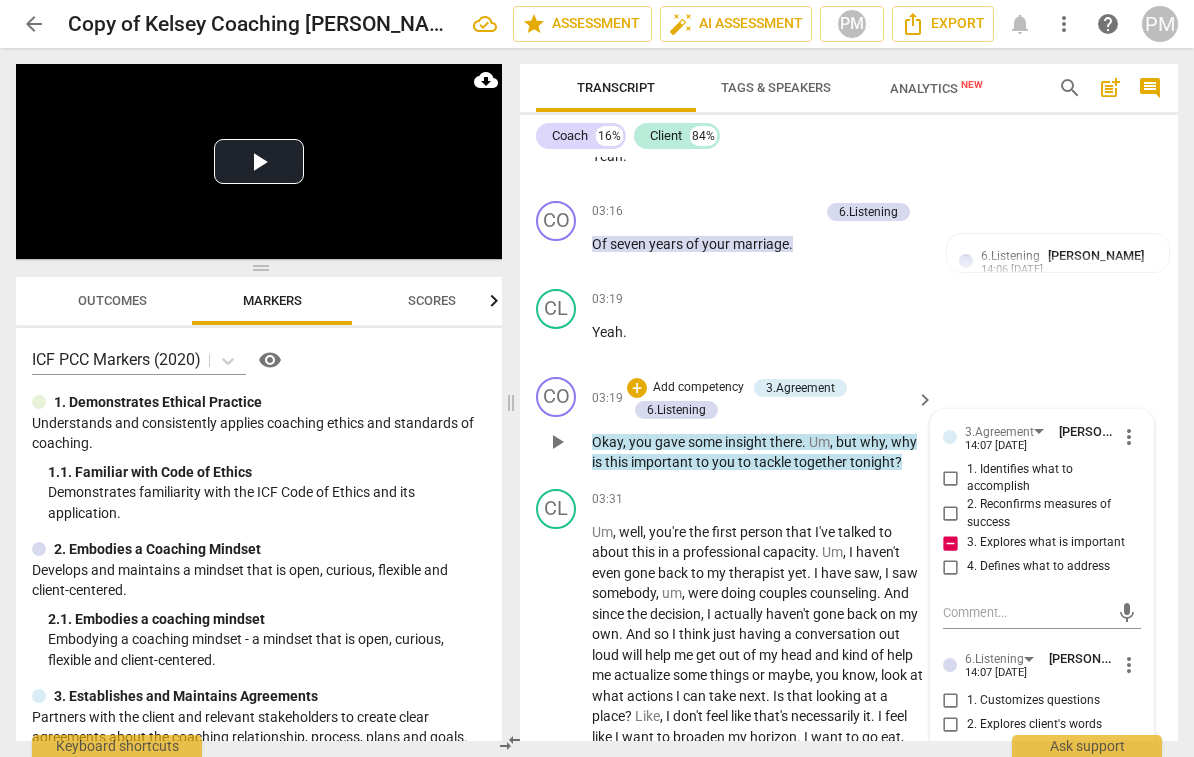 click on "2. Reconfirms measures of success" at bounding box center [951, 514] 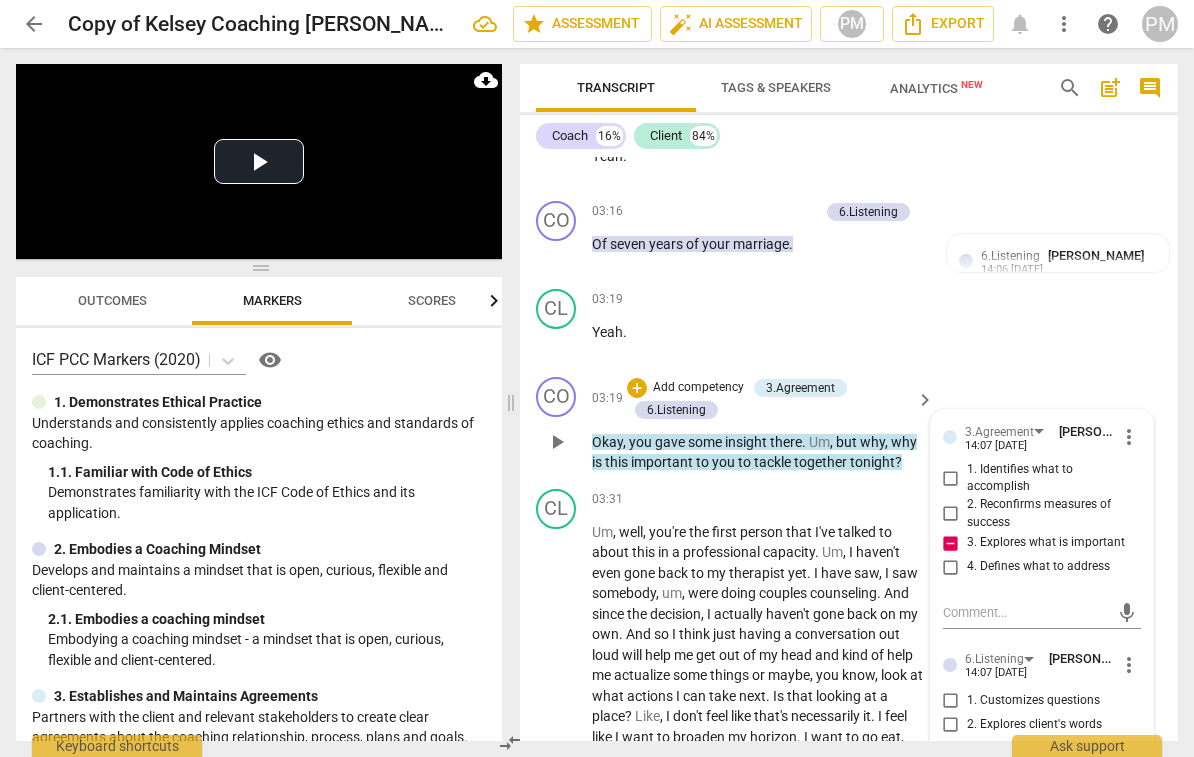 checkbox on "true" 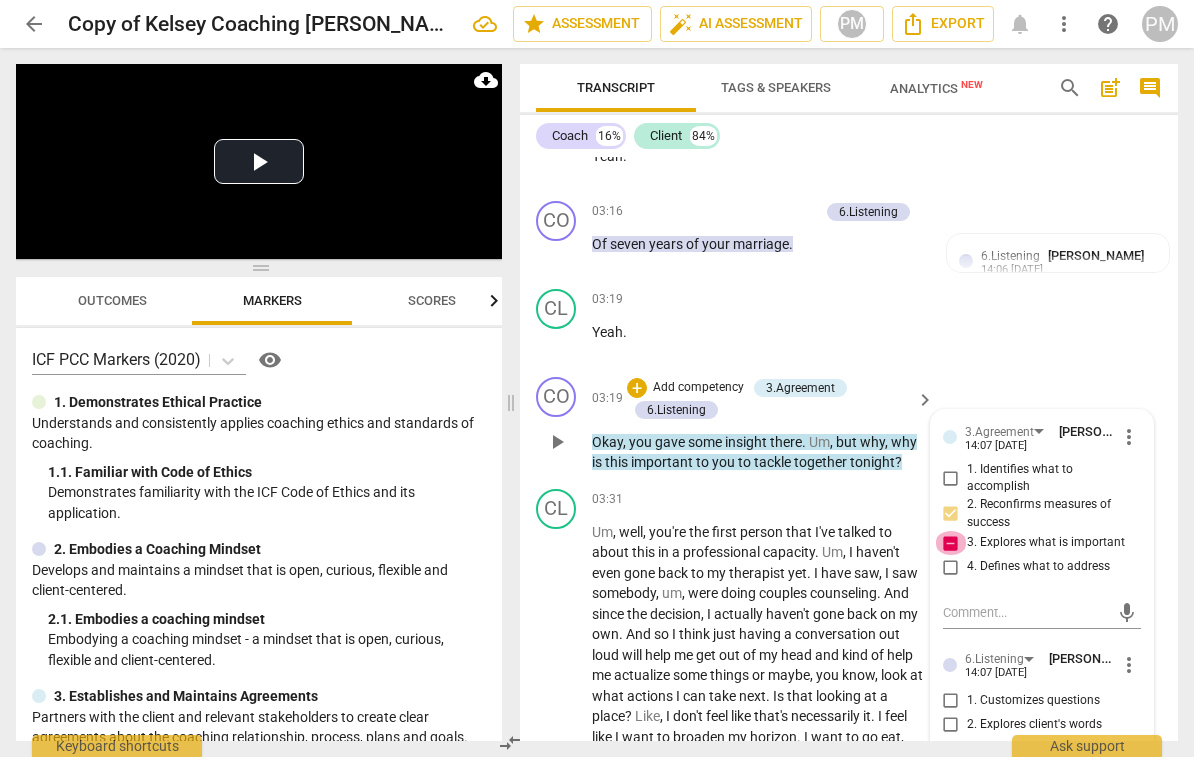 click on "3. Explores what is important" at bounding box center [951, 543] 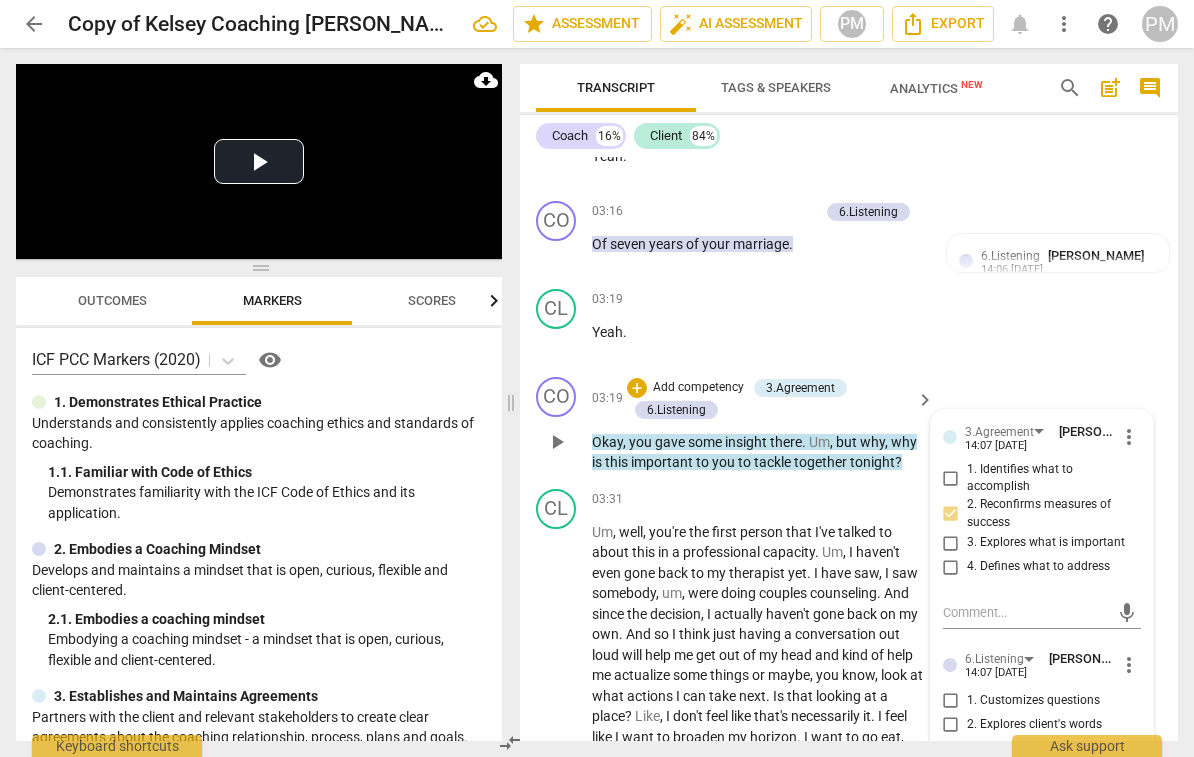 click on "3. Explores what is important" at bounding box center (951, 543) 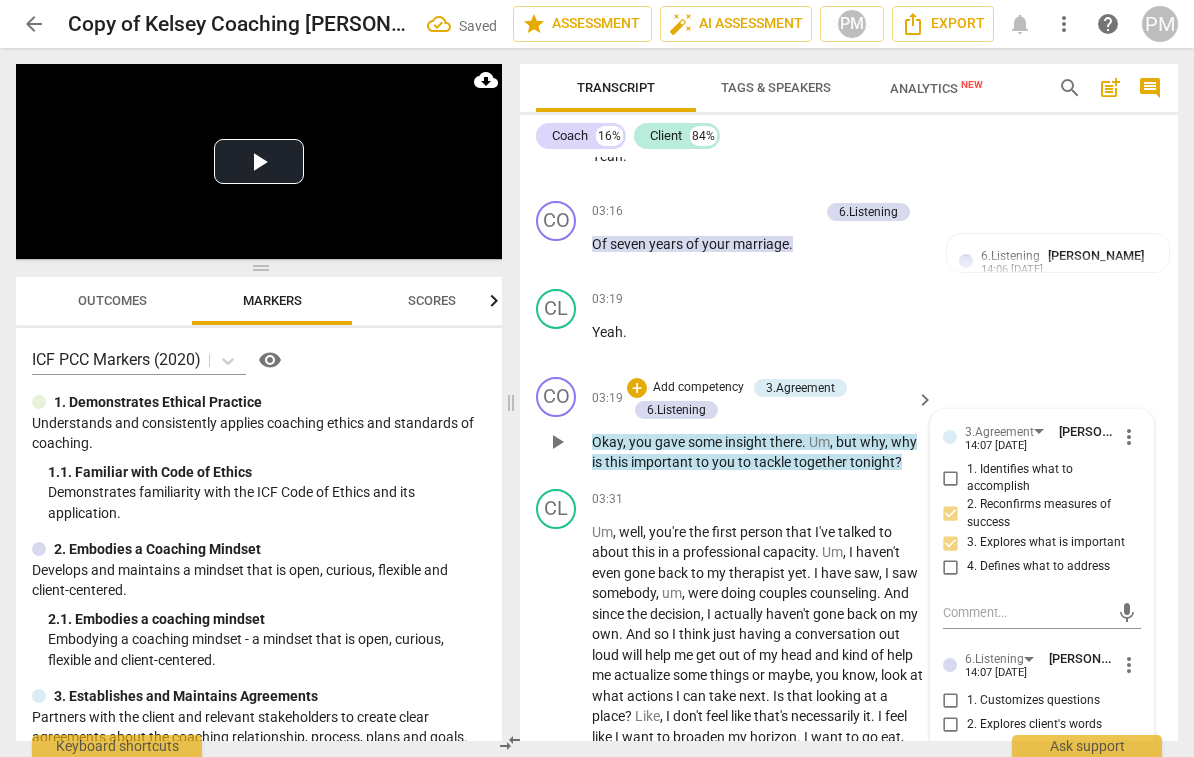 click on "1. Identifies what to accomplish" at bounding box center [951, 478] 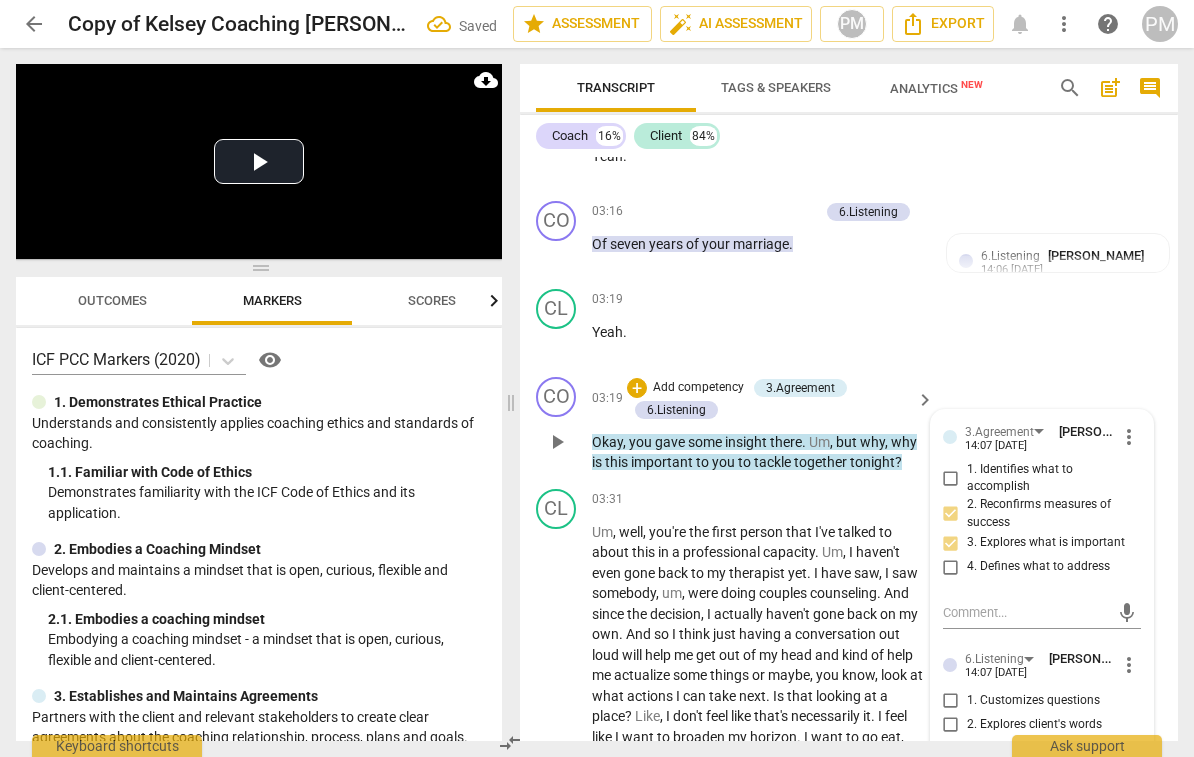 checkbox on "true" 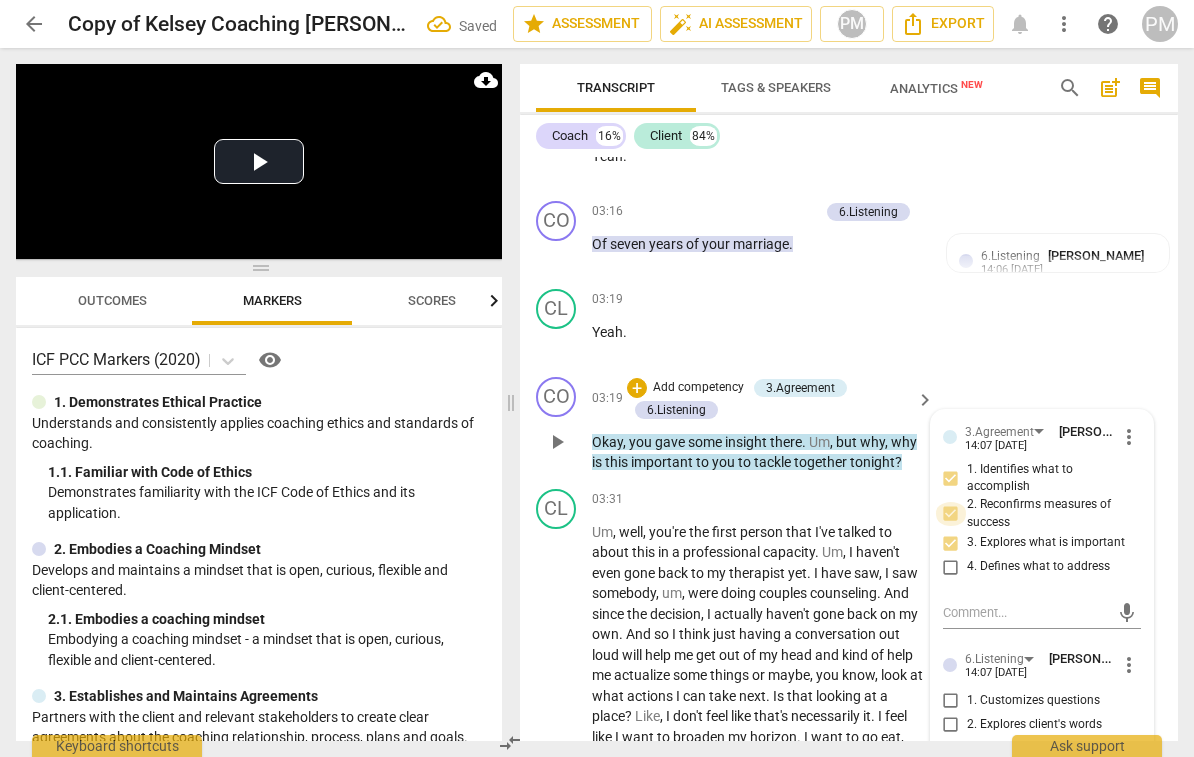 click on "2. Reconfirms measures of success" at bounding box center (951, 514) 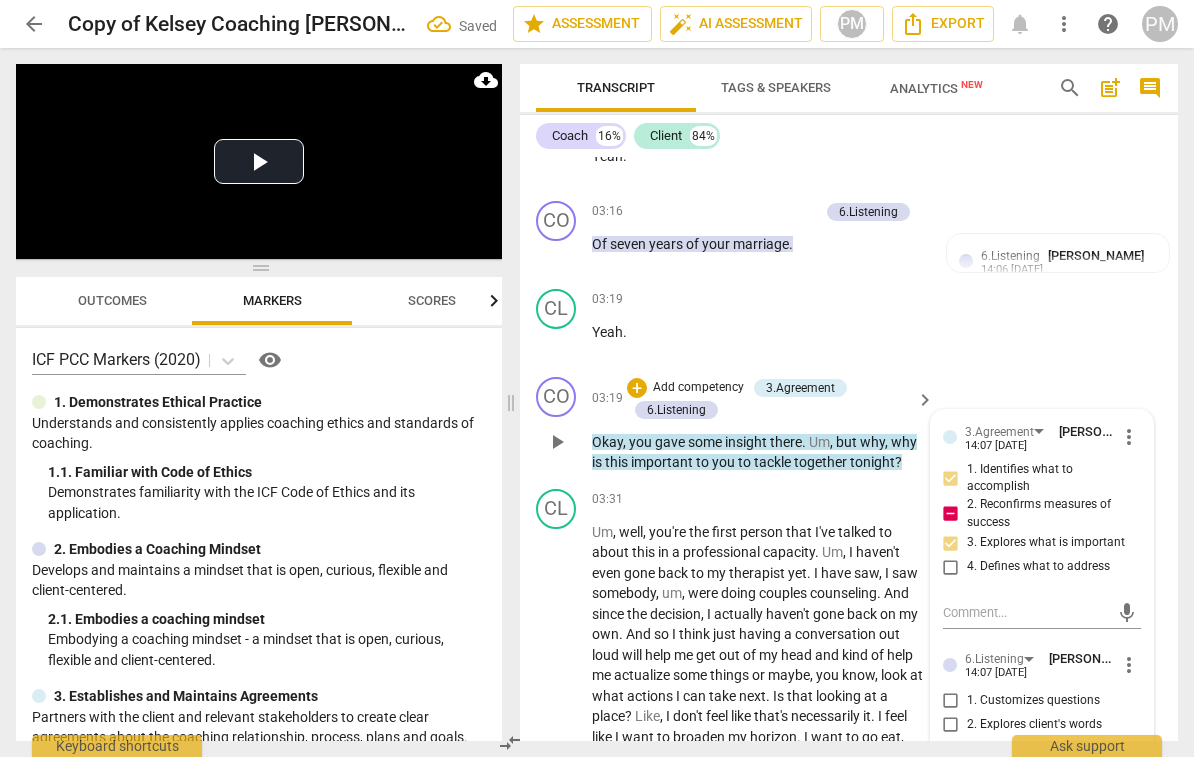 click on "2. Reconfirms measures of success" at bounding box center [951, 514] 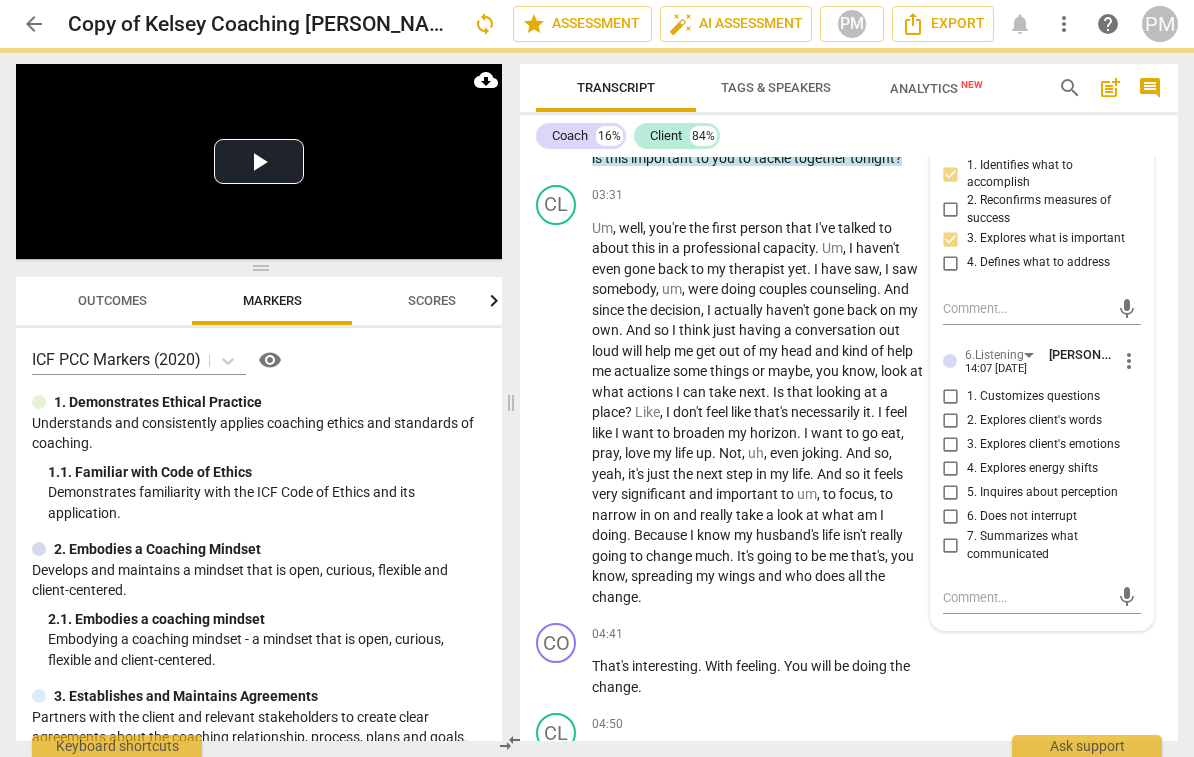 scroll, scrollTop: 1888, scrollLeft: 0, axis: vertical 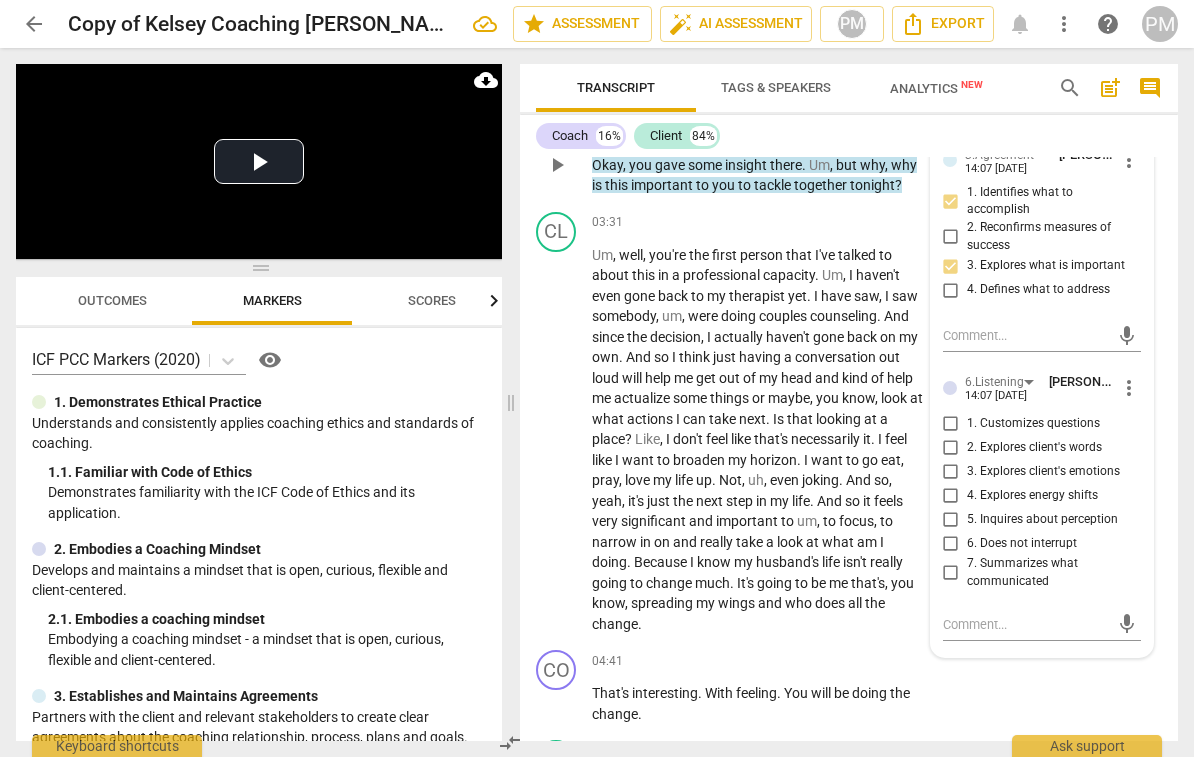 click on "7. Summarizes what communicated" at bounding box center [1050, 572] 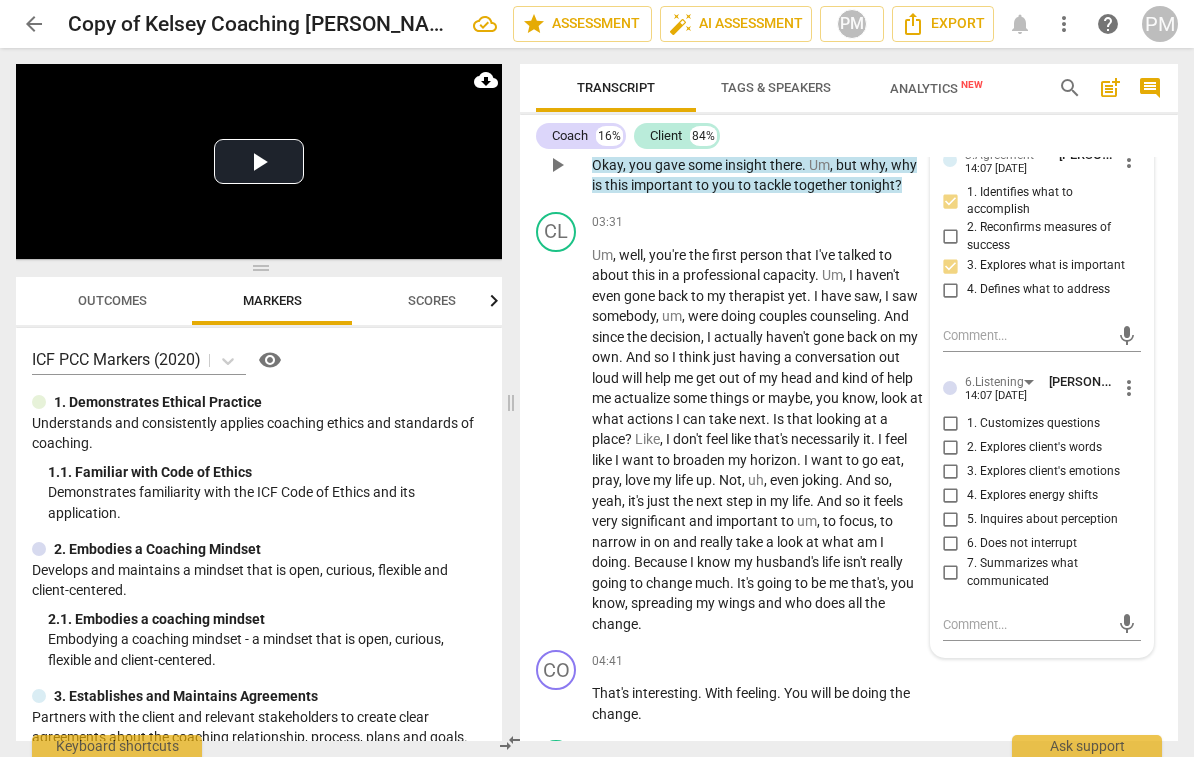 click on "7. Summarizes what communicated" at bounding box center [951, 573] 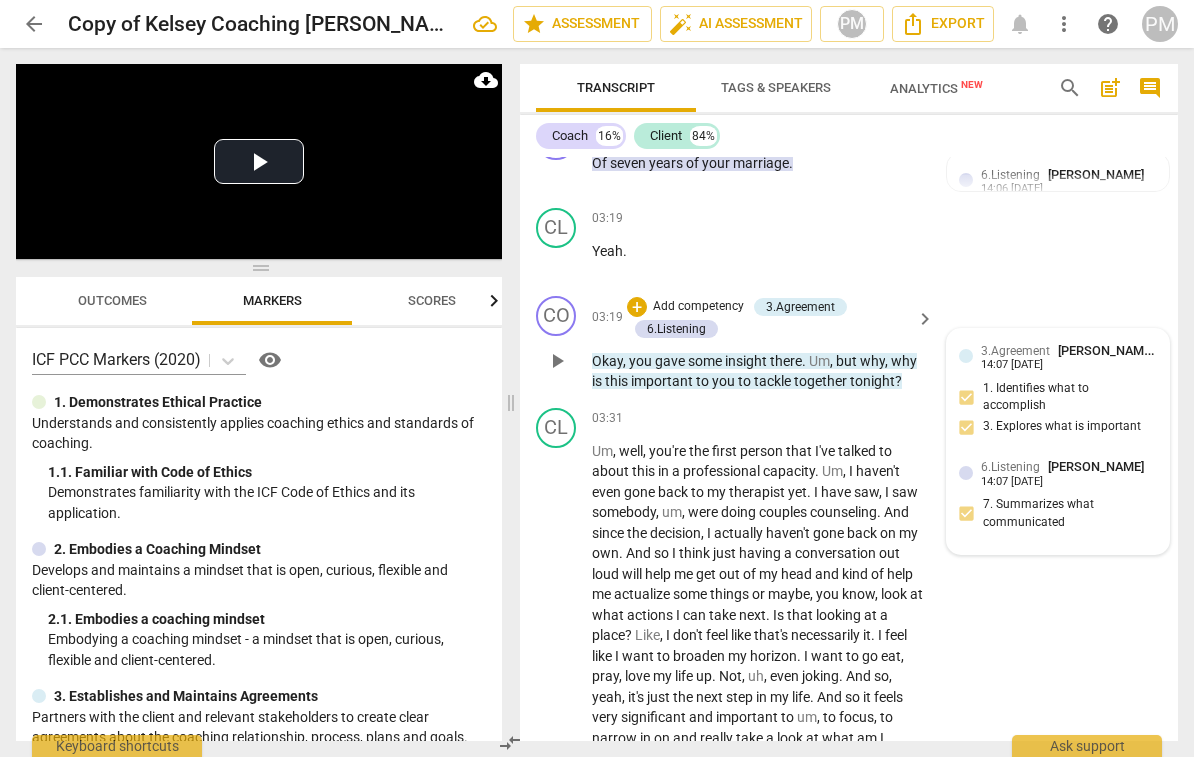 scroll, scrollTop: 1681, scrollLeft: 0, axis: vertical 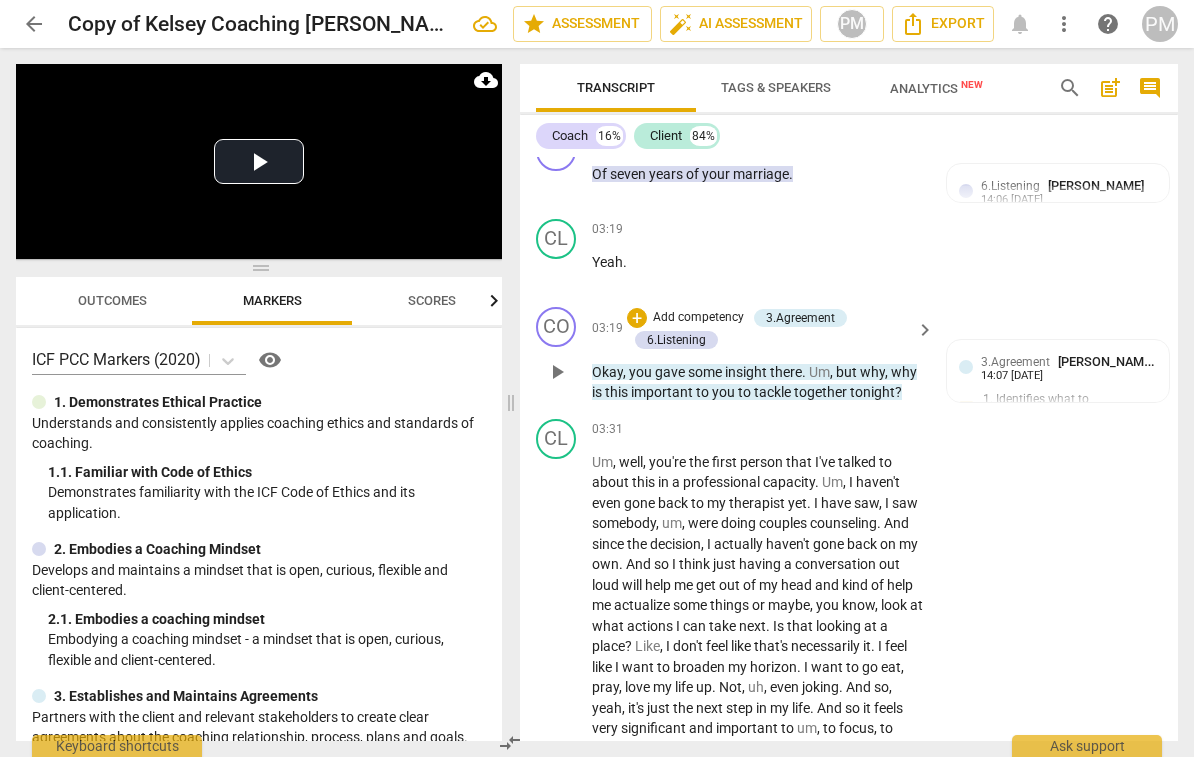 click on "Add competency" at bounding box center (698, 318) 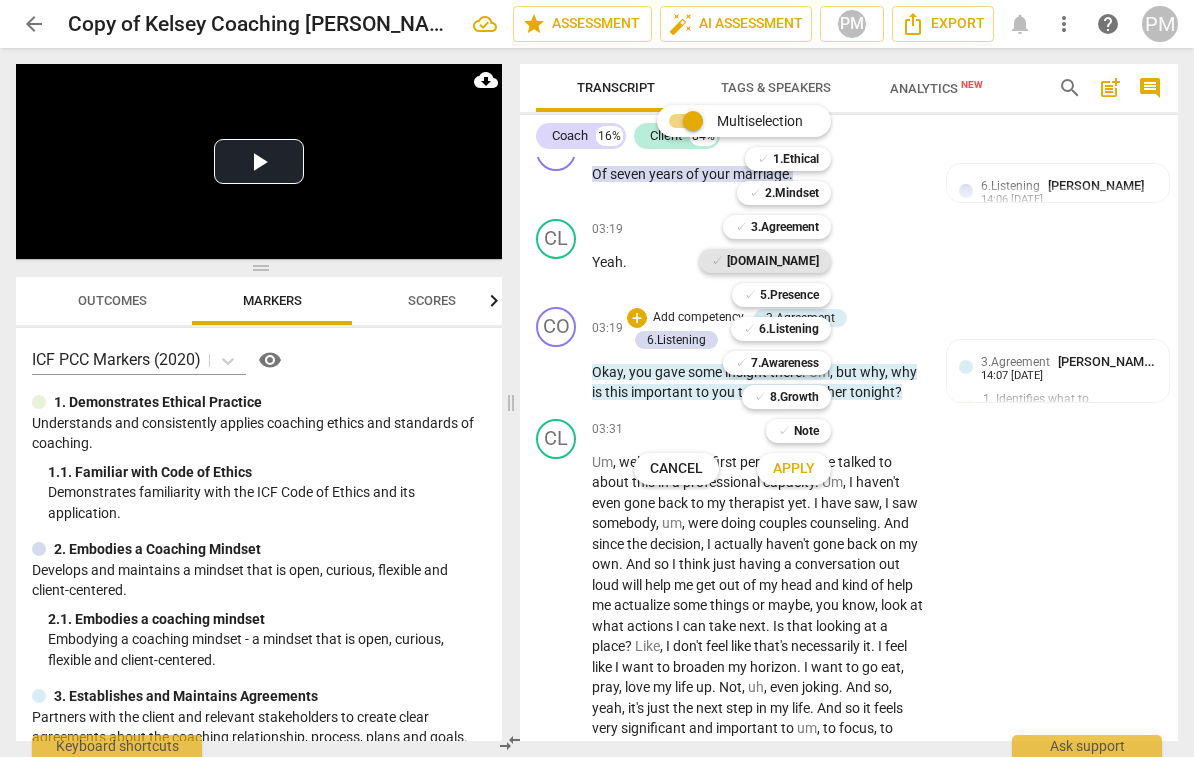 click on "[DOMAIN_NAME]" at bounding box center (773, 261) 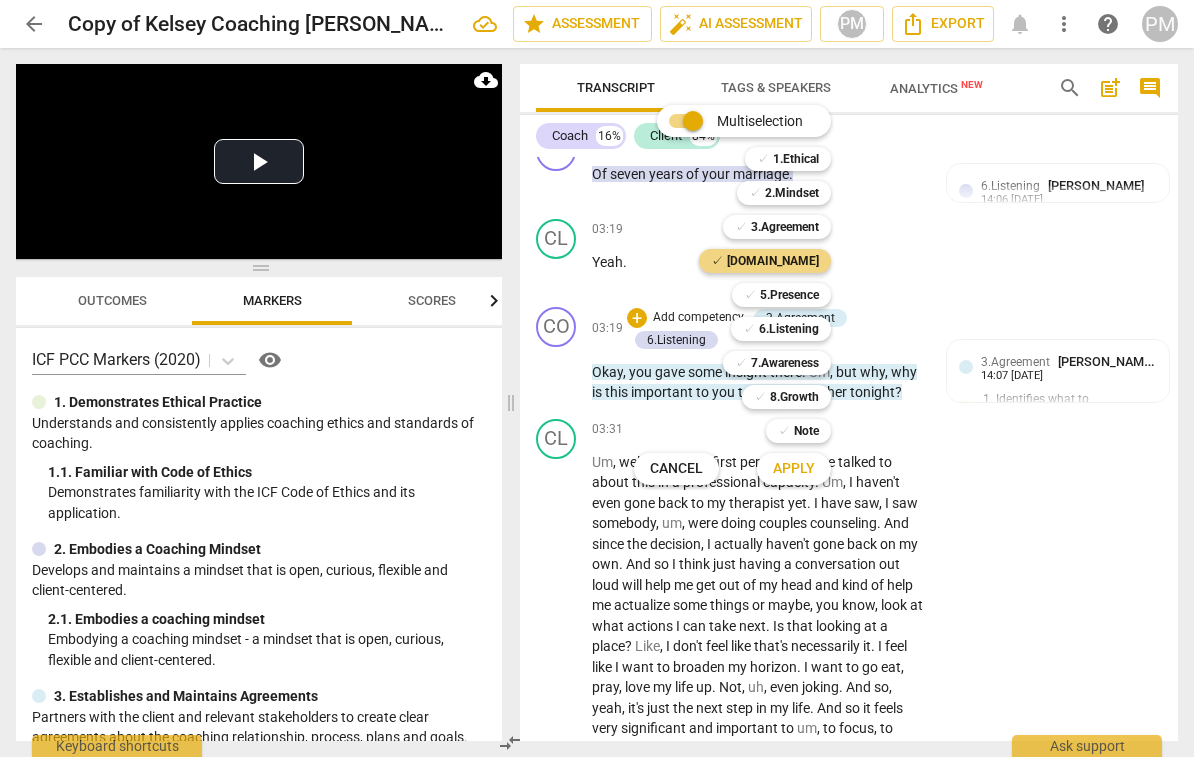 click on "Apply" at bounding box center [794, 469] 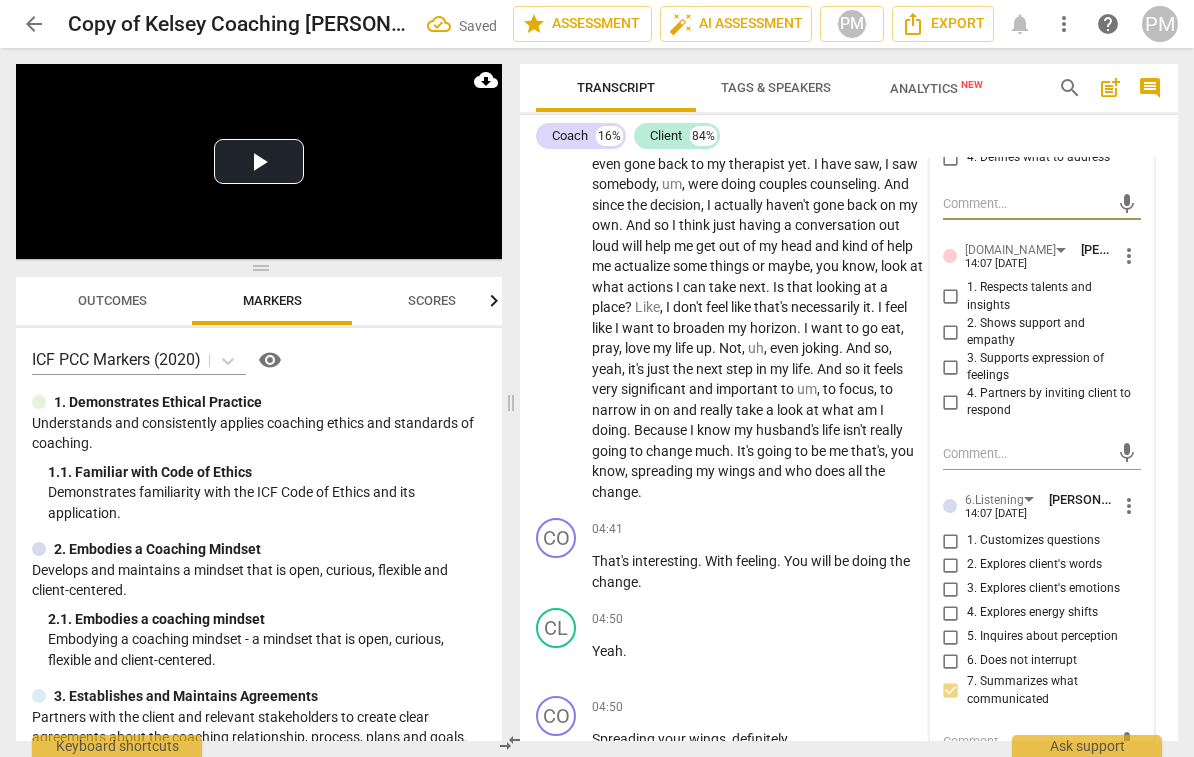 scroll, scrollTop: 2011, scrollLeft: 0, axis: vertical 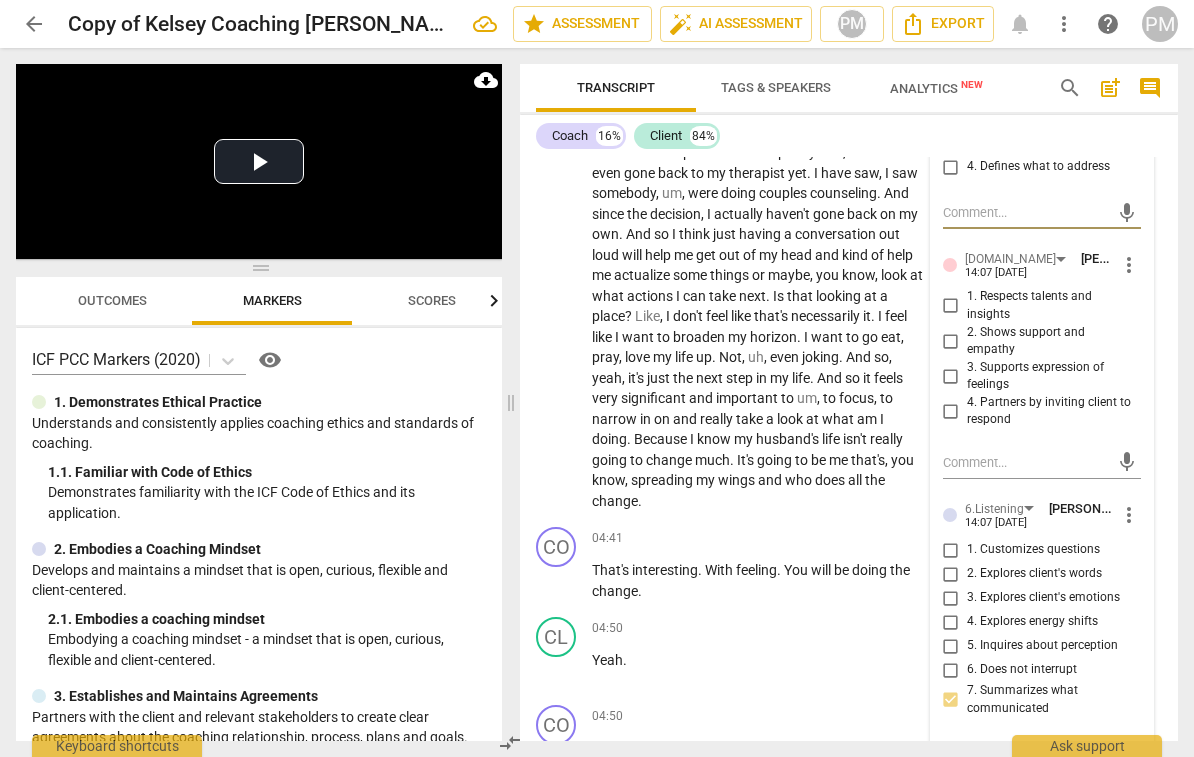 click on "2. Shows support and empathy" at bounding box center (1050, 341) 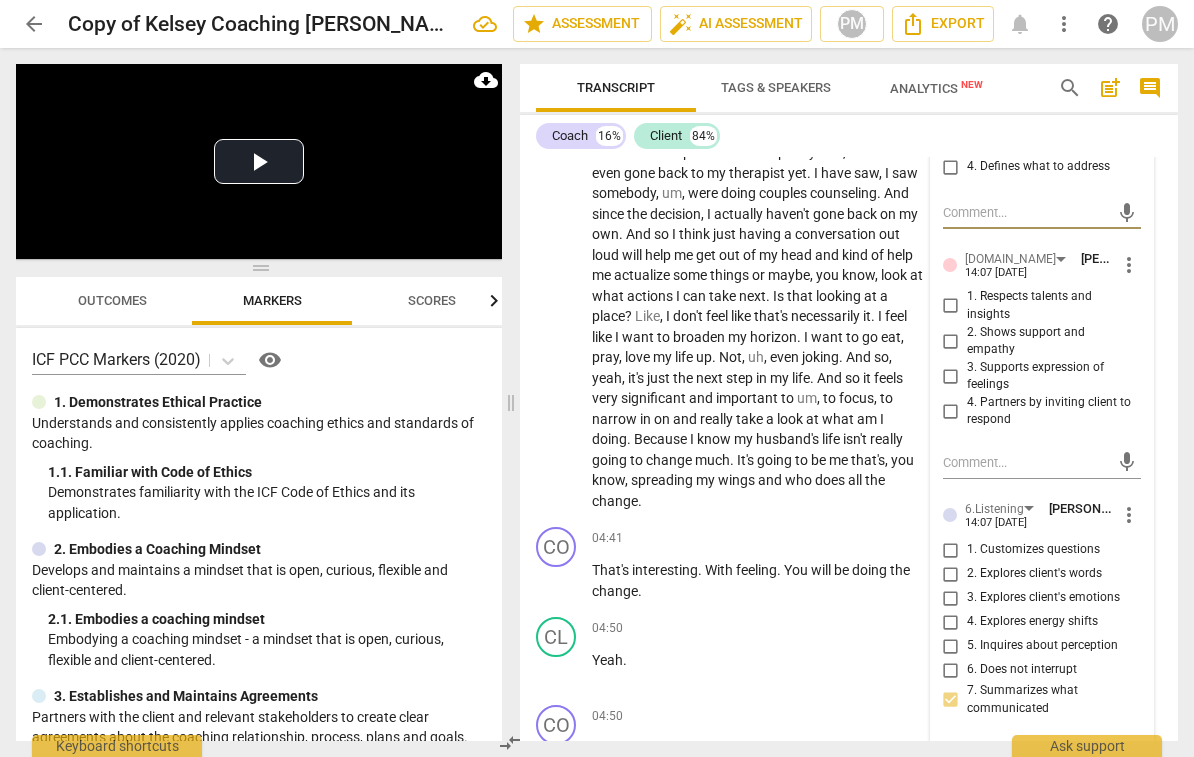 click on "2. Shows support and empathy" at bounding box center [951, 341] 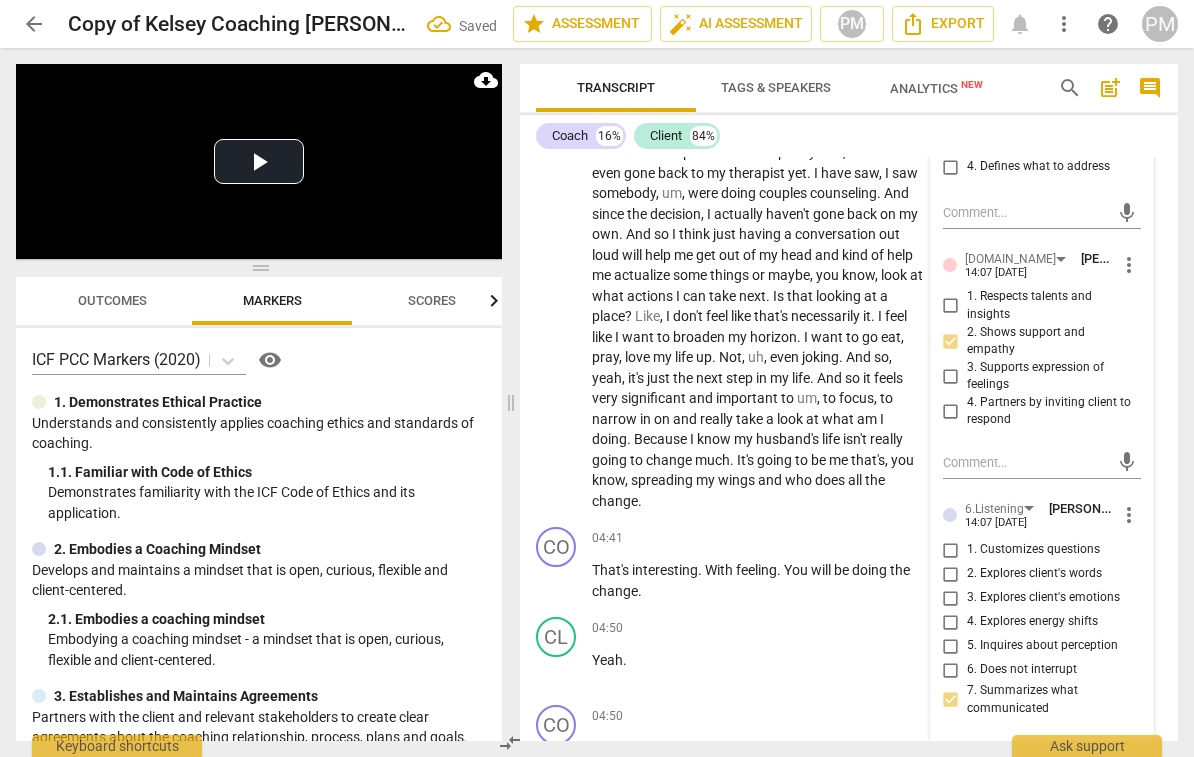 click on "1. Respects talents and insights" at bounding box center [1050, 305] 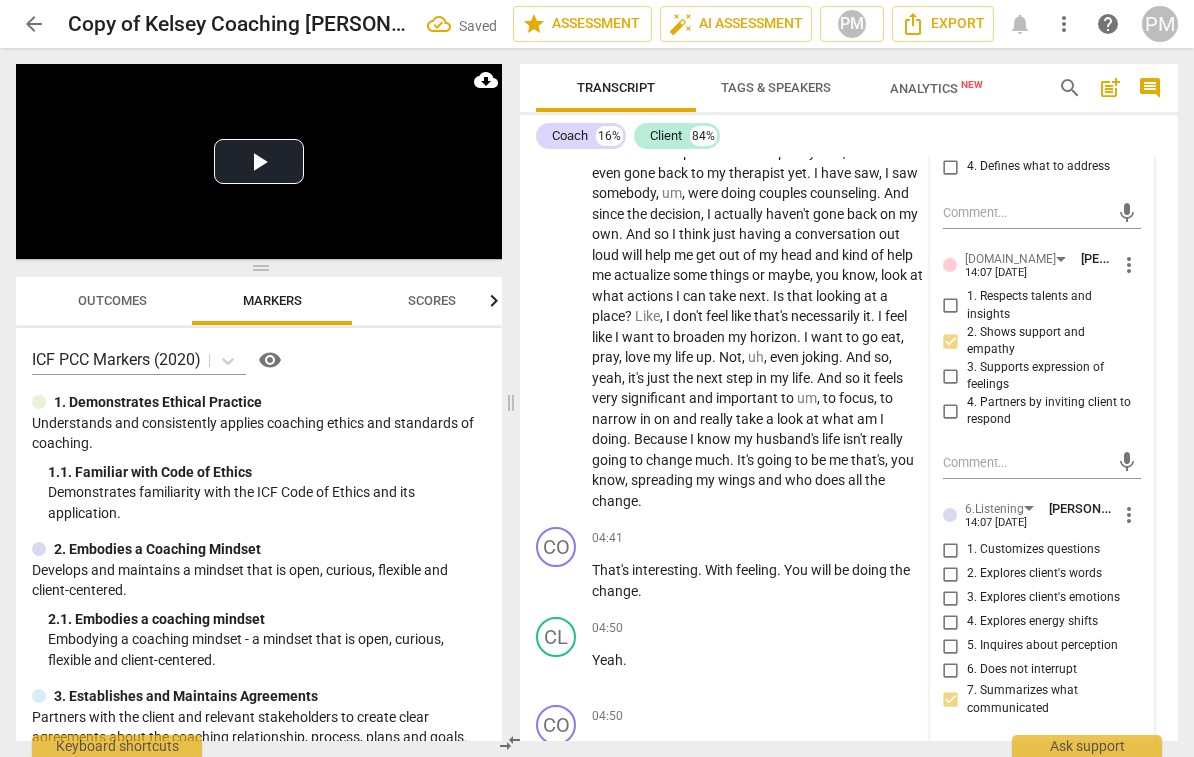 click on "1. Respects talents and insights" at bounding box center (951, 306) 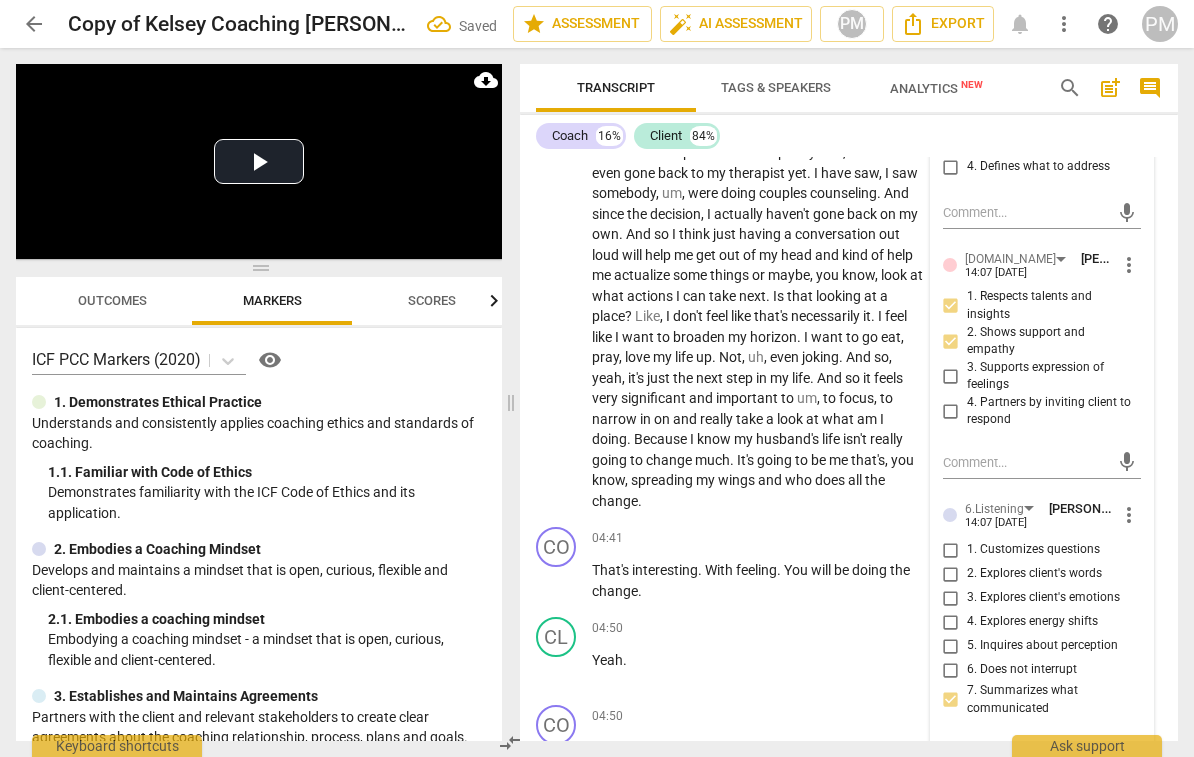 click on "4. Partners by inviting client to respond" at bounding box center [1050, 411] 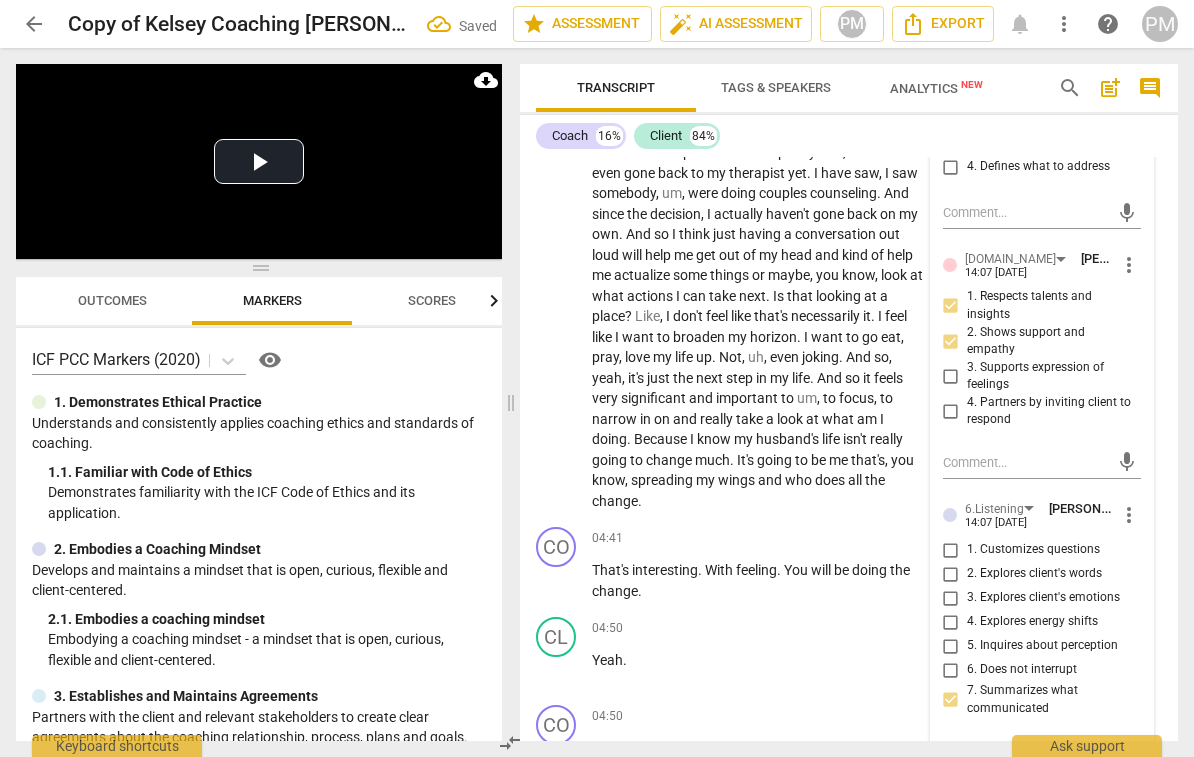 click on "4. Partners by inviting client to respond" at bounding box center (951, 411) 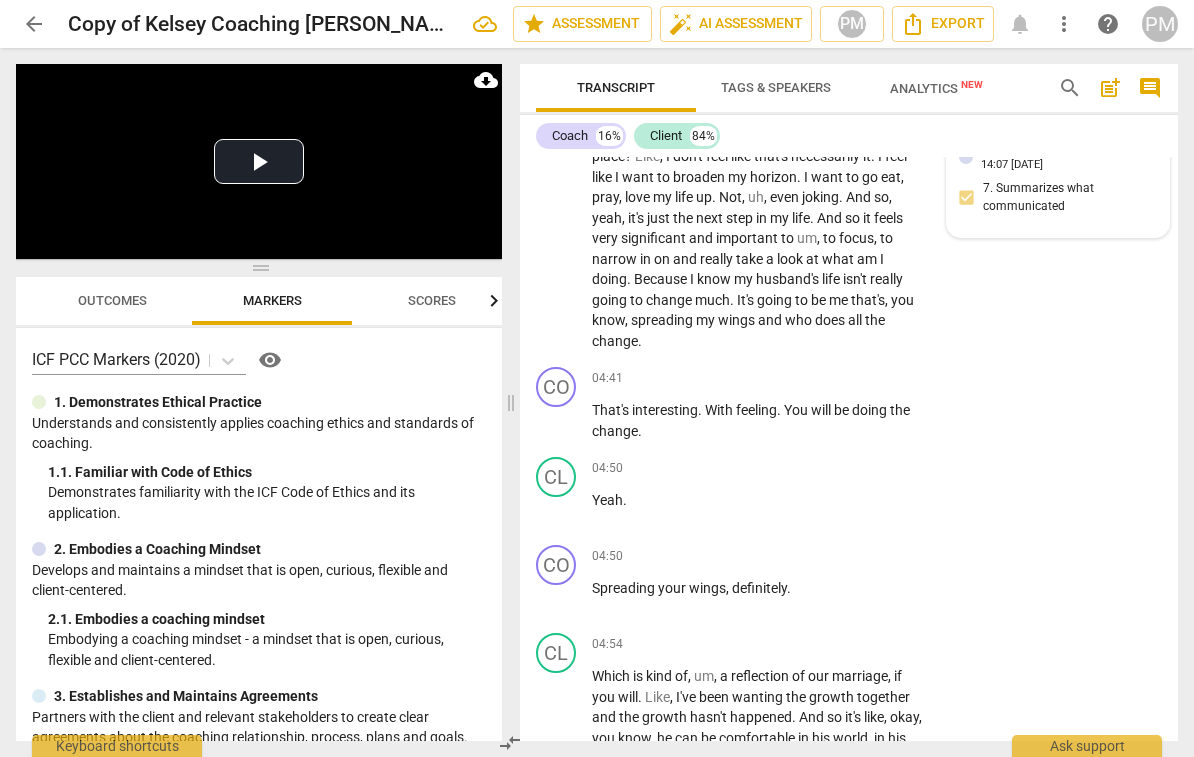 scroll, scrollTop: 2173, scrollLeft: 0, axis: vertical 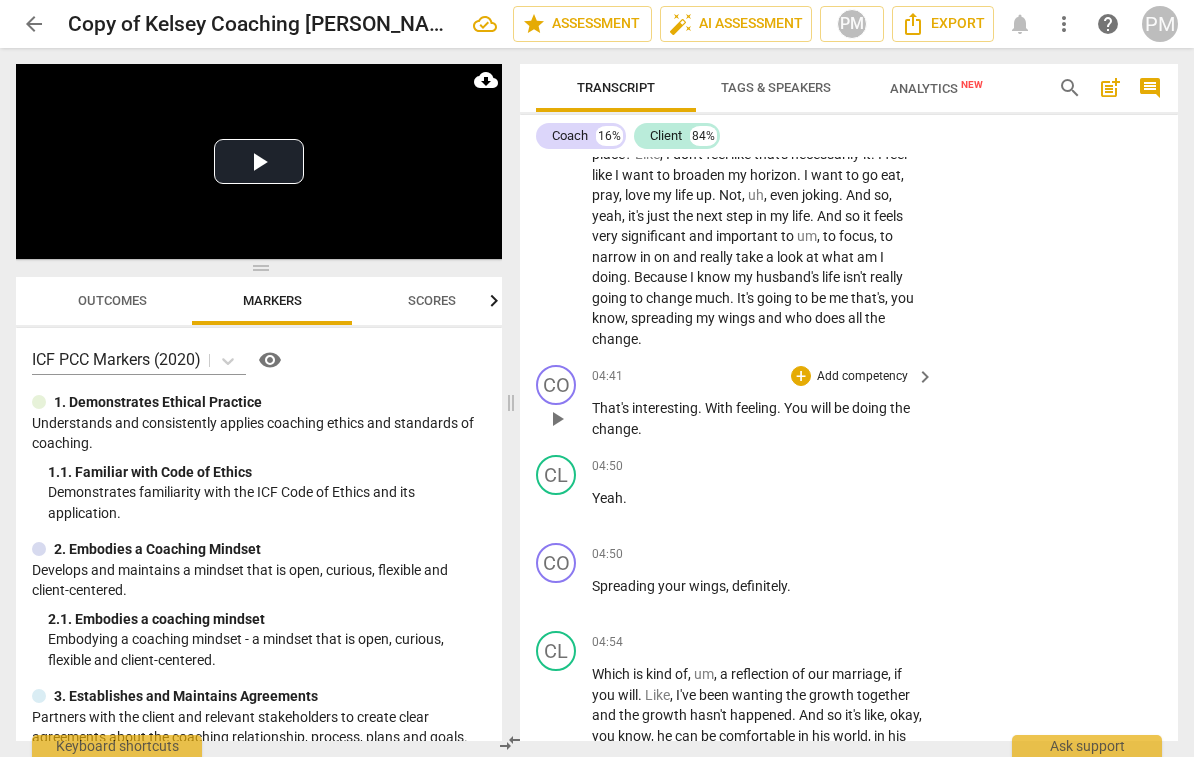 click on "Add competency" at bounding box center (862, 377) 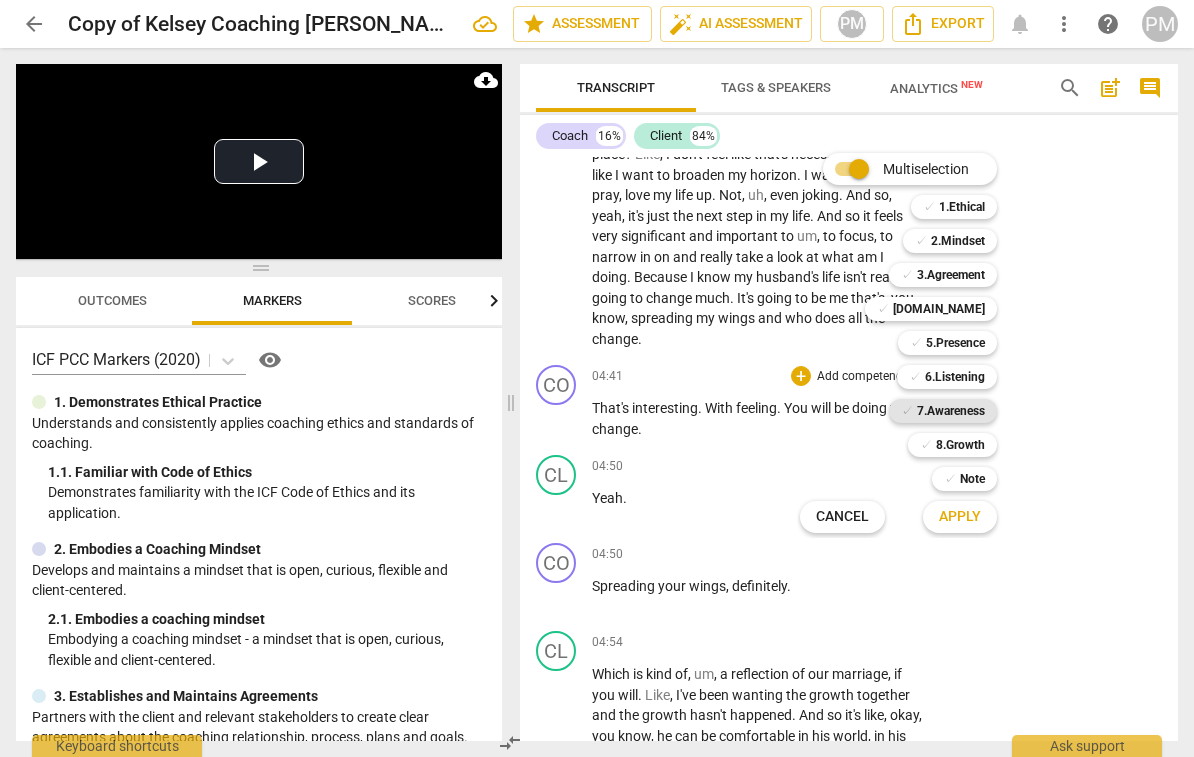 click on "7.Awareness" at bounding box center (951, 411) 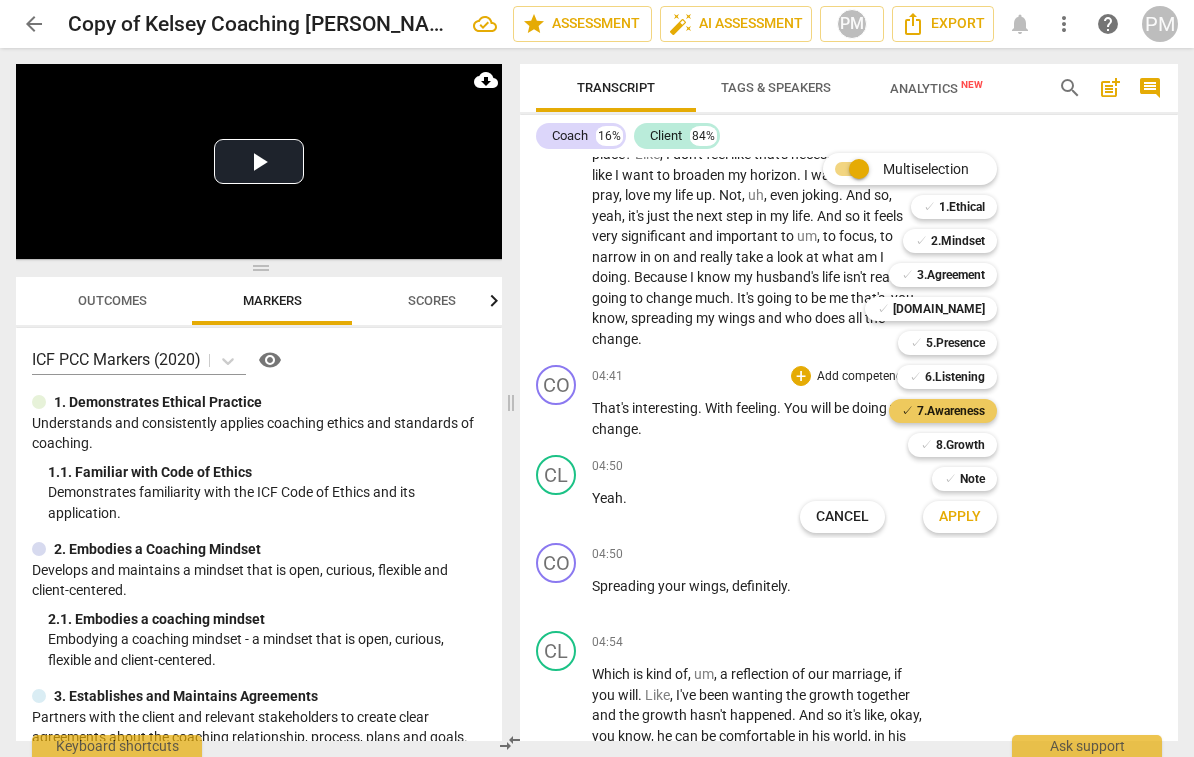click on "✓ 7.Awareness" at bounding box center [943, 411] 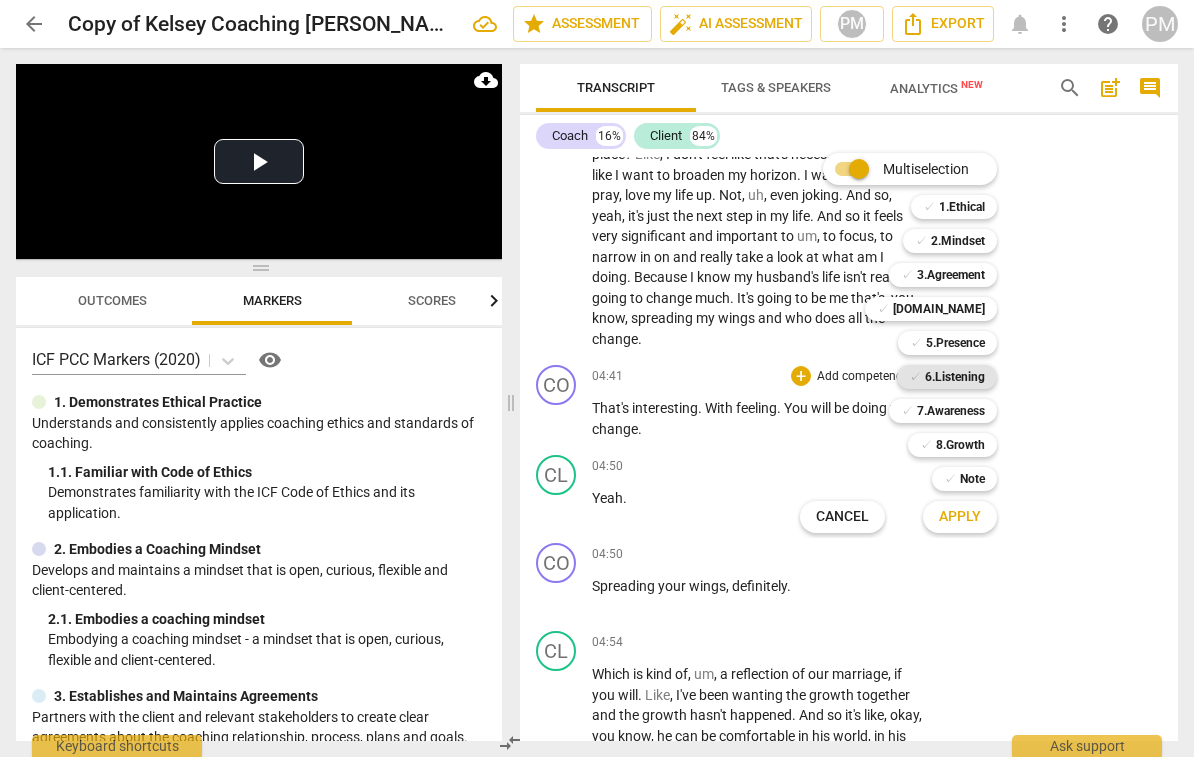 click on "6.Listening" at bounding box center [955, 377] 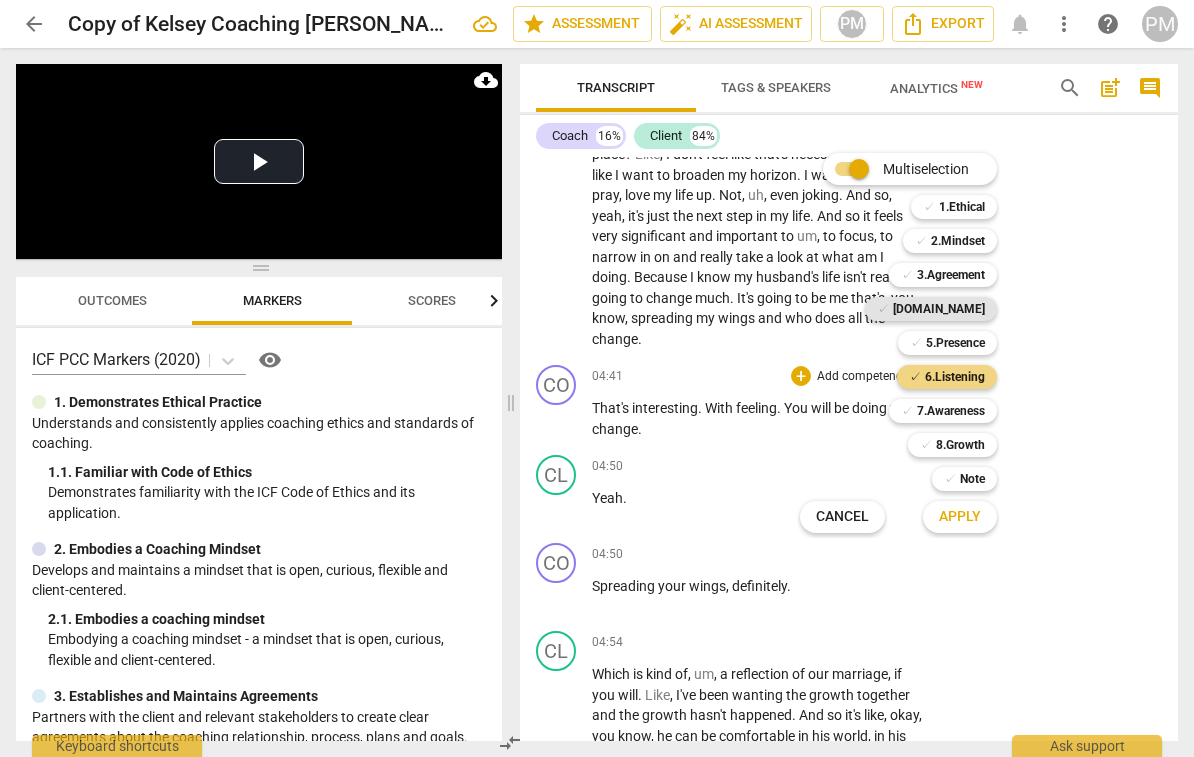 click on "[DOMAIN_NAME]" at bounding box center (939, 309) 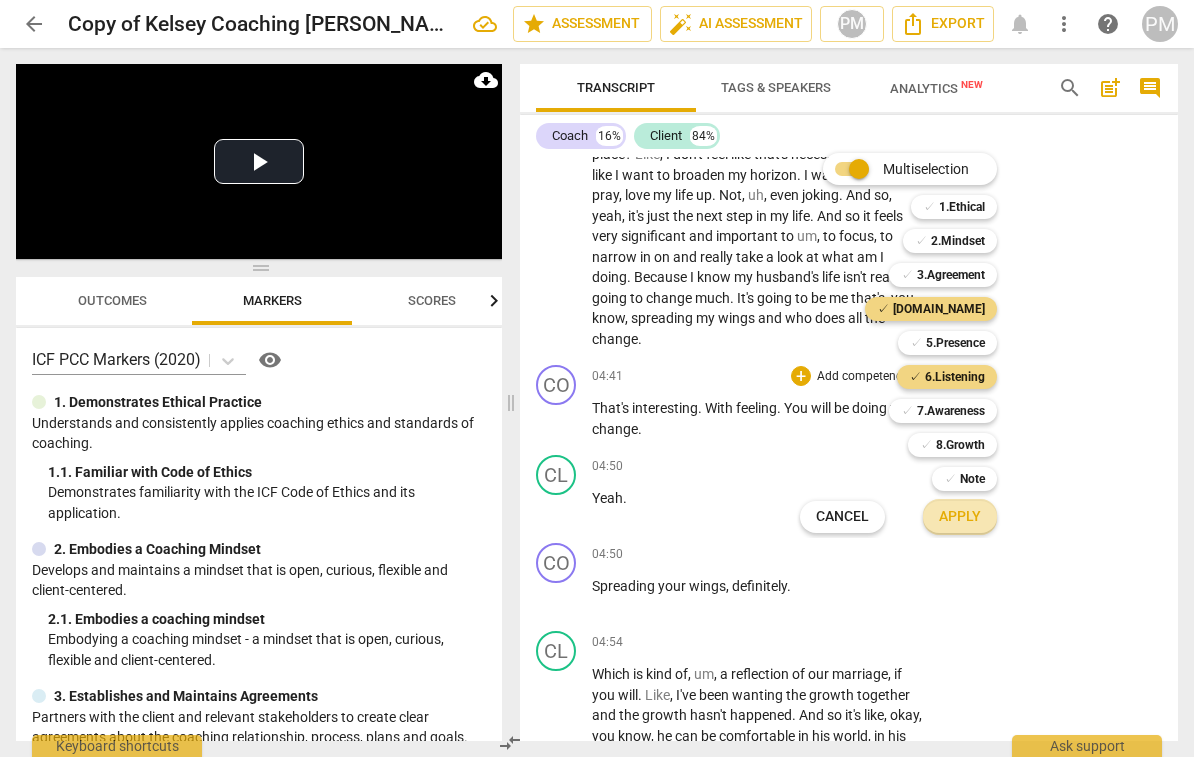 click on "Apply" at bounding box center [960, 517] 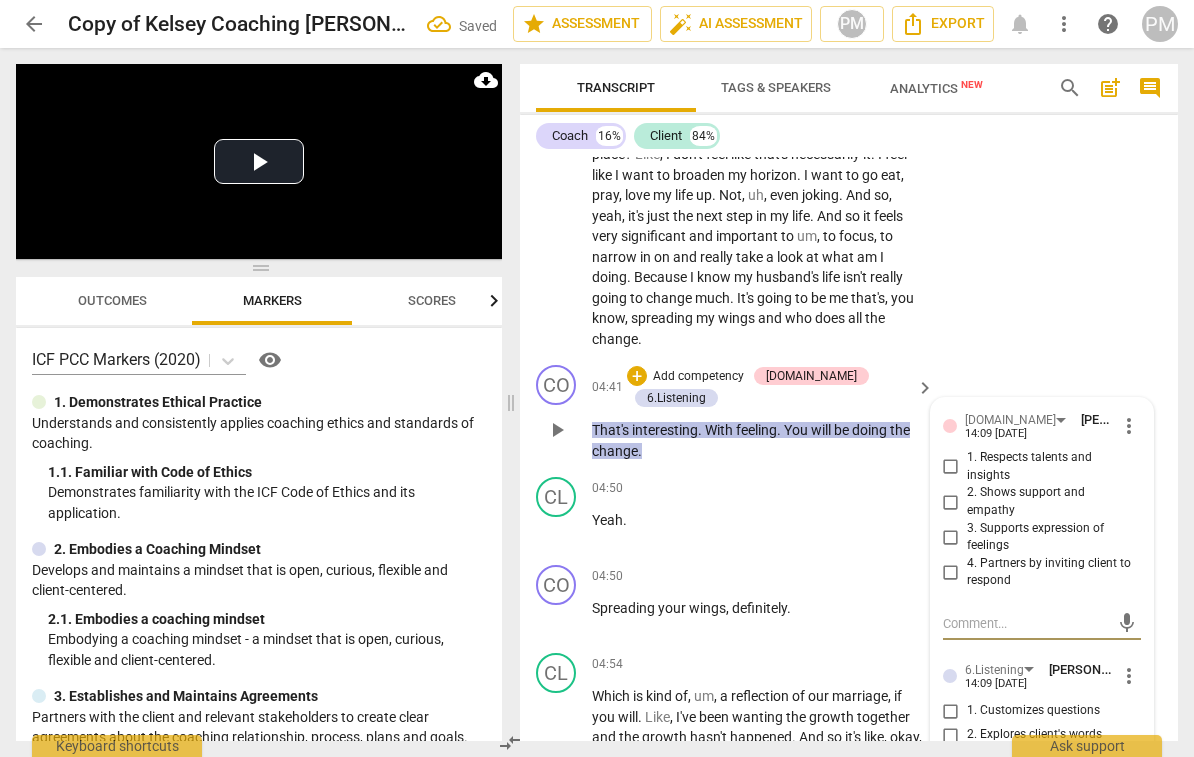 click on "2. Shows support and empathy" at bounding box center [951, 502] 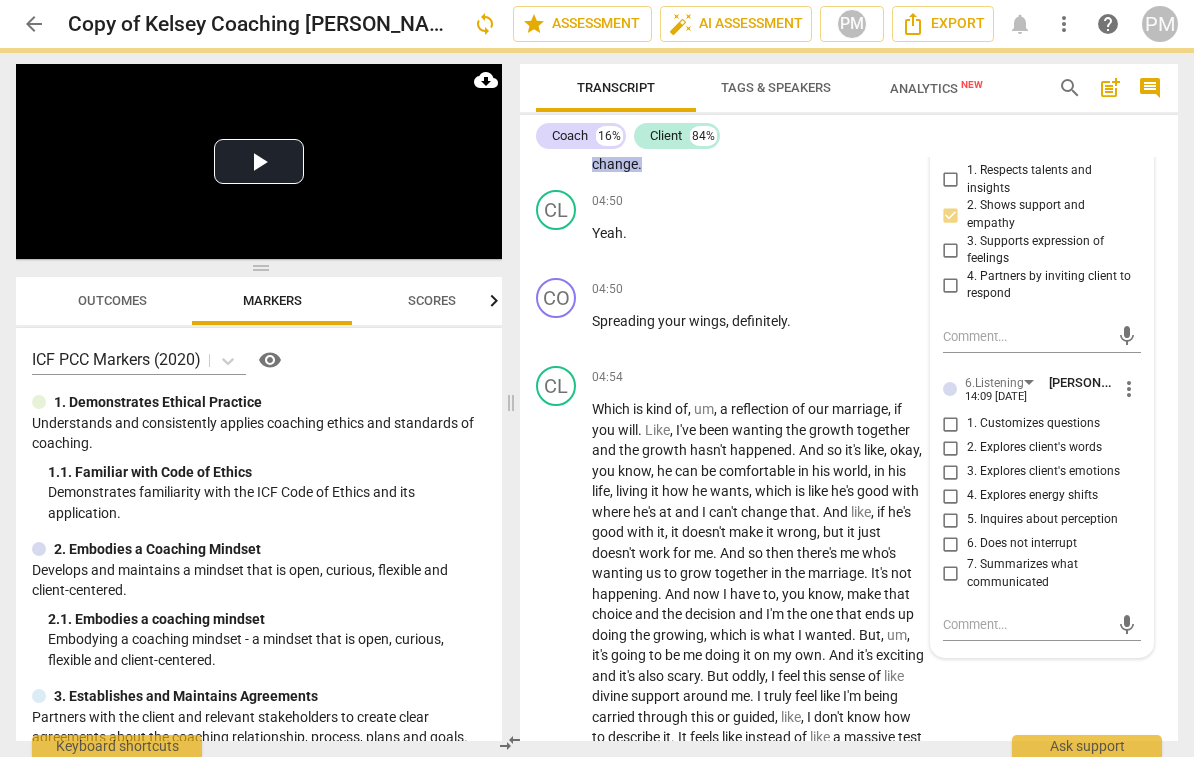 scroll, scrollTop: 2465, scrollLeft: 0, axis: vertical 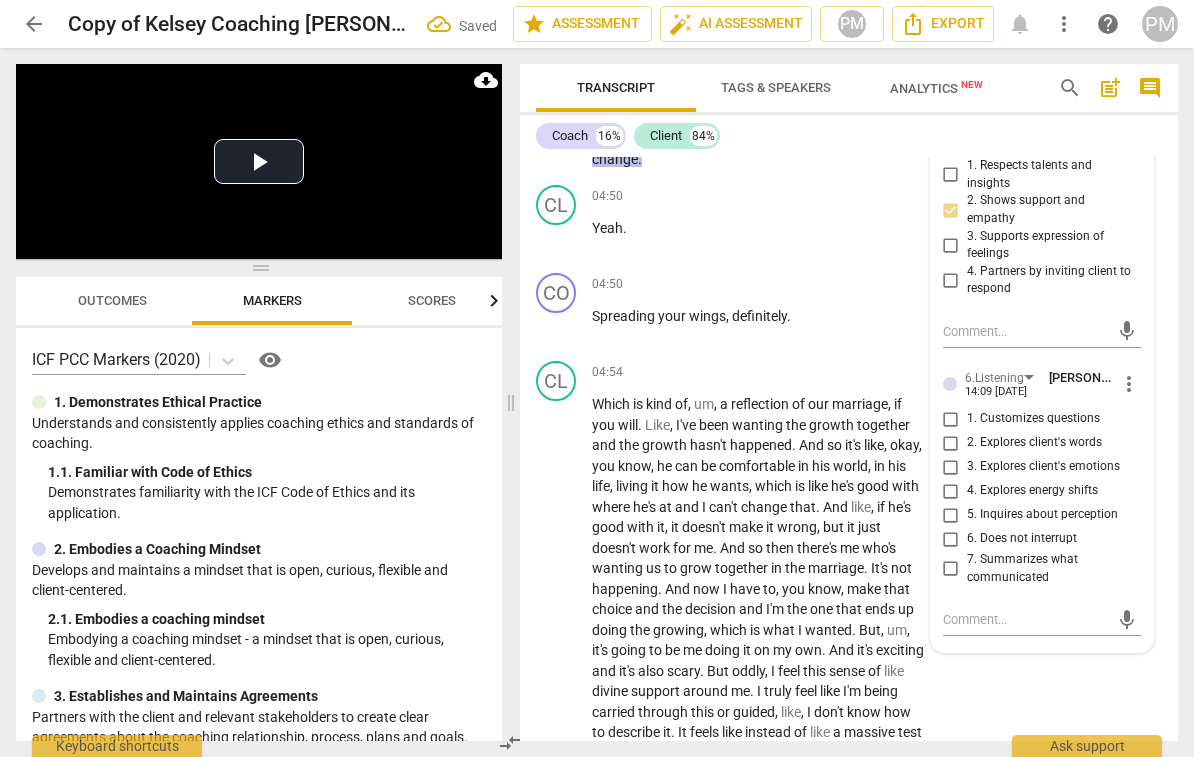 click on "3. Explores client's emotions" at bounding box center [951, 467] 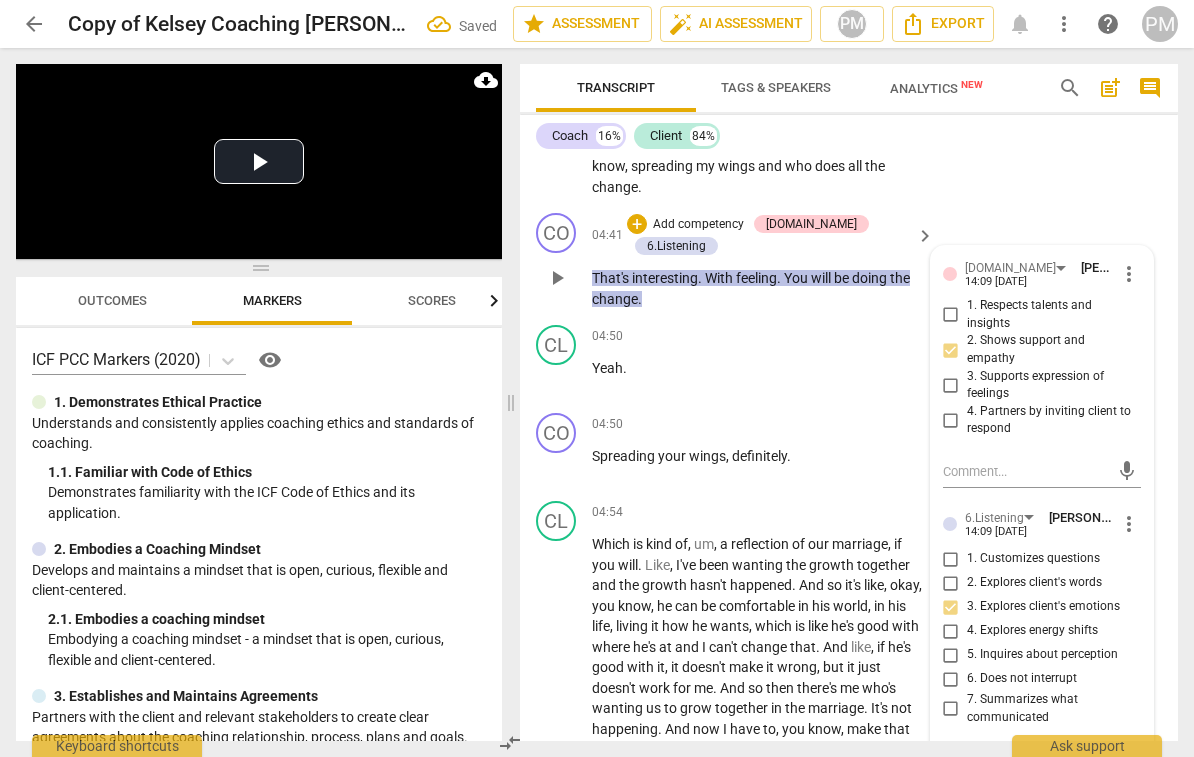 scroll, scrollTop: 2335, scrollLeft: 0, axis: vertical 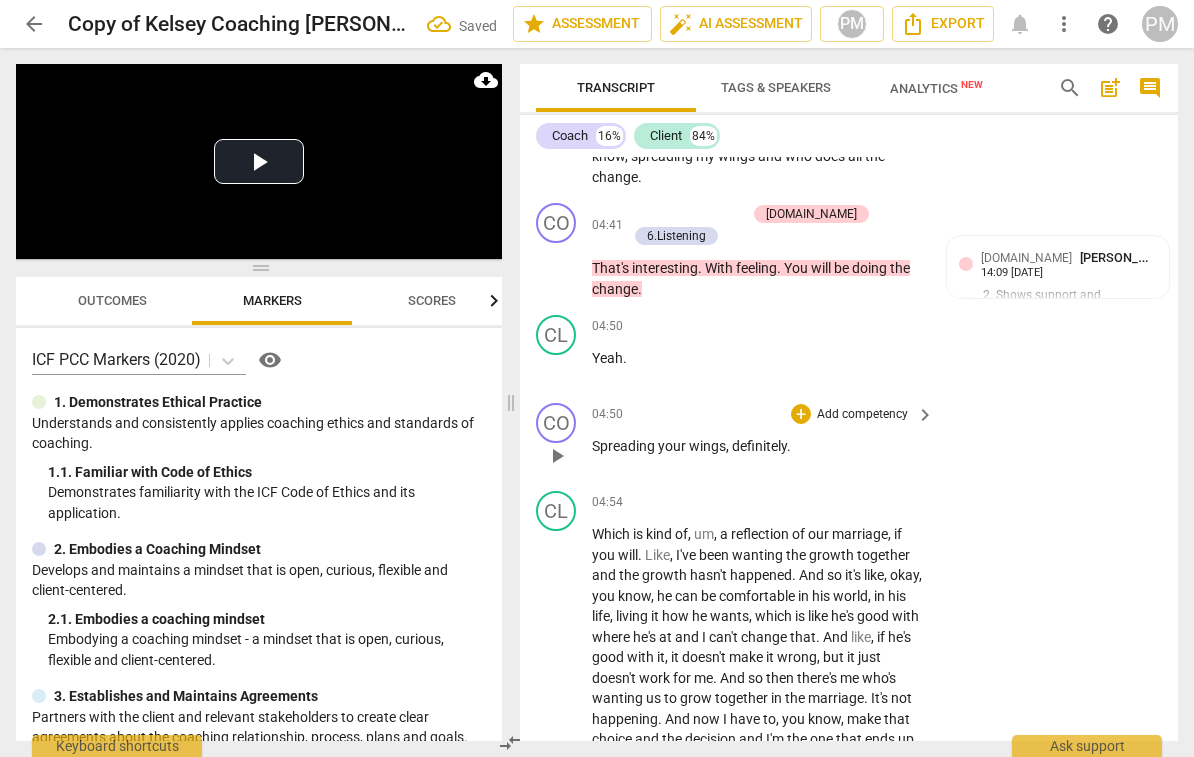 click on "Add competency" at bounding box center [862, 415] 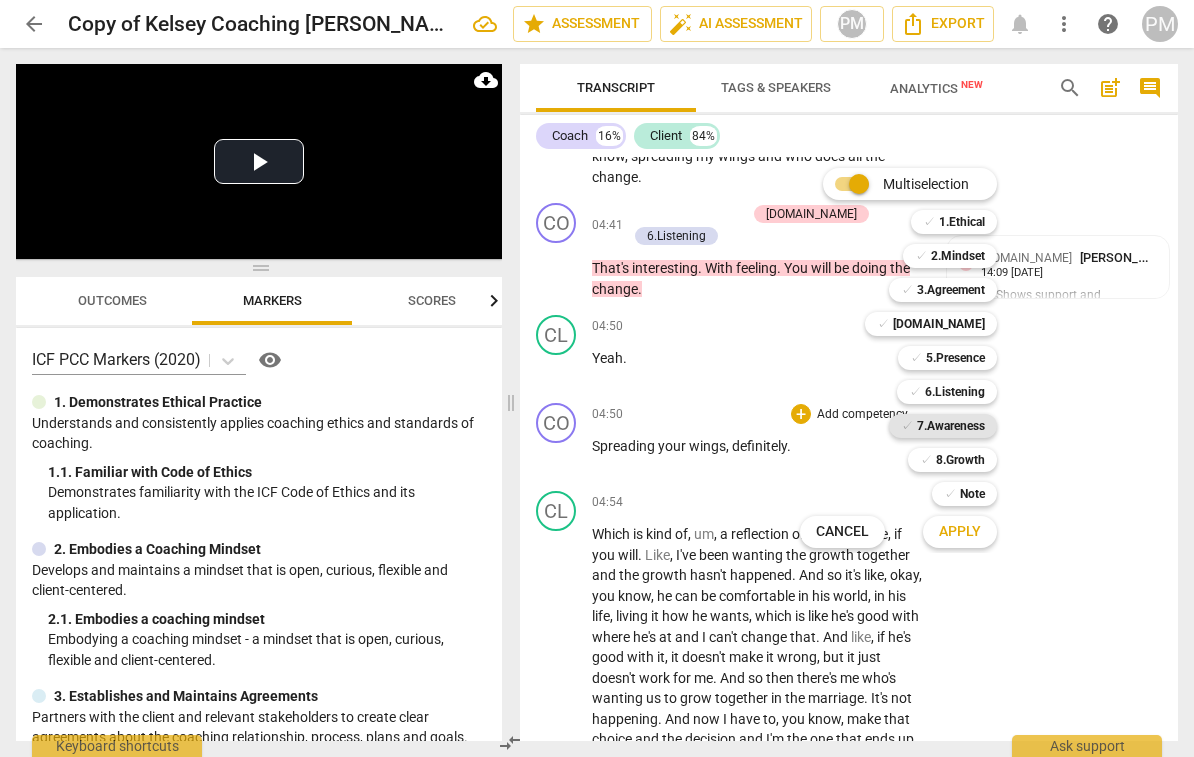 click on "✓ 7.Awareness" at bounding box center (943, 426) 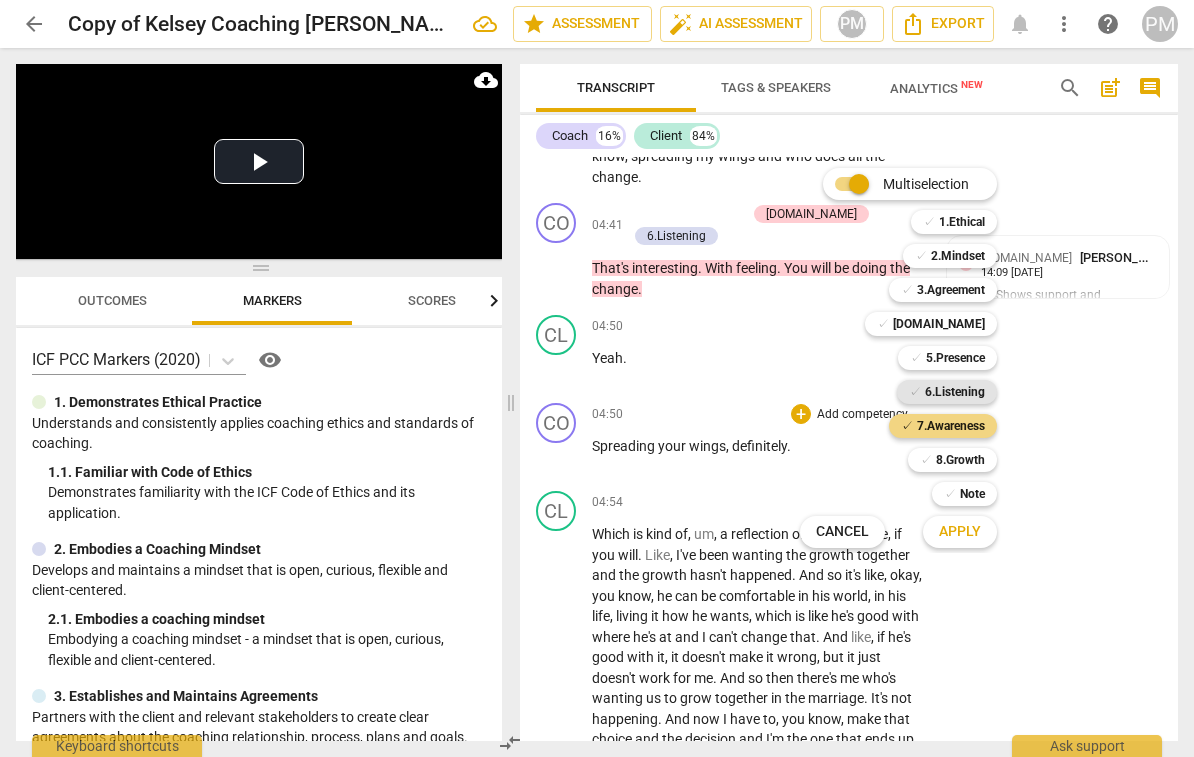 click on "6.Listening" at bounding box center [955, 392] 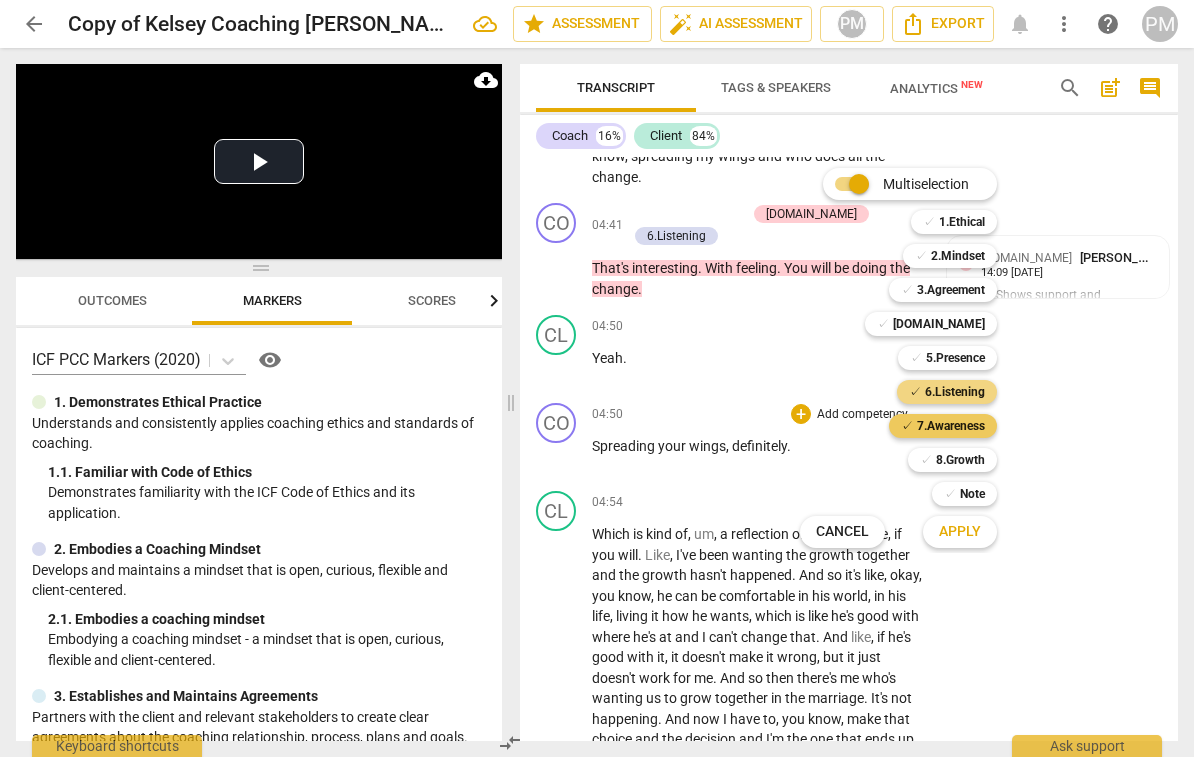 click on "7.Awareness" at bounding box center [951, 426] 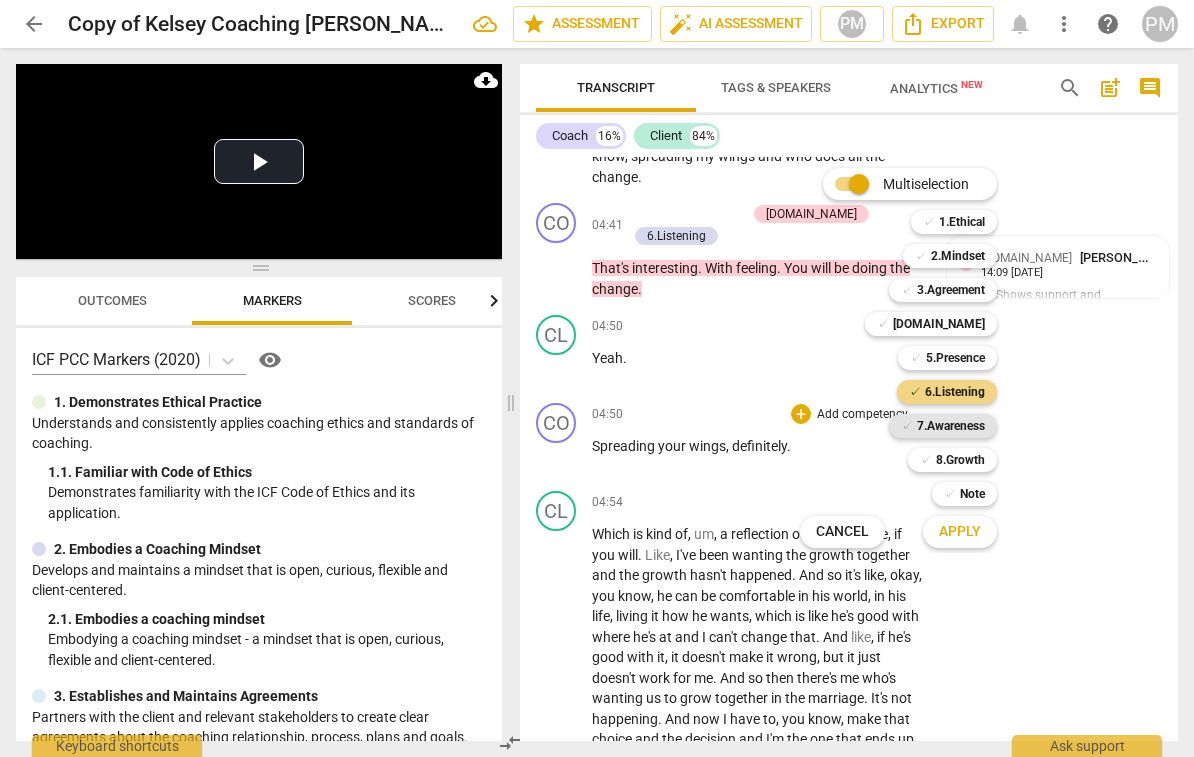 click on "7.Awareness" at bounding box center (951, 426) 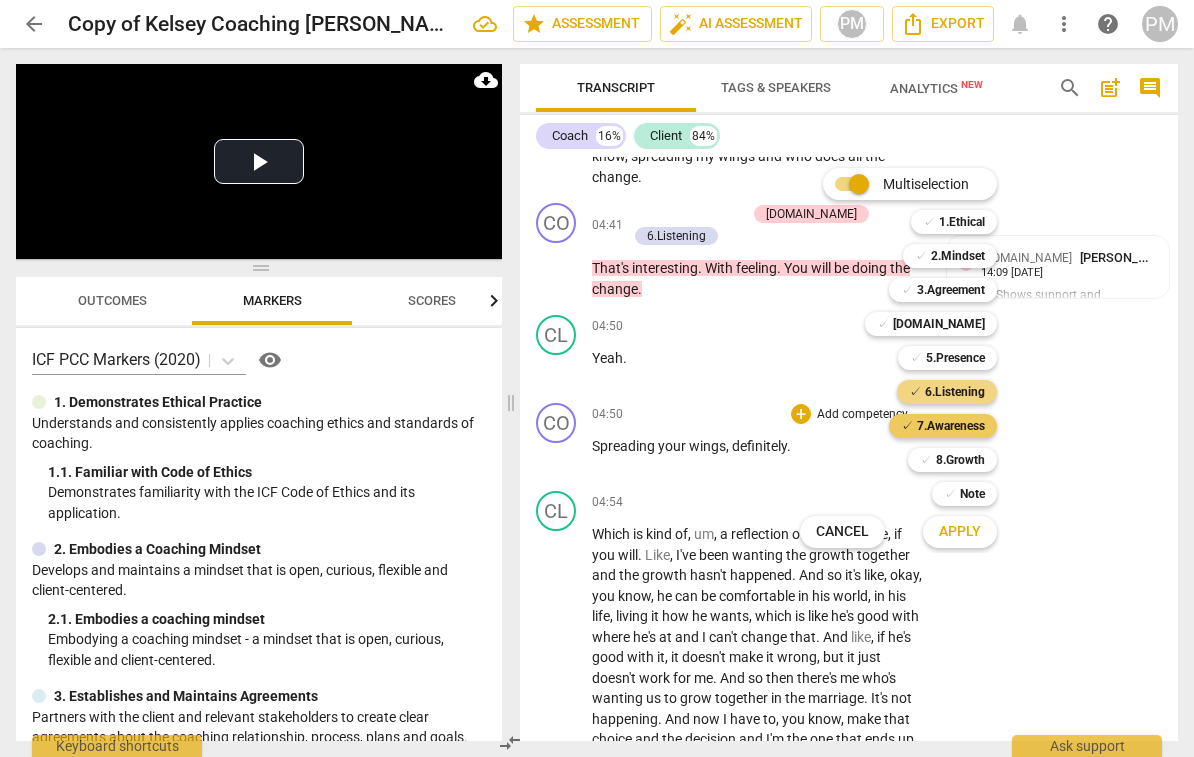 click on "✓ 7.Awareness" at bounding box center (943, 426) 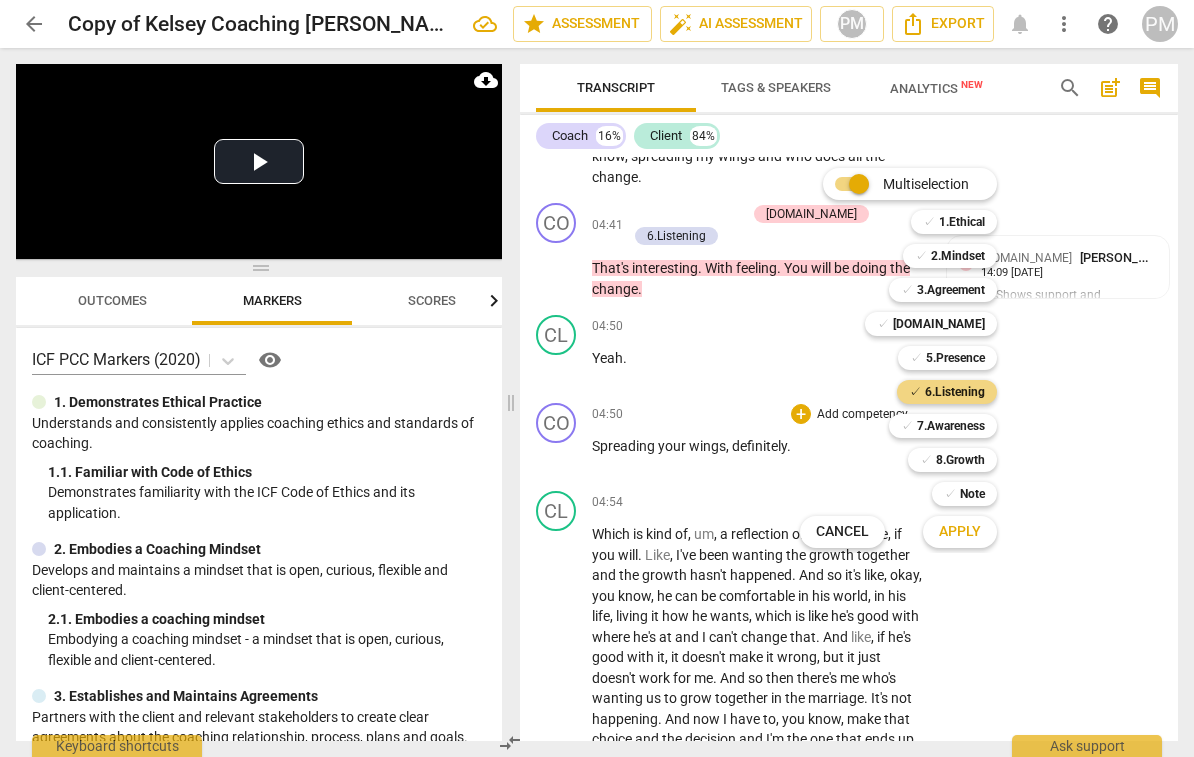 click on "Apply" at bounding box center (960, 532) 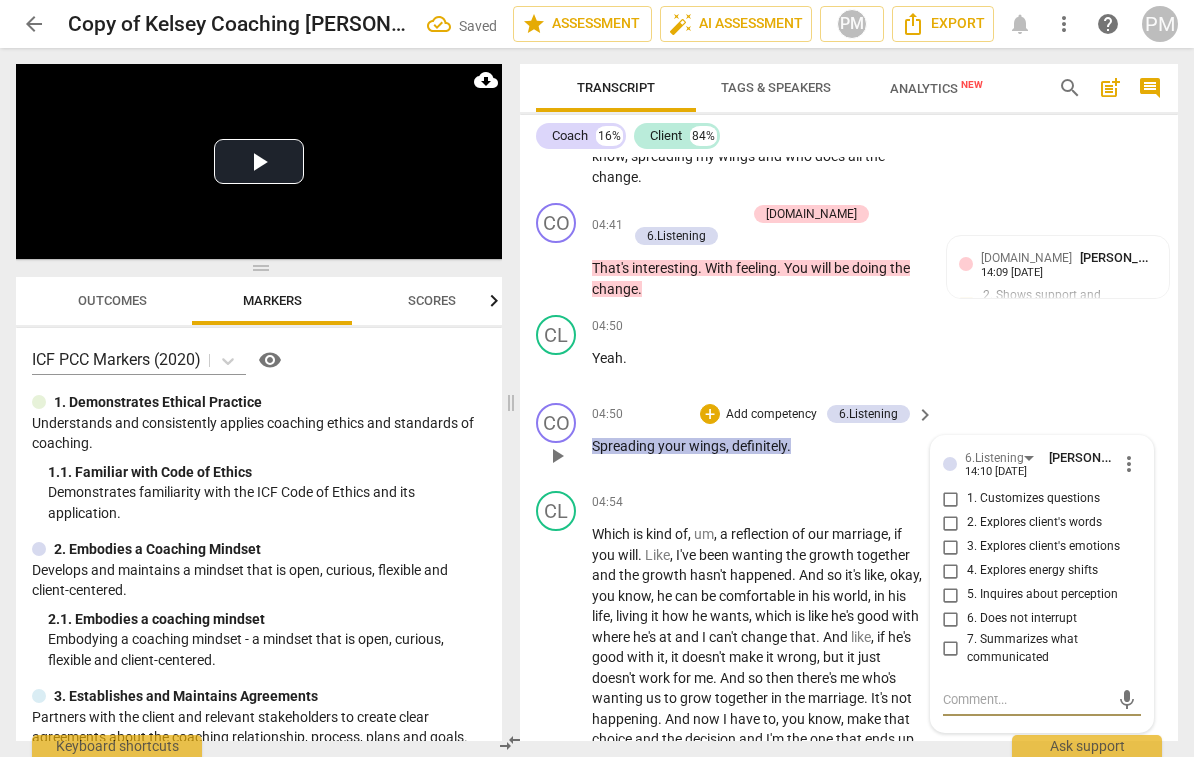 click on "2. Explores client's words" at bounding box center [1034, 523] 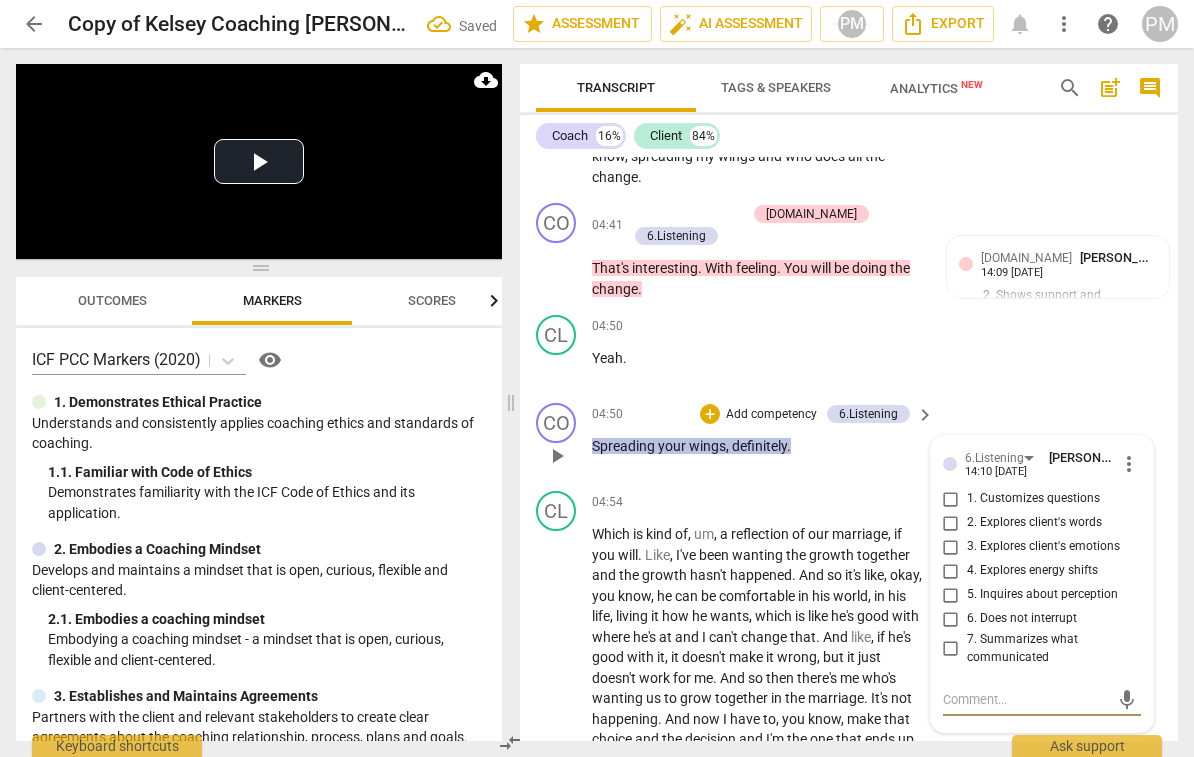 click on "2. Explores client's words" at bounding box center (951, 523) 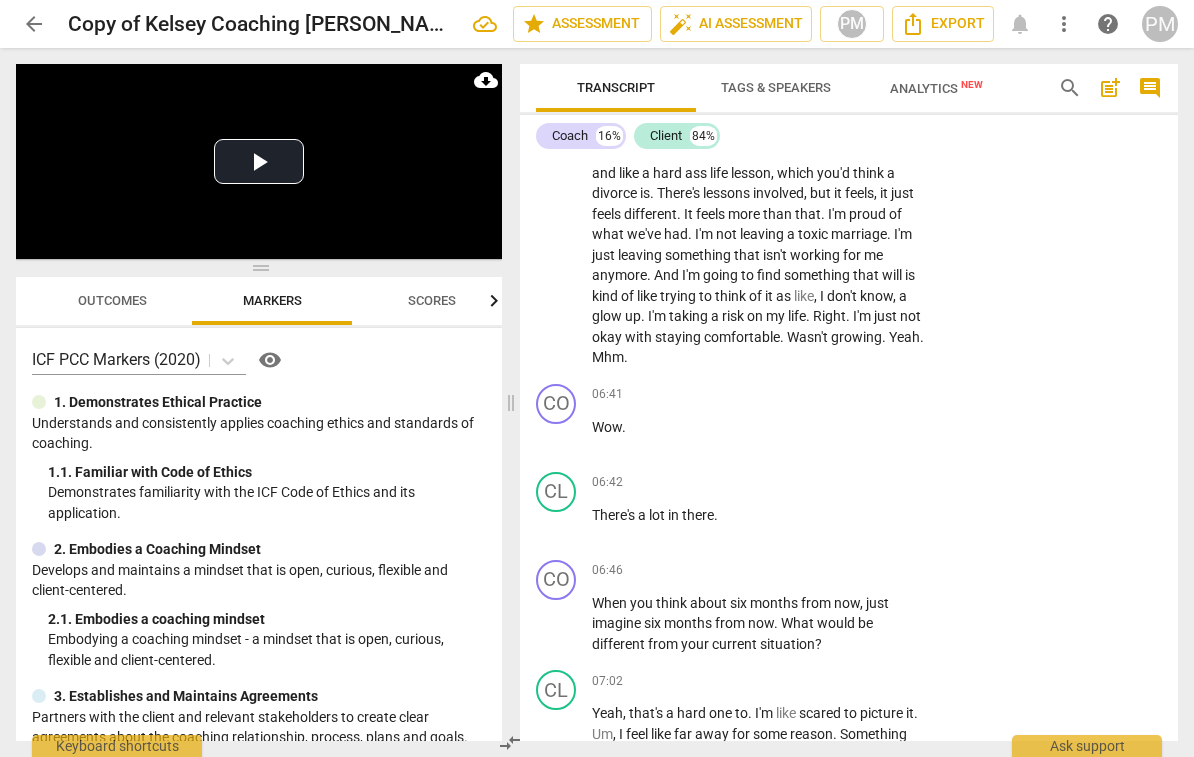 scroll, scrollTop: 3053, scrollLeft: 0, axis: vertical 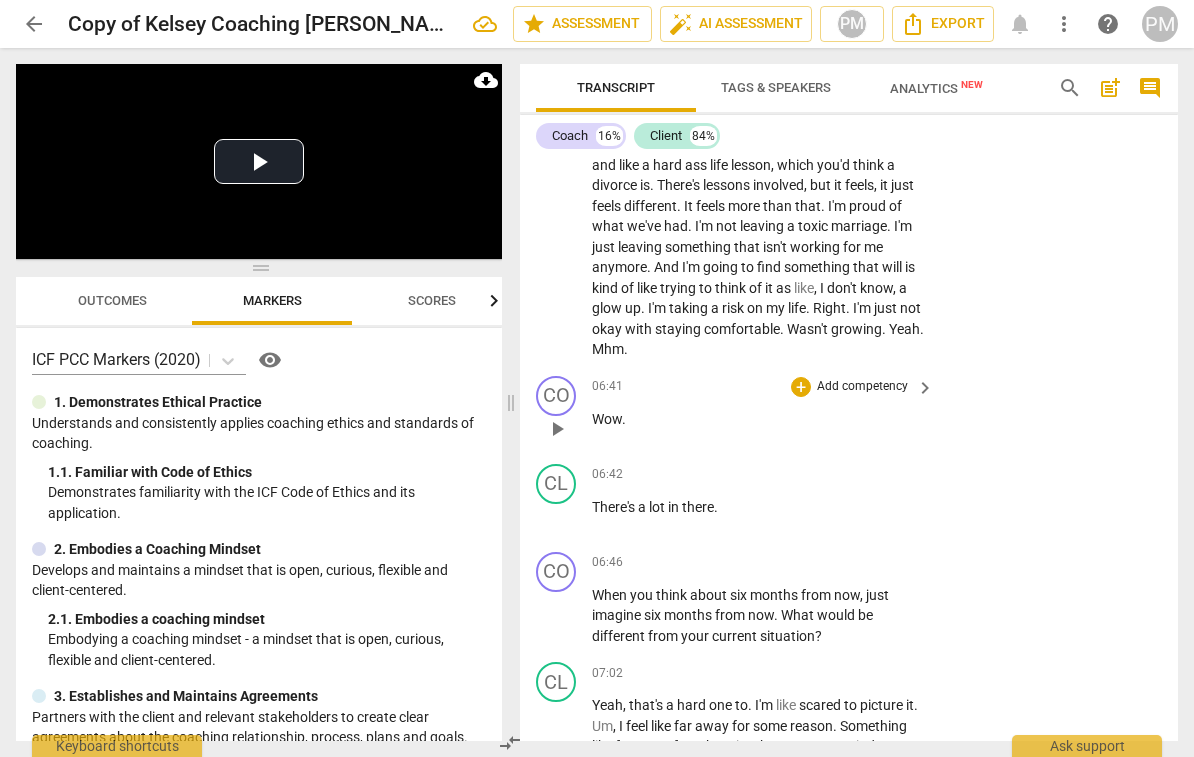 click on "Add competency" at bounding box center (862, 387) 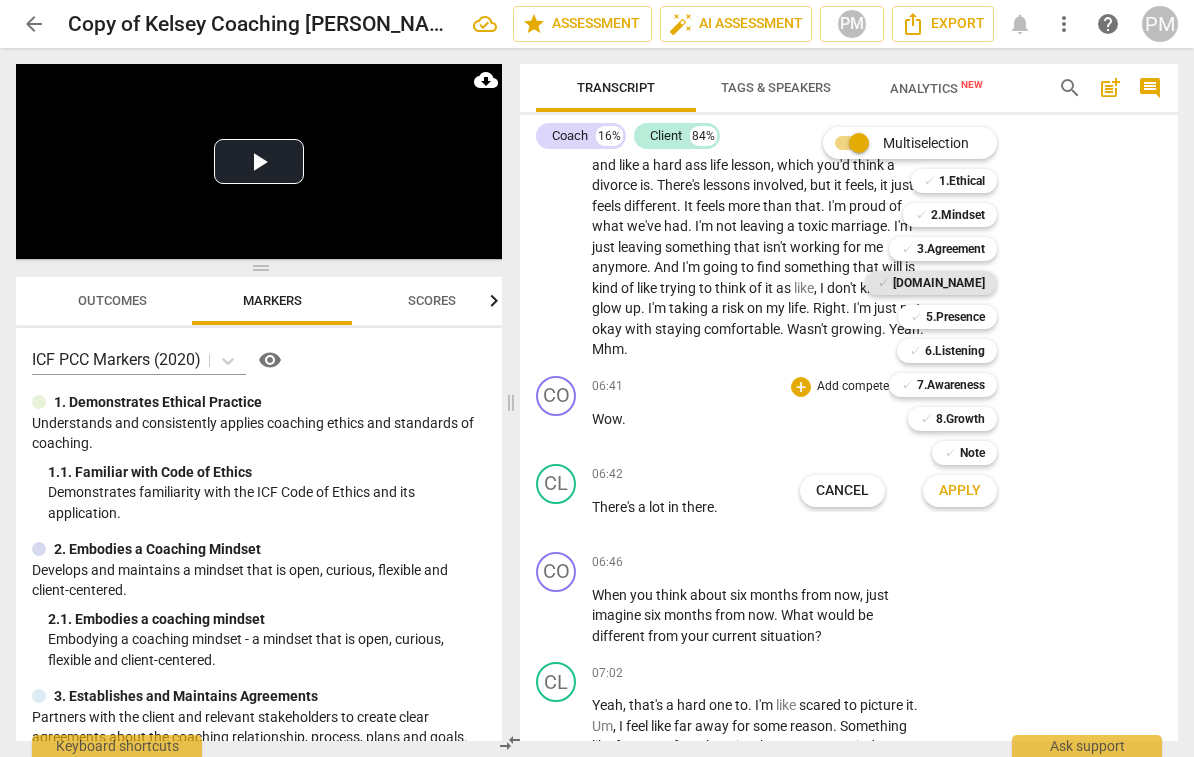 click on "[DOMAIN_NAME]" at bounding box center [939, 283] 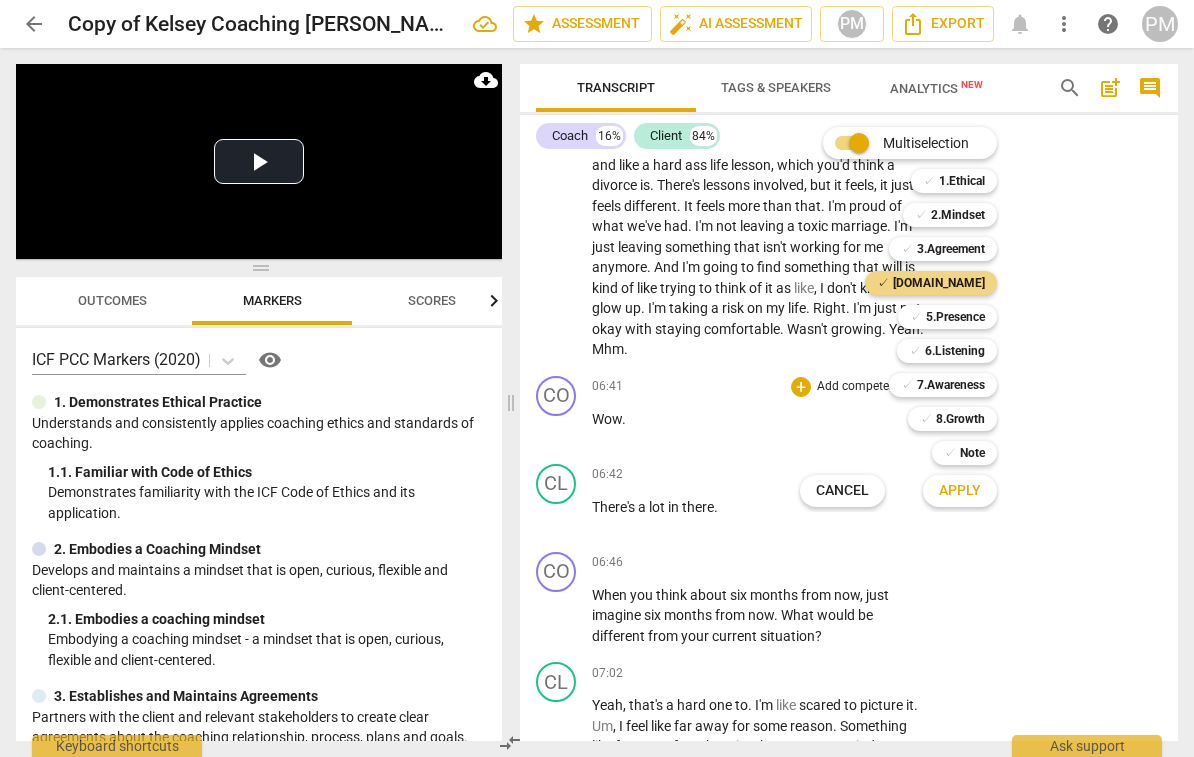 click at bounding box center (597, 378) 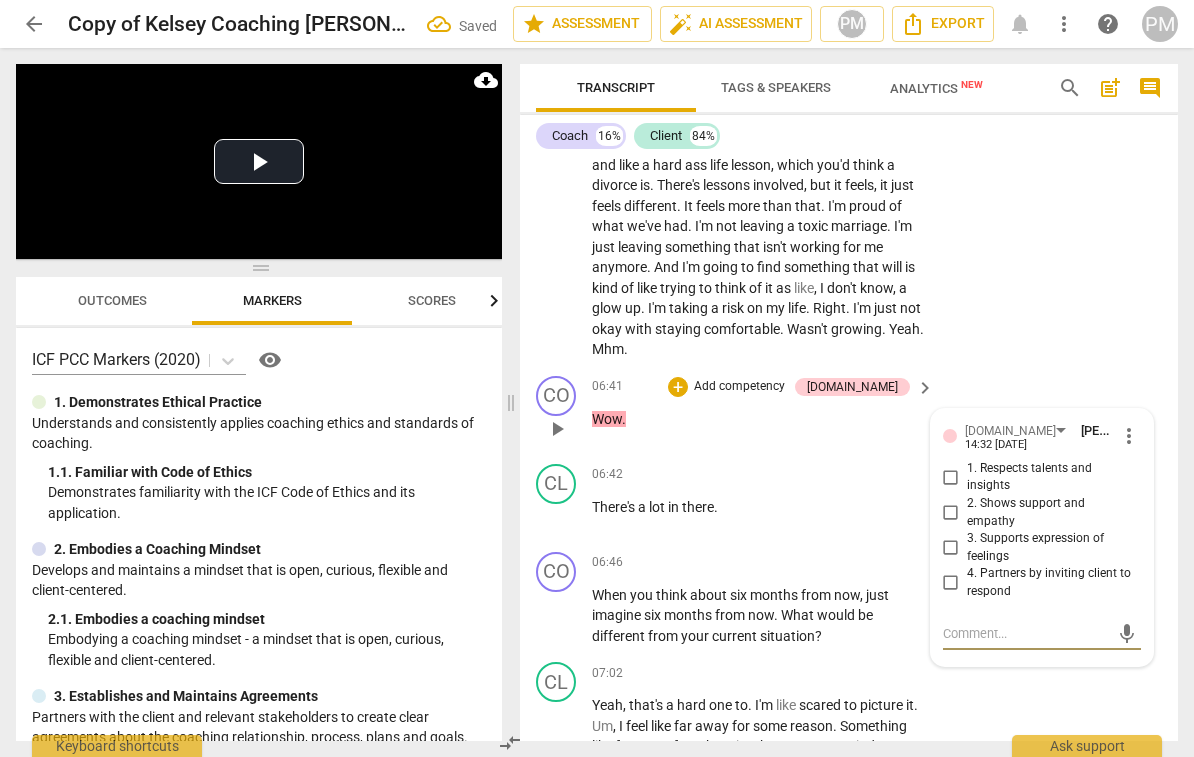click on "2. Shows support and empathy" at bounding box center (951, 513) 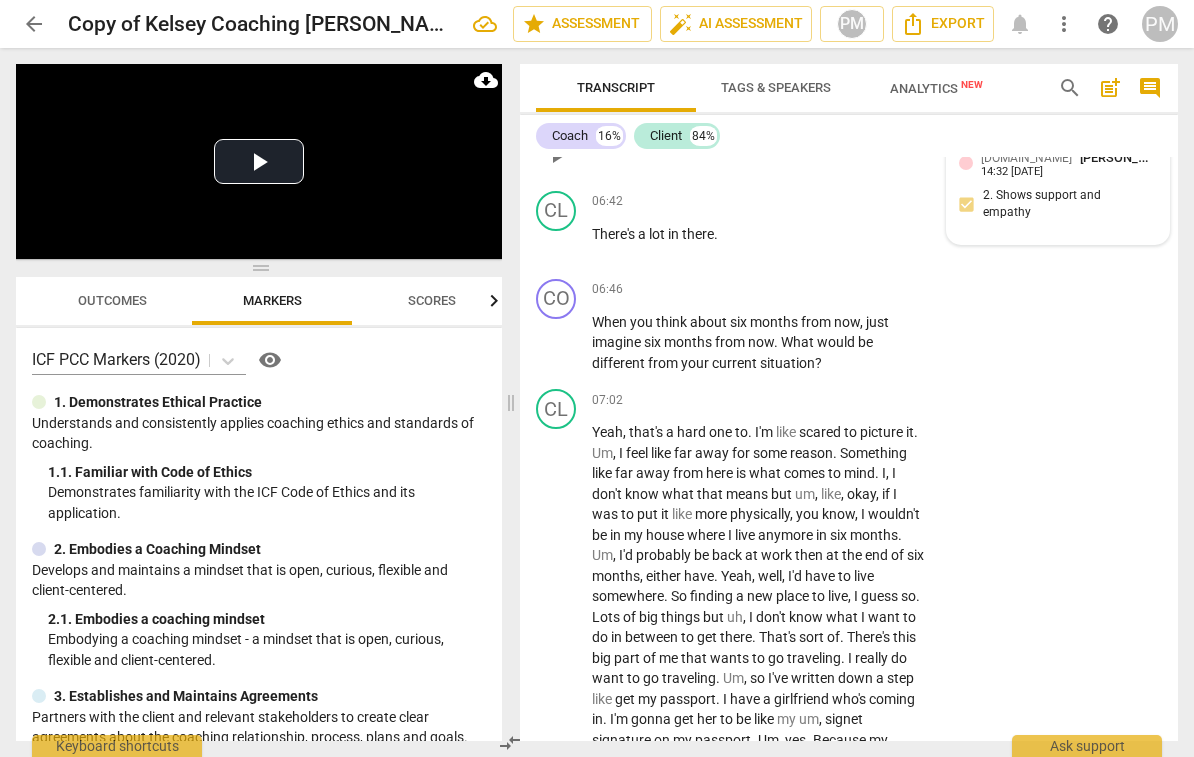 scroll, scrollTop: 3290, scrollLeft: 0, axis: vertical 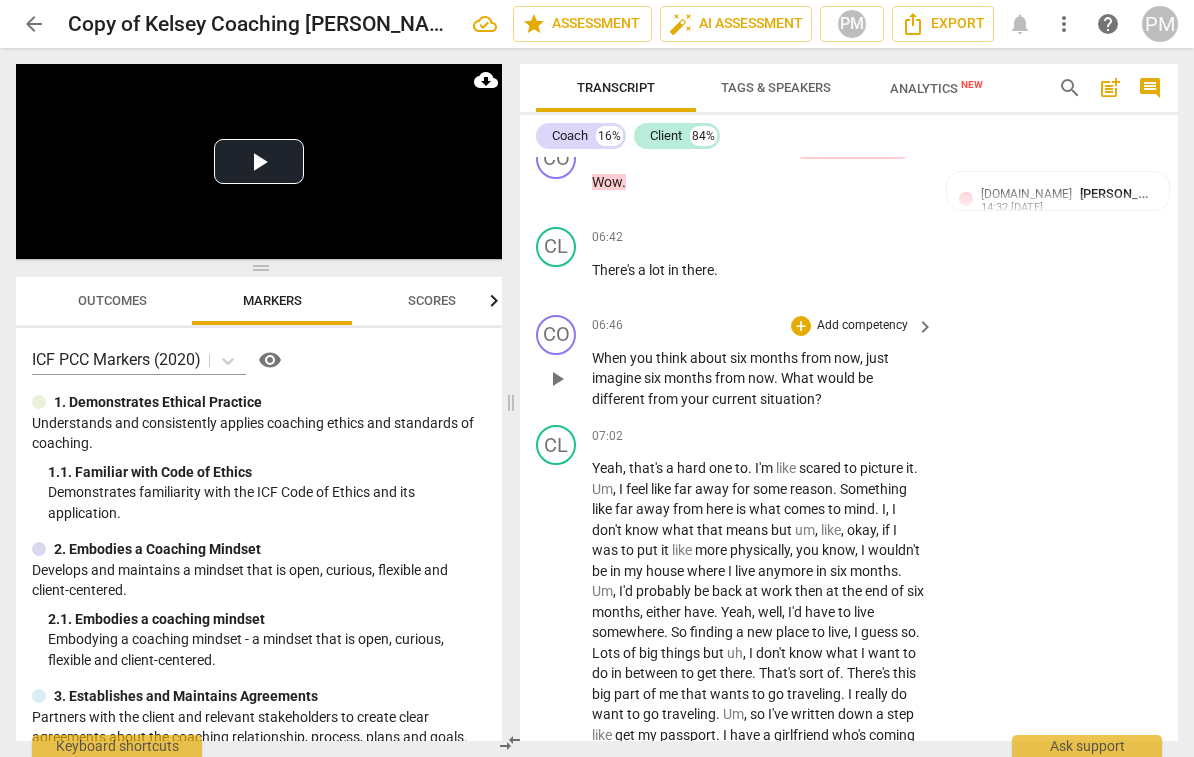 click on "Add competency" at bounding box center [862, 326] 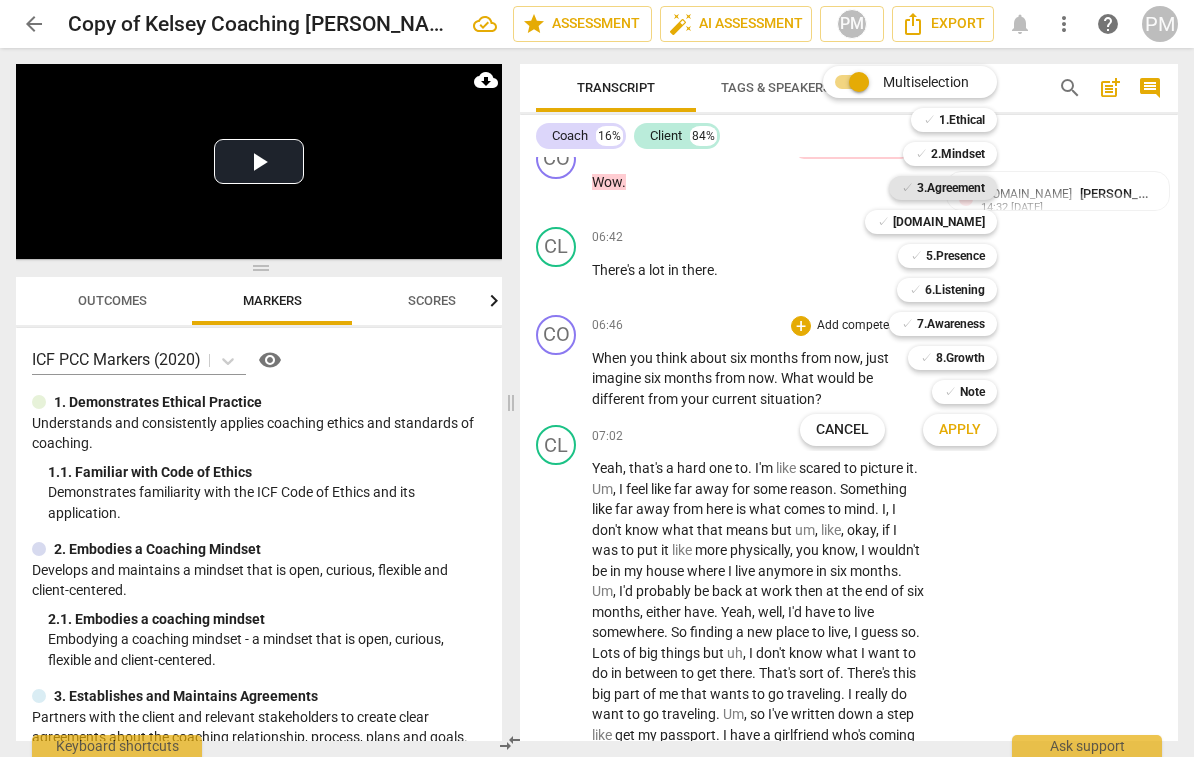 click on "3.Agreement" at bounding box center (951, 188) 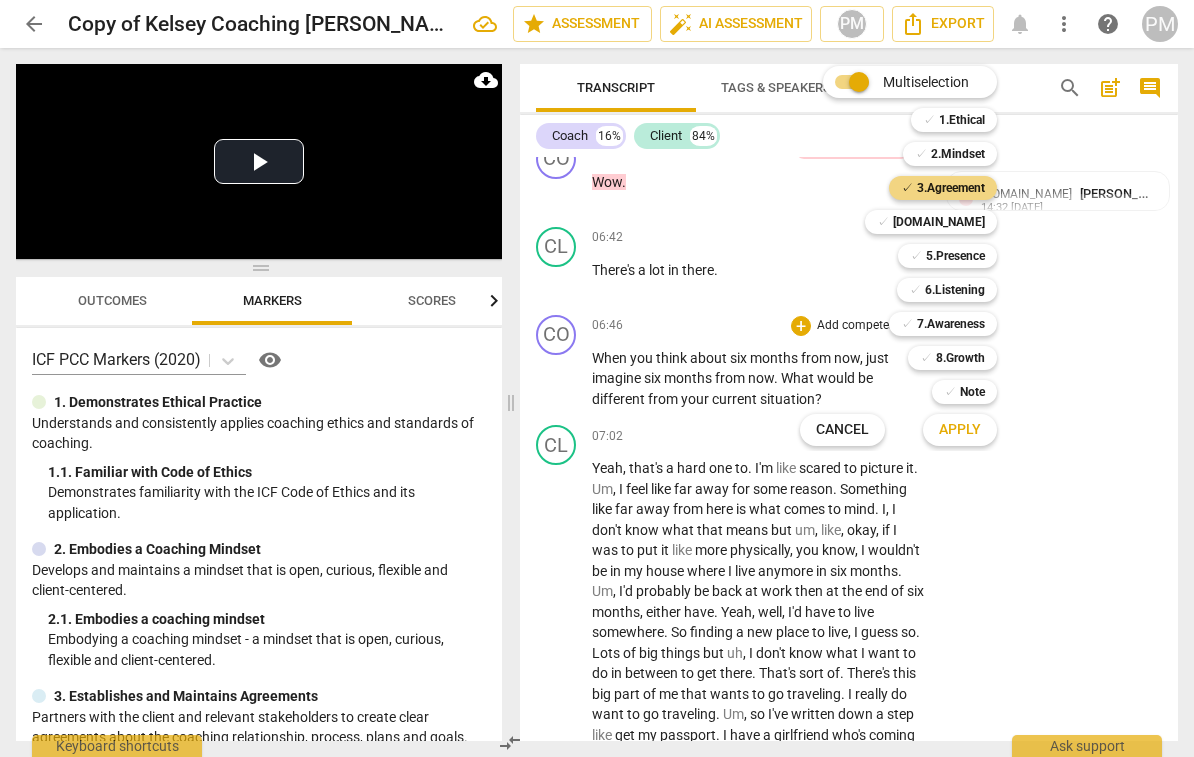 click on "Apply" at bounding box center [960, 430] 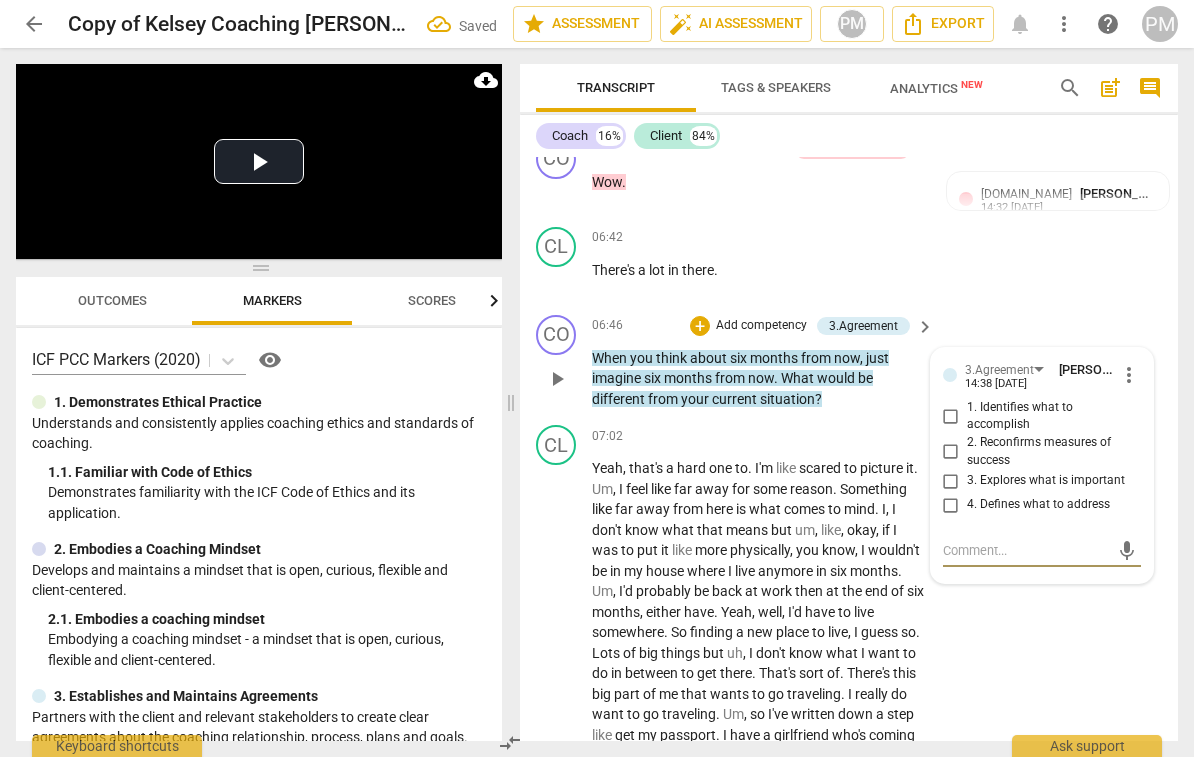 click on "2. Reconfirms measures of success" at bounding box center [951, 452] 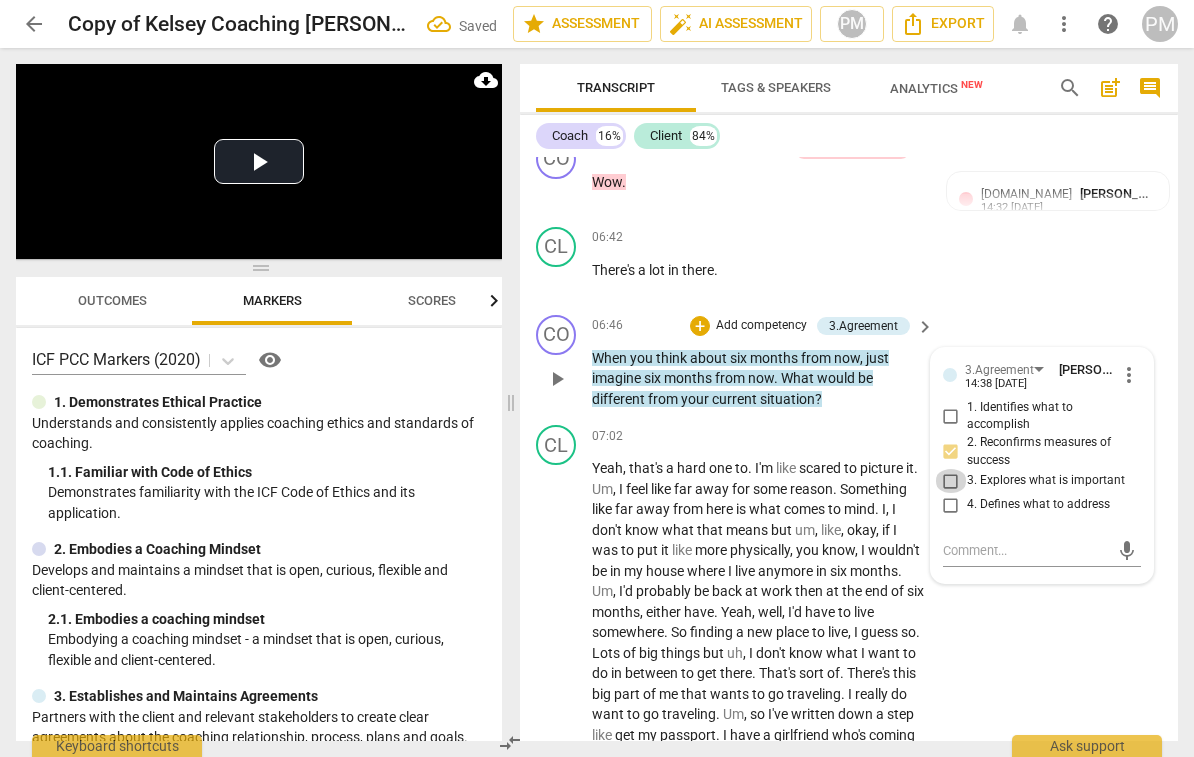 click on "3. Explores what is important" at bounding box center (951, 481) 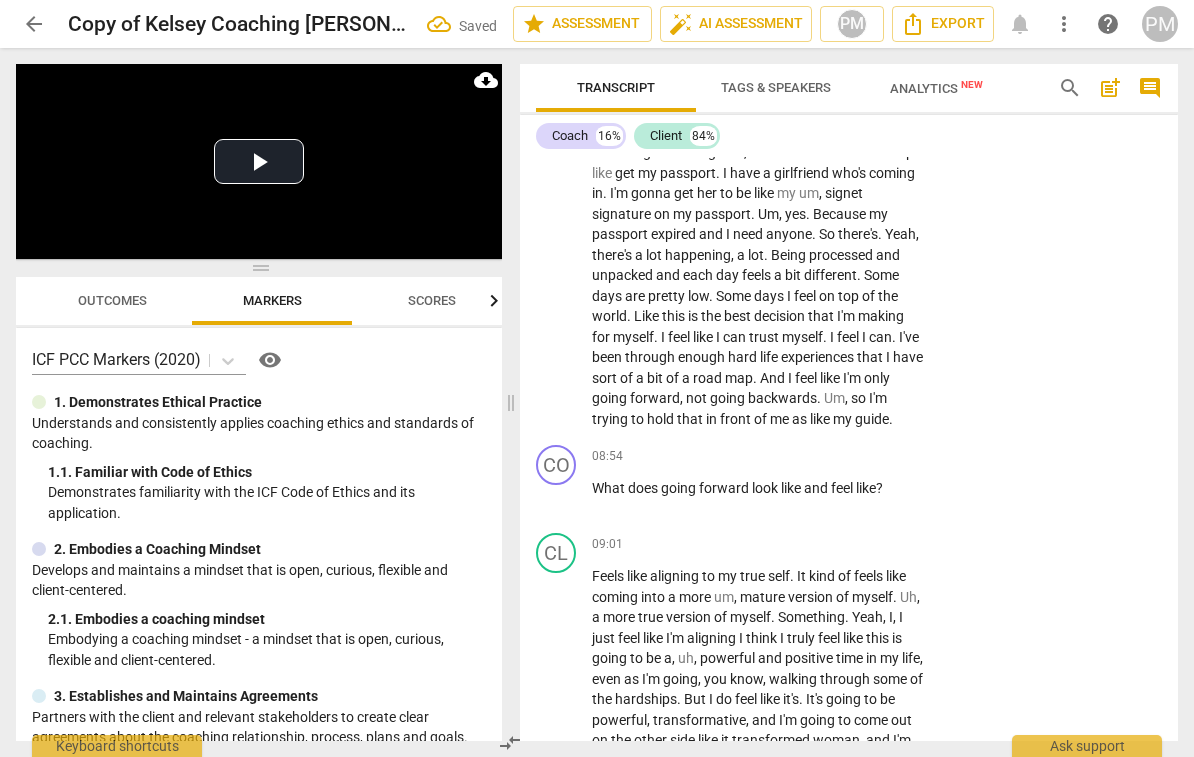scroll, scrollTop: 3854, scrollLeft: 0, axis: vertical 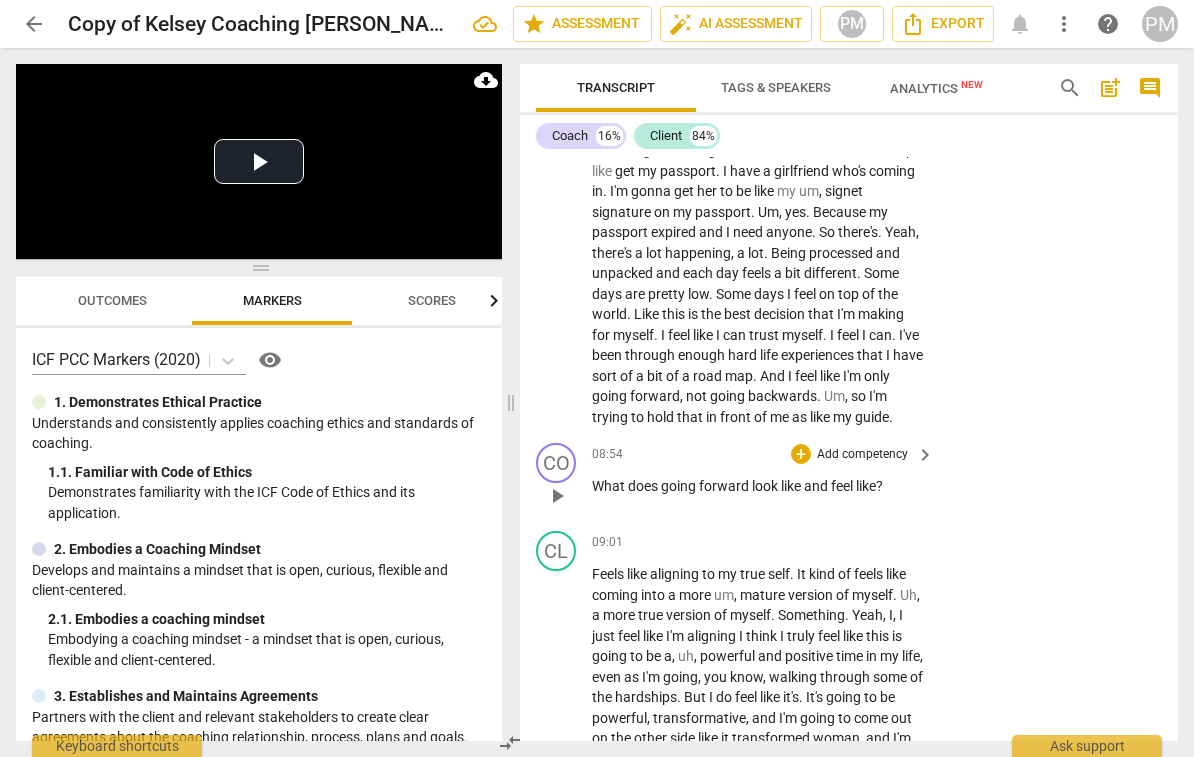click on "Add competency" at bounding box center (862, 455) 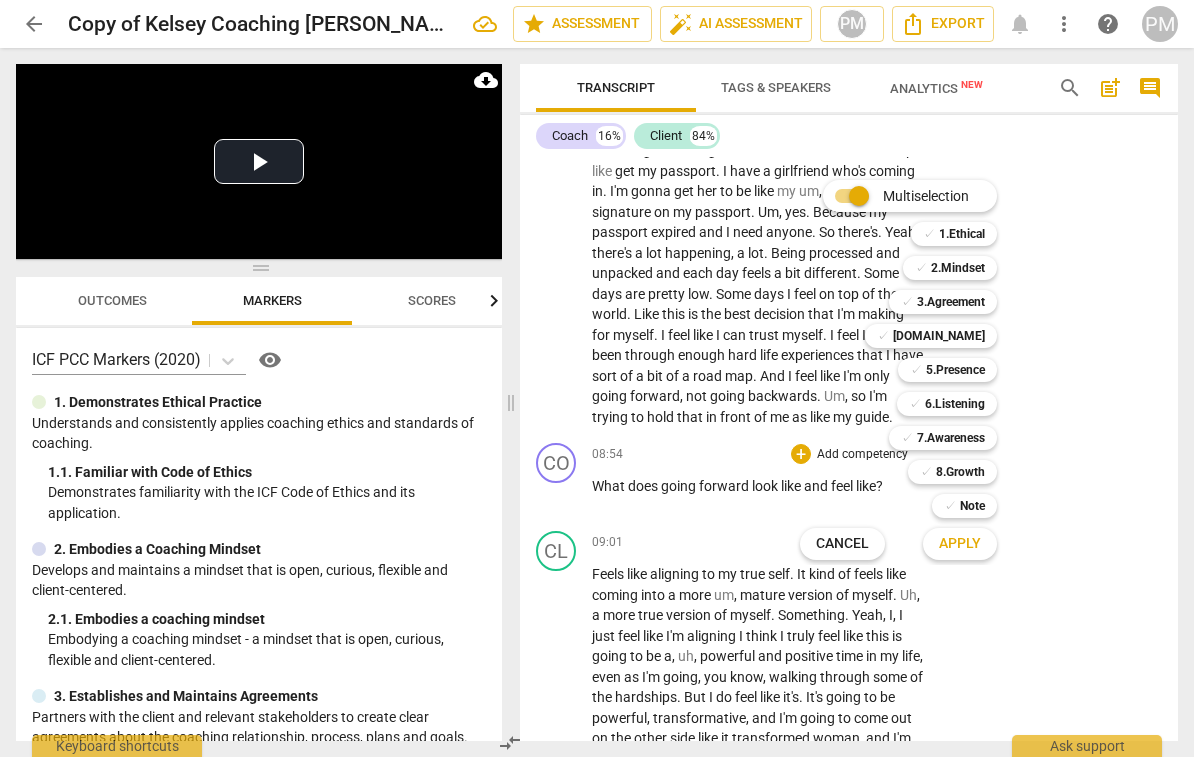 click on "Multiselection m ✓ 1.Ethical 1 ✓ 2.Mindset 2 ✓ 3.Agreement 3 ✓ [DOMAIN_NAME] 4 ✓ 5.Presence 5 ✓ 6.Listening 6 ✓ 7.Awareness 7 ✓ 8.Growth 8 ✓ Note 9 Cancel c Apply x" at bounding box center (913, 370) 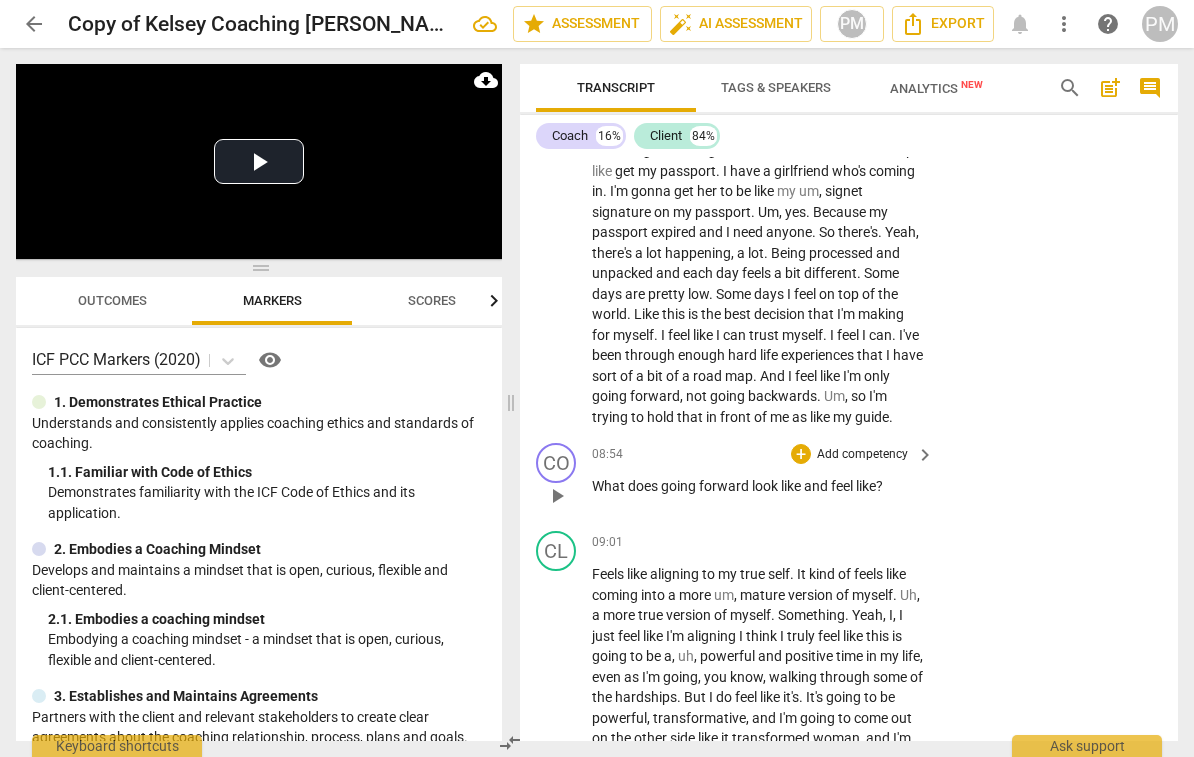 click on "Add competency" at bounding box center [862, 455] 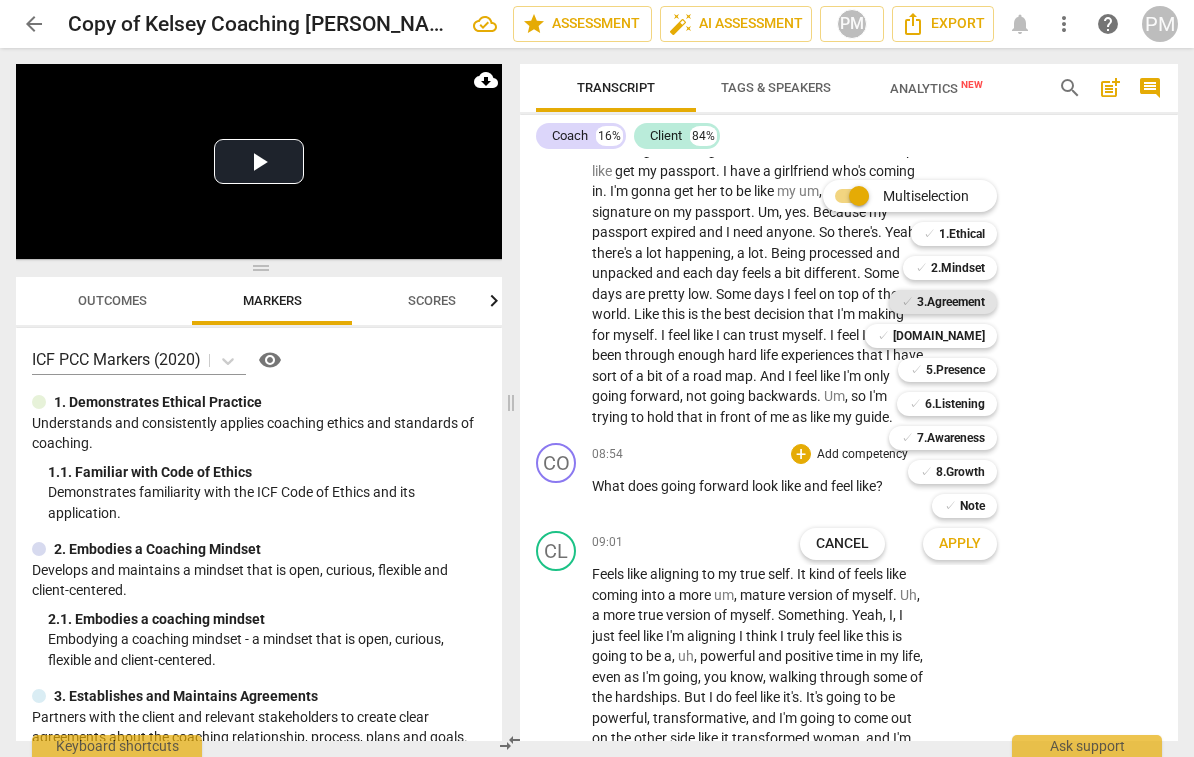 click on "✓ 3.Agreement" at bounding box center [943, 302] 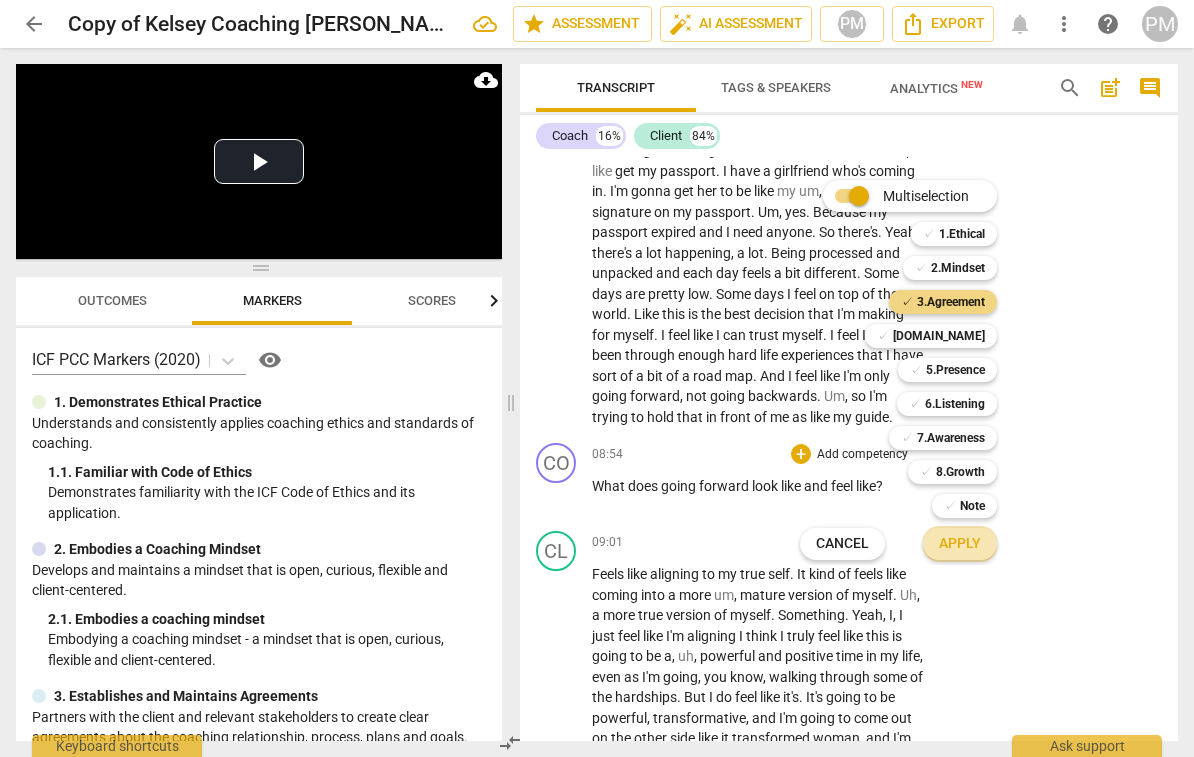 click on "Apply" at bounding box center [960, 544] 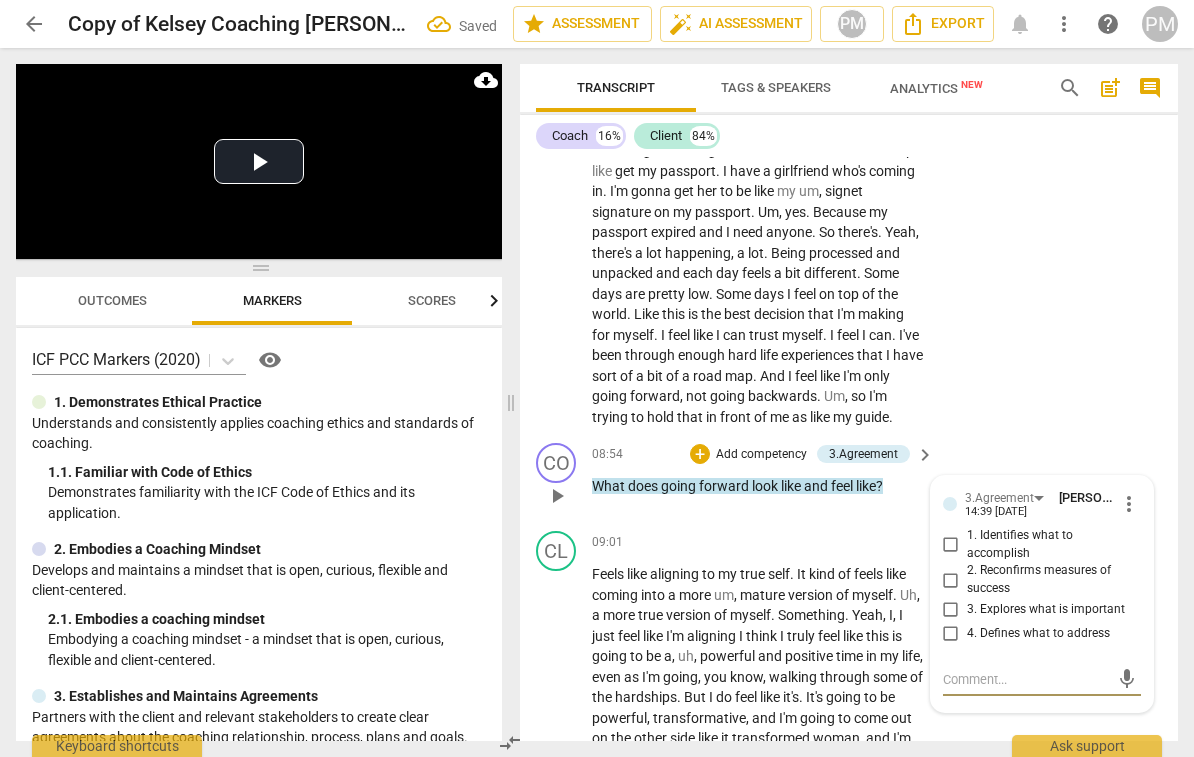 click on "2. Reconfirms measures of success" at bounding box center [951, 580] 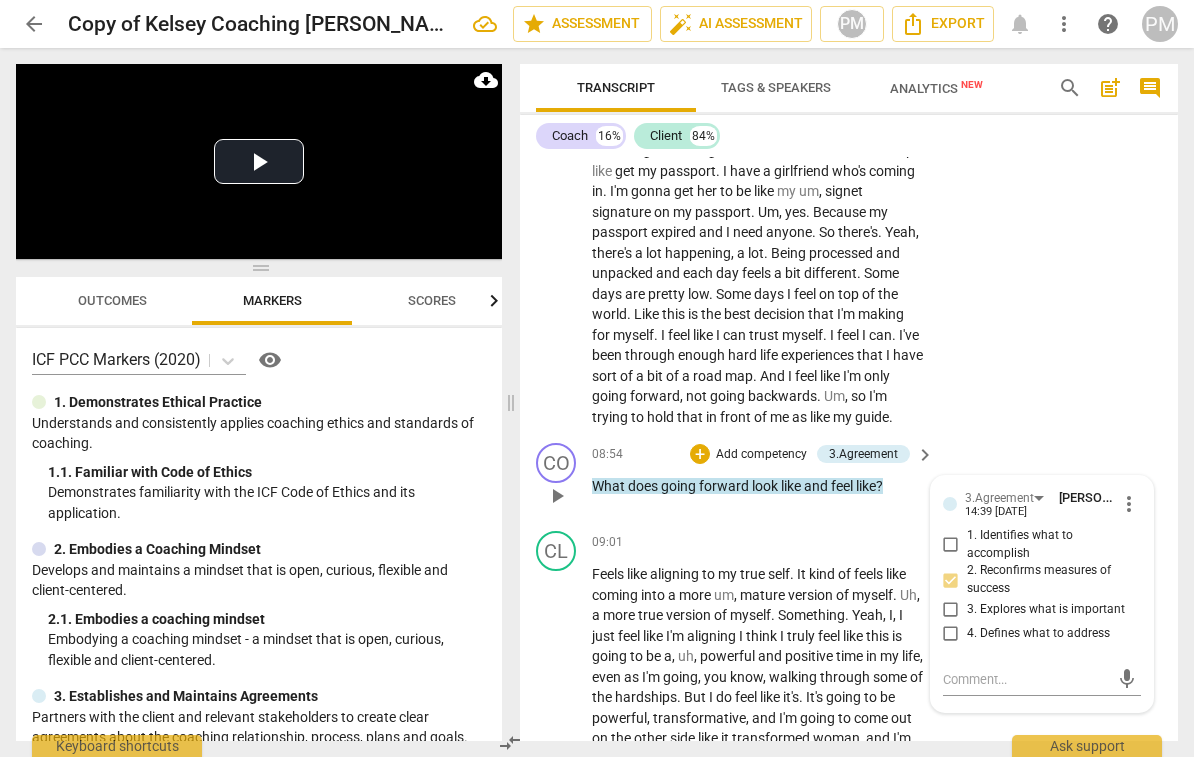 click on "3. Explores what is important" at bounding box center [951, 610] 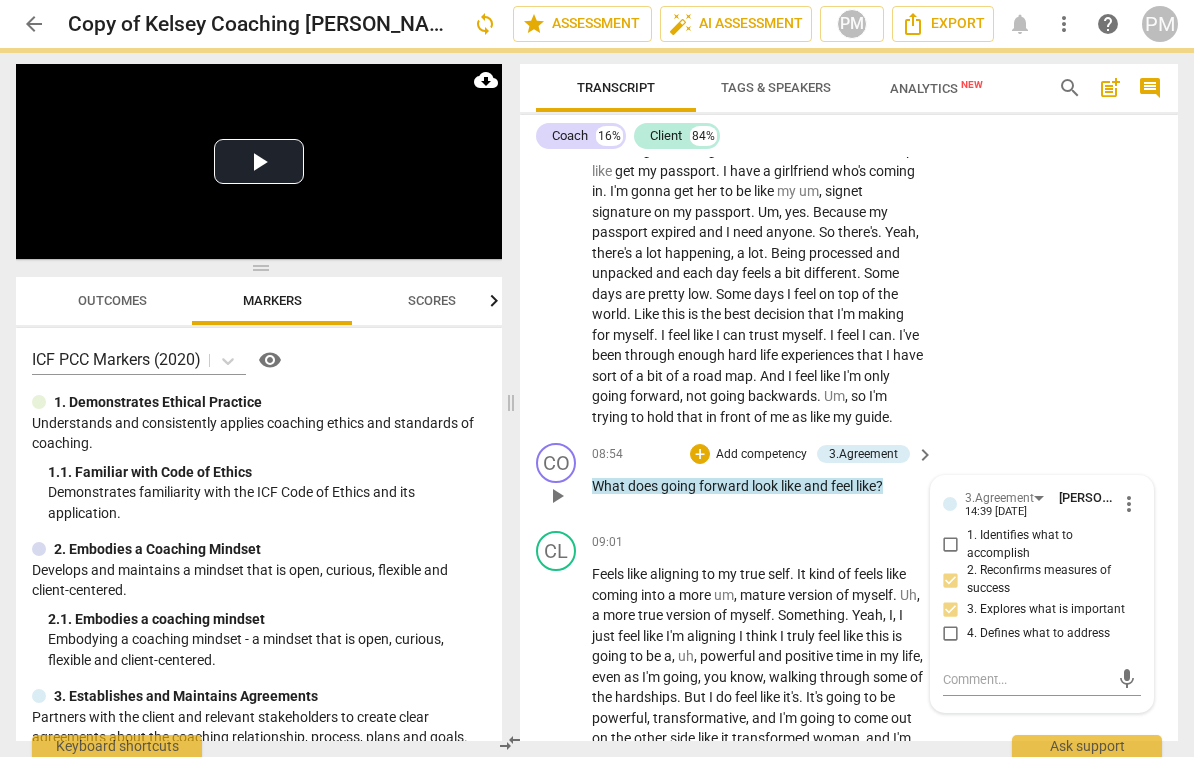 click on "4. Defines what to address" at bounding box center [951, 634] 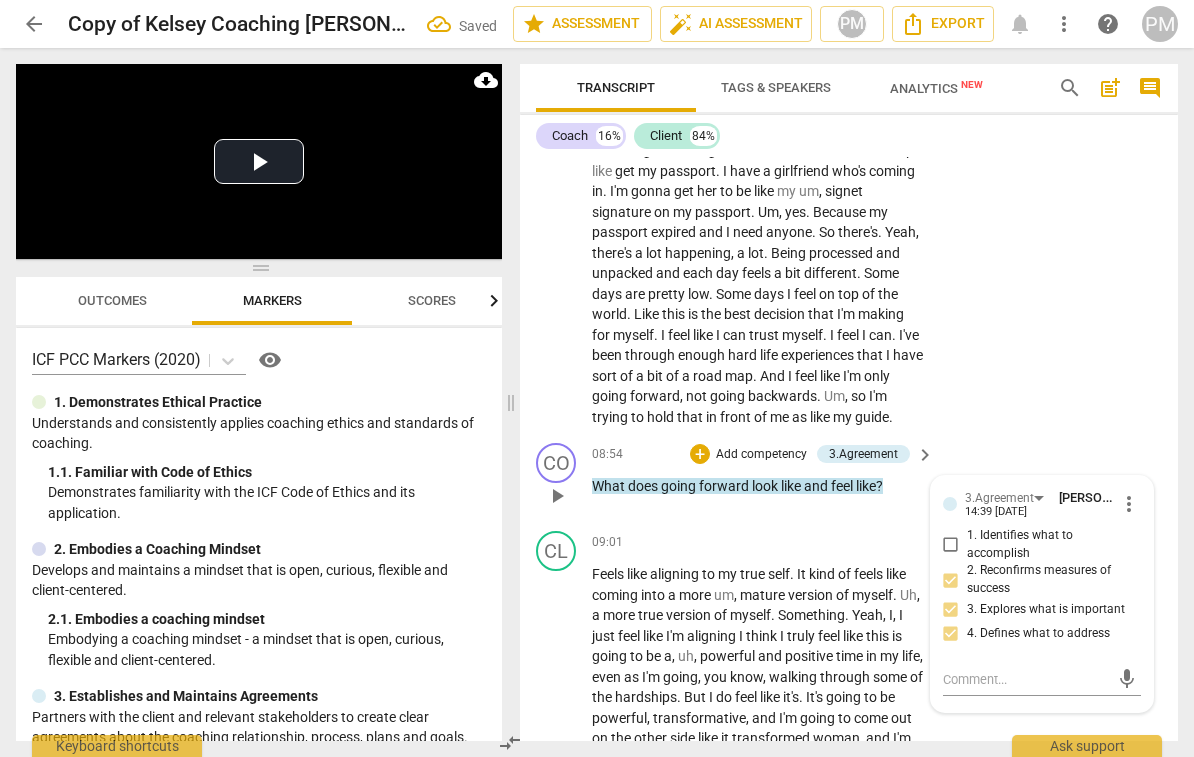 click on "4. Defines what to address" at bounding box center (951, 634) 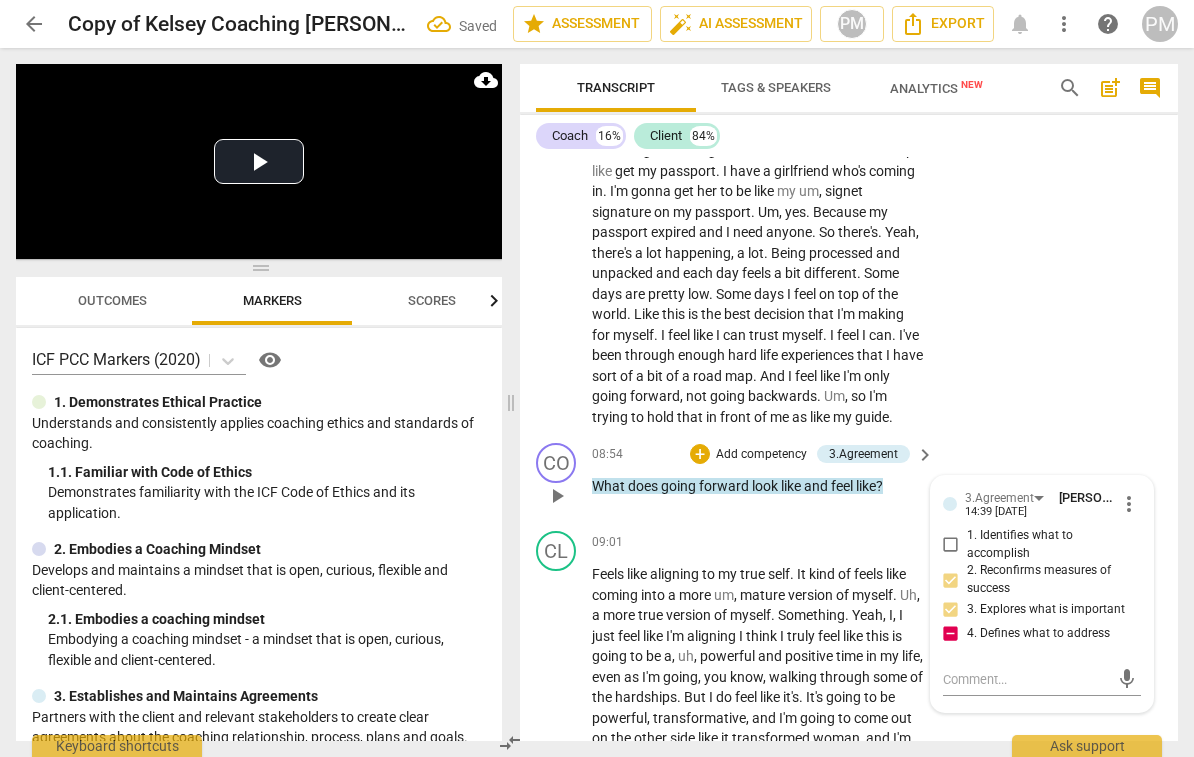 click on "4. Defines what to address" at bounding box center (951, 634) 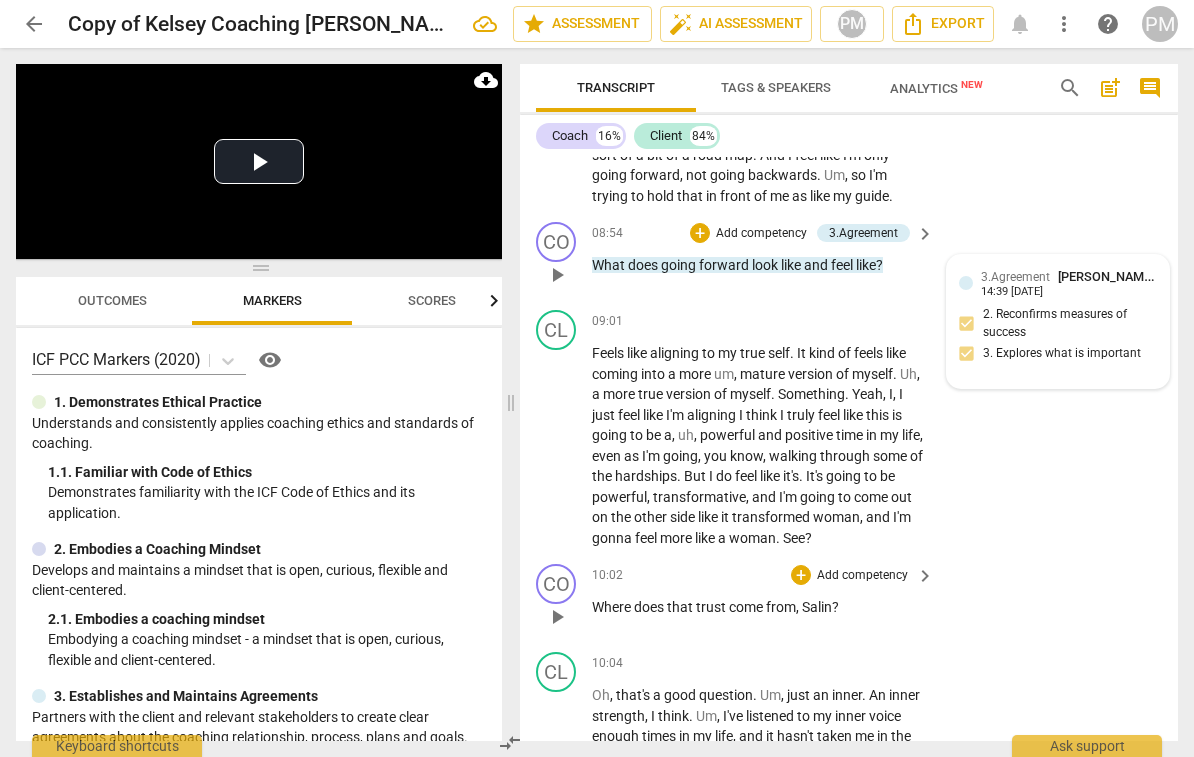 scroll, scrollTop: 4077, scrollLeft: 0, axis: vertical 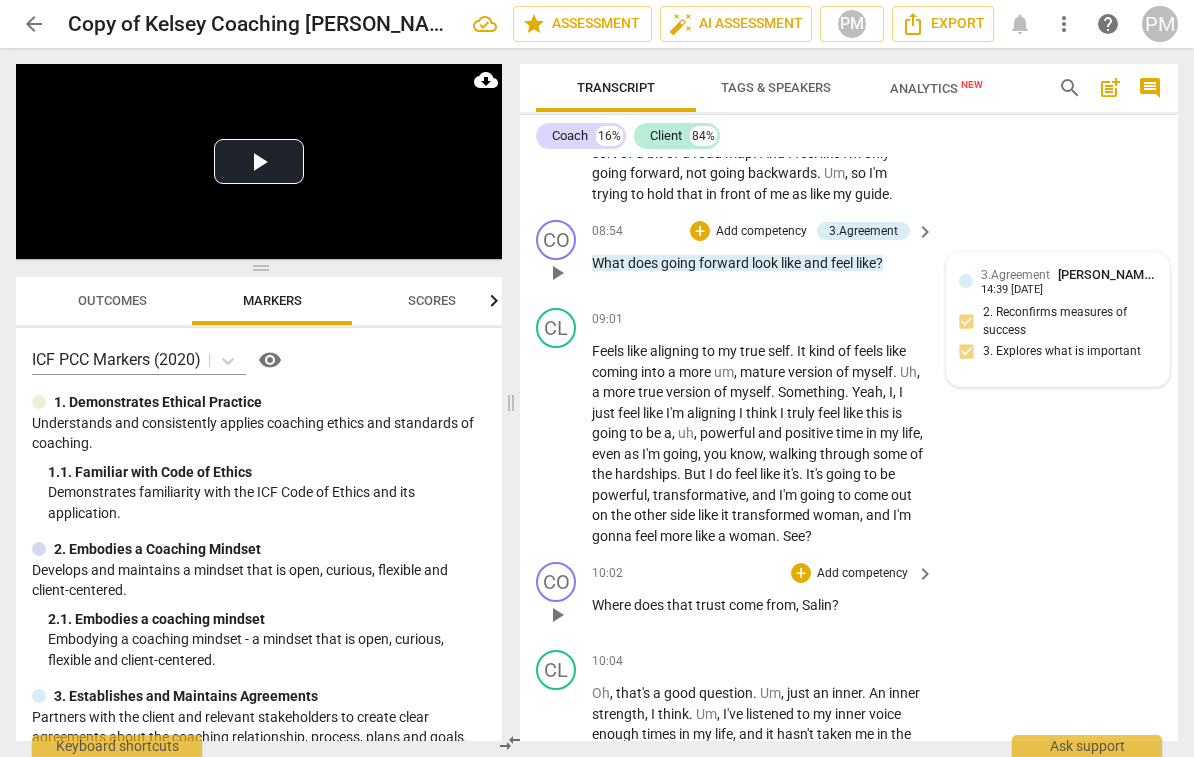 click on "Add competency" at bounding box center [862, 574] 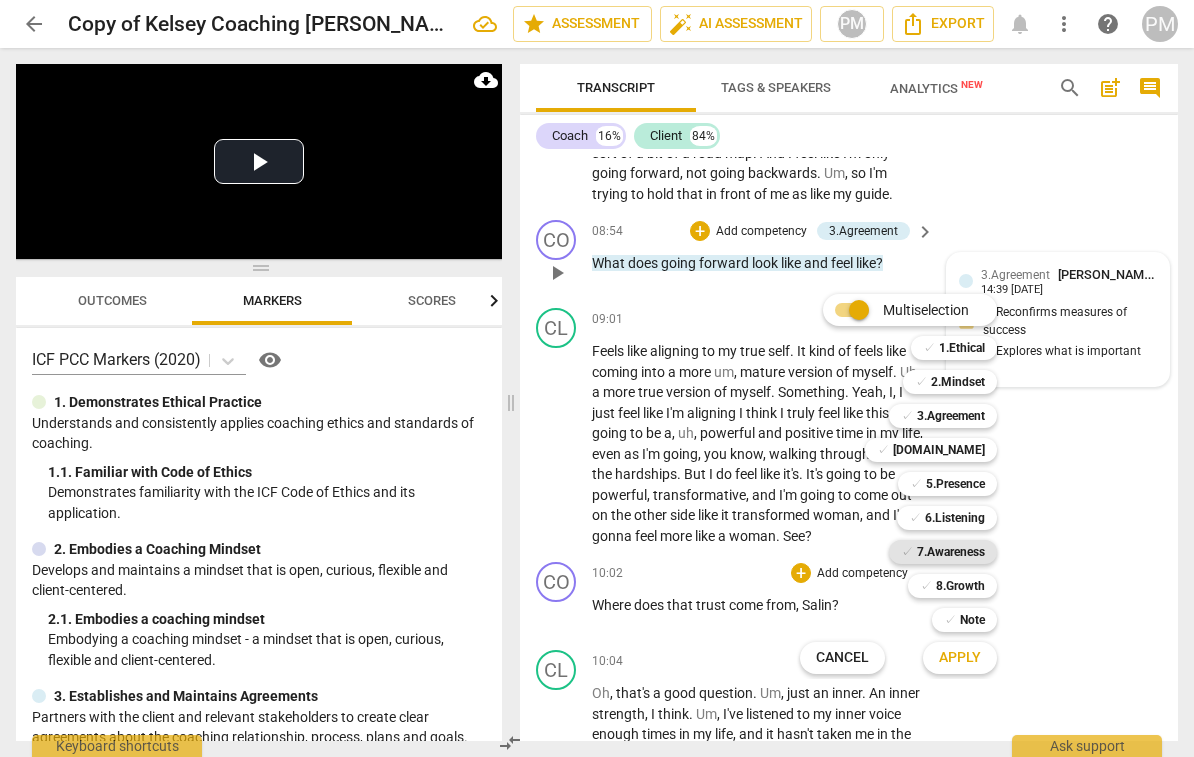 click on "✓ 7.Awareness" at bounding box center [943, 552] 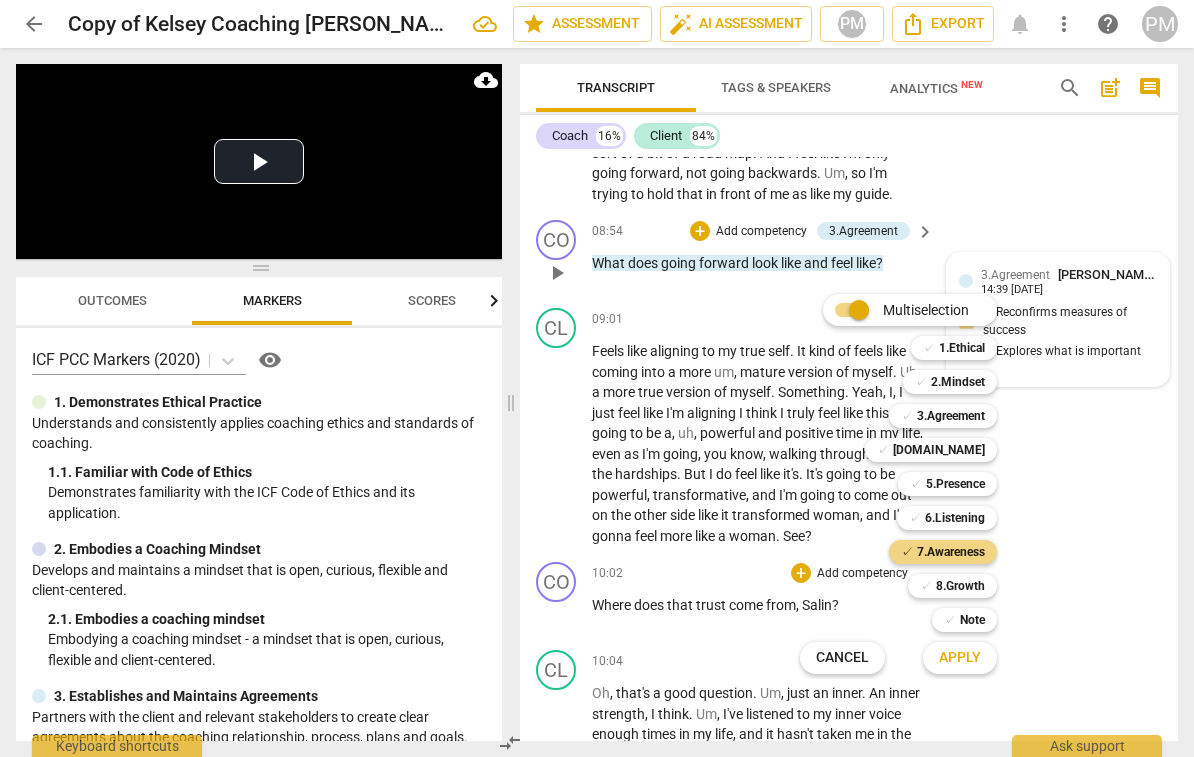 click on "Apply" at bounding box center (960, 658) 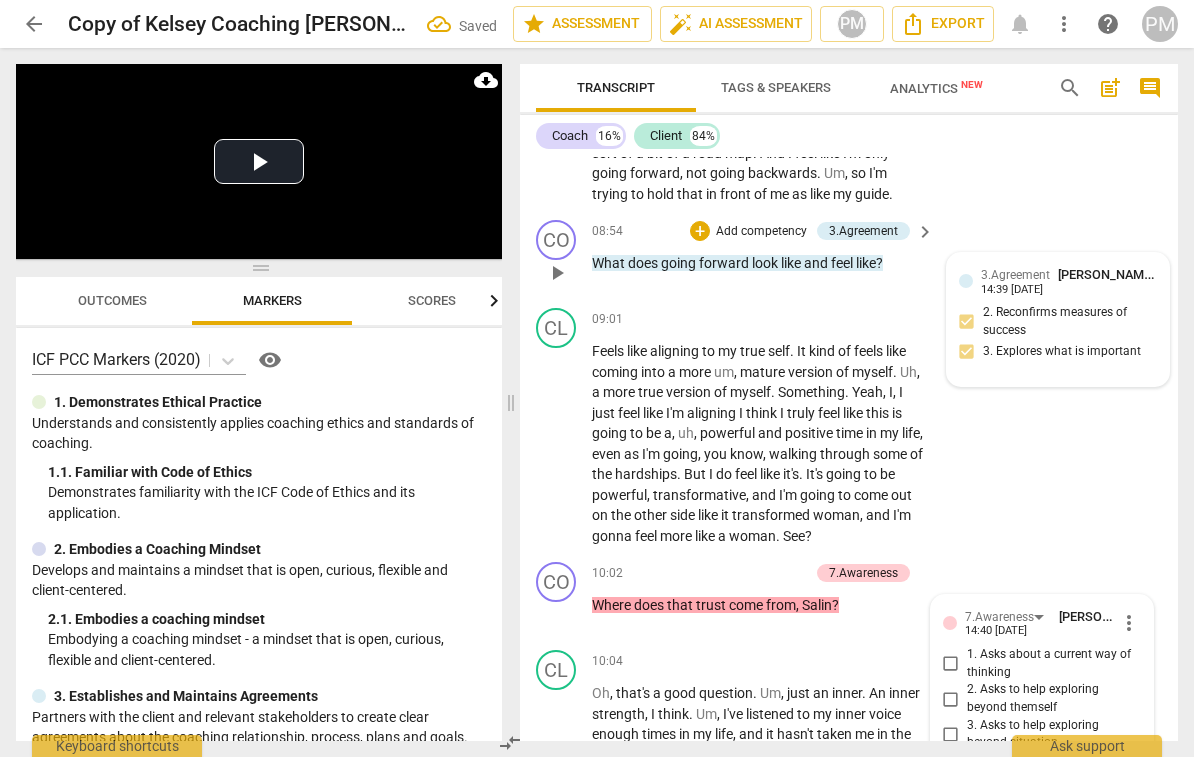 scroll, scrollTop: 4480, scrollLeft: 0, axis: vertical 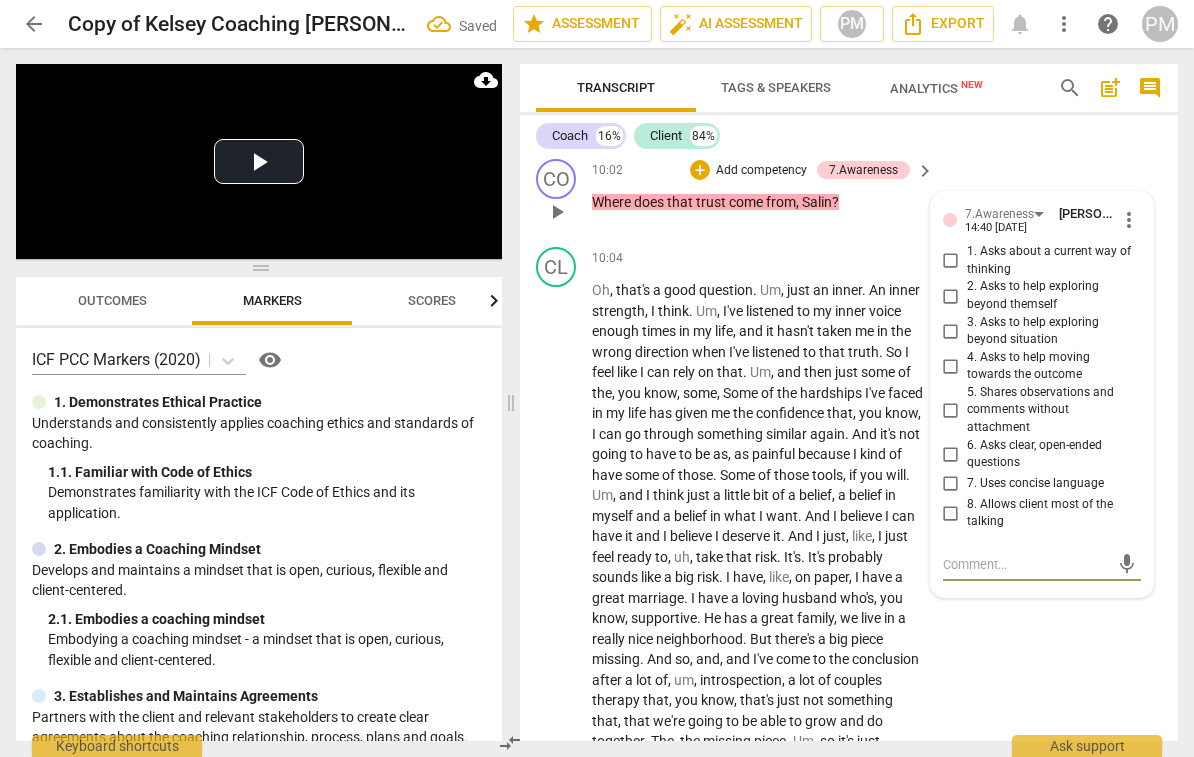 click on "2. Asks to help exploring beyond themself" at bounding box center [1050, 295] 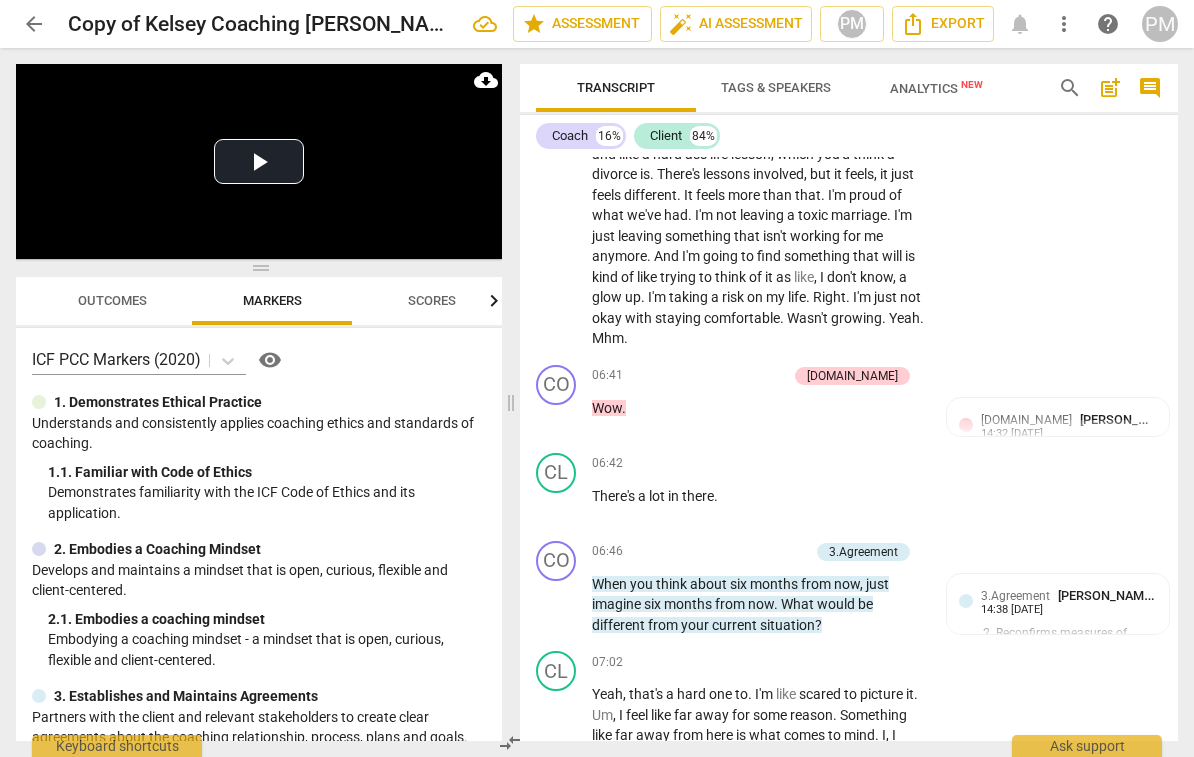 scroll, scrollTop: 3063, scrollLeft: 0, axis: vertical 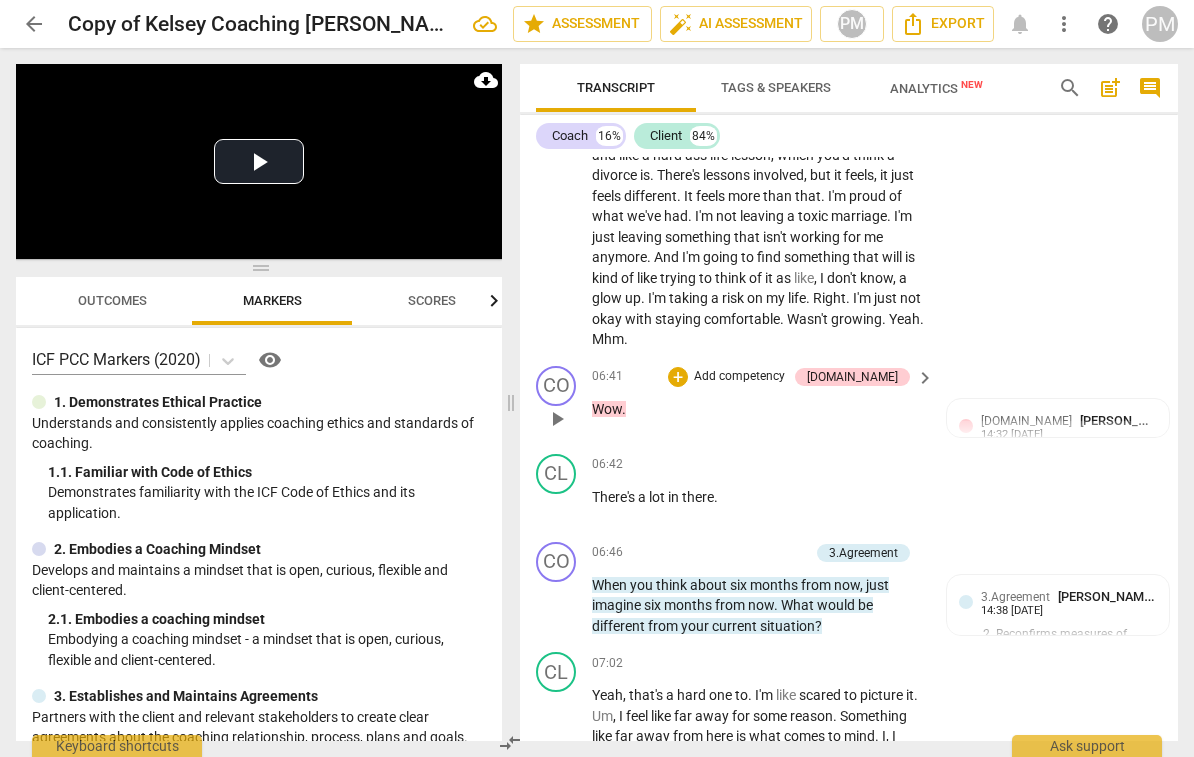 click on "Add competency" at bounding box center (739, 377) 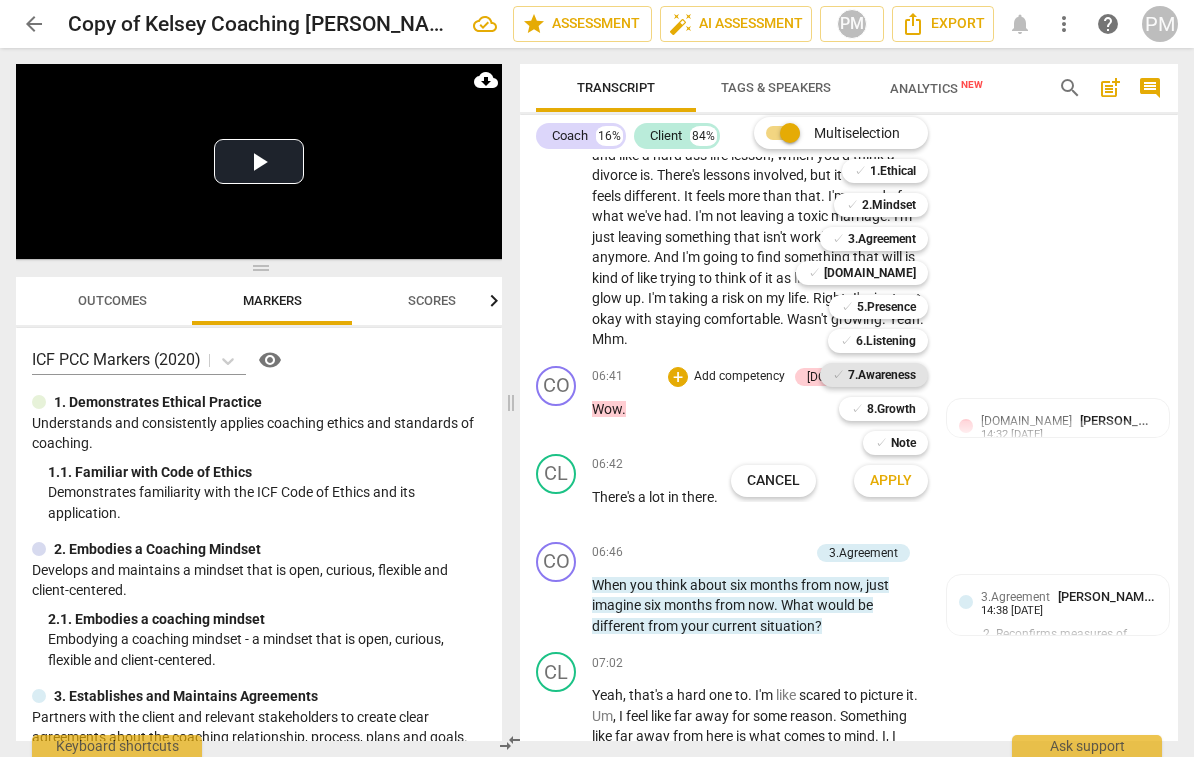 click on "7.Awareness" at bounding box center [882, 375] 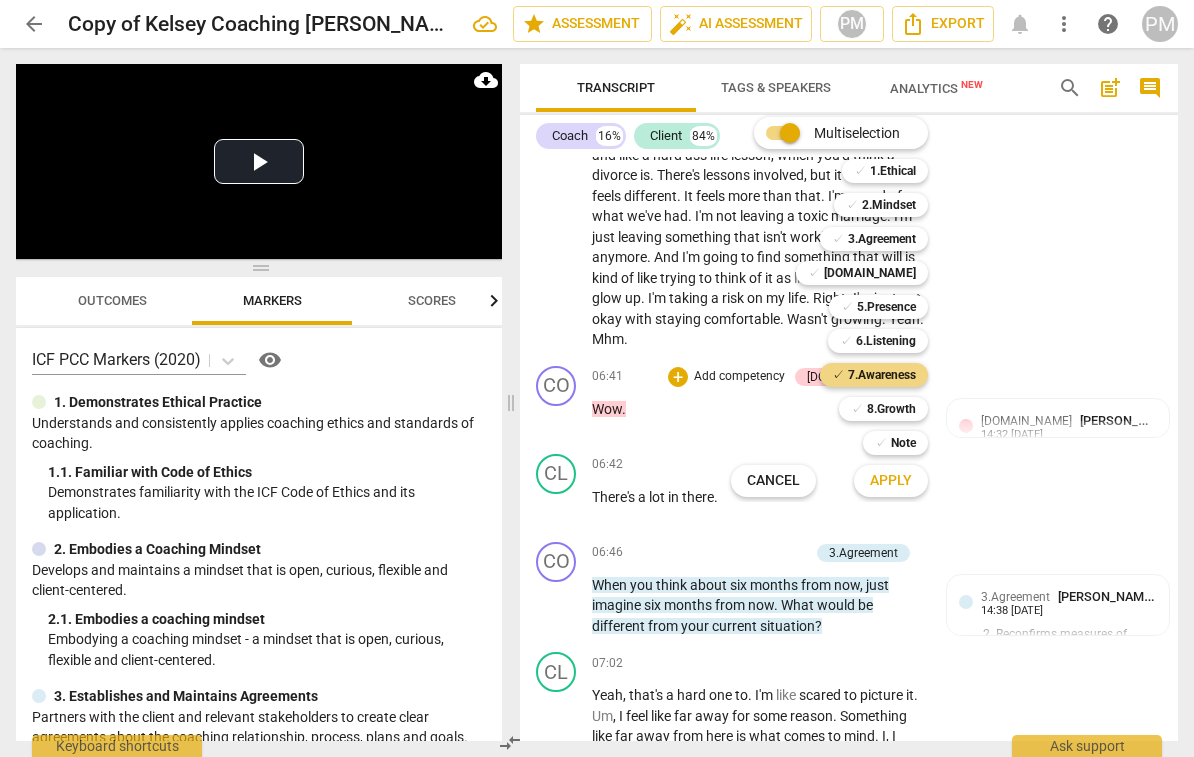 click on "Apply" at bounding box center (891, 481) 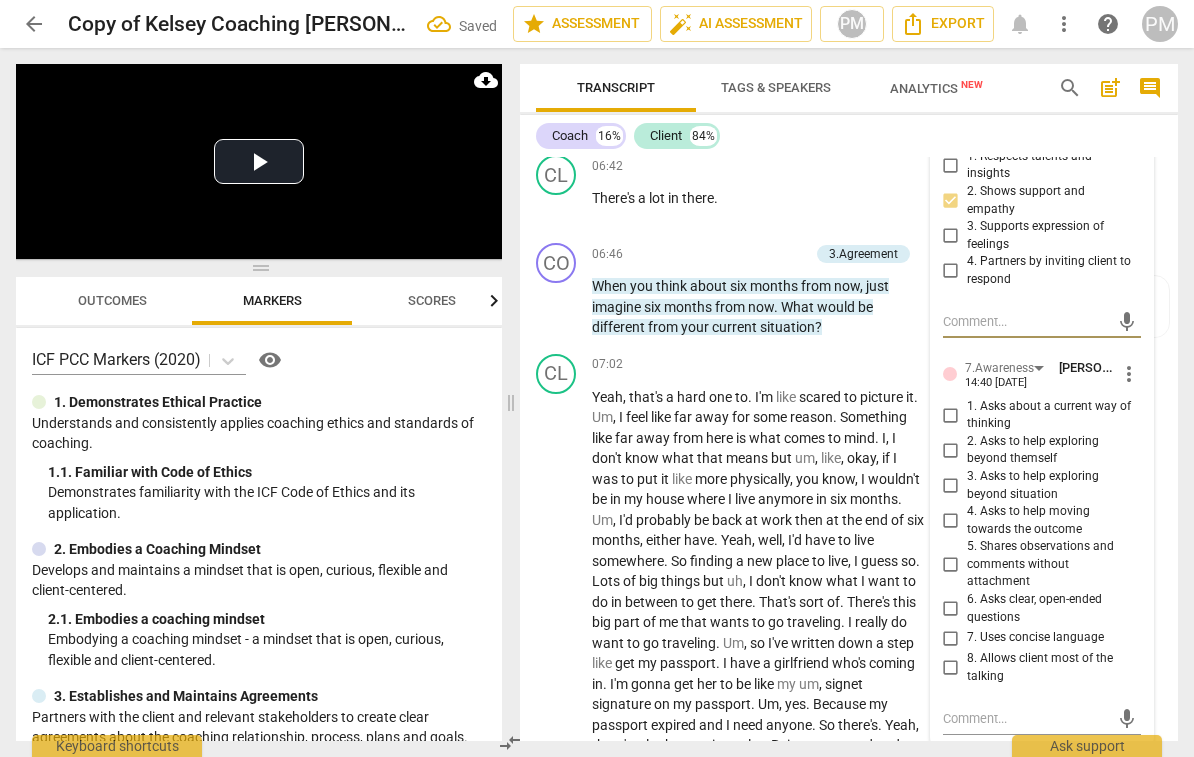 scroll, scrollTop: 3367, scrollLeft: 0, axis: vertical 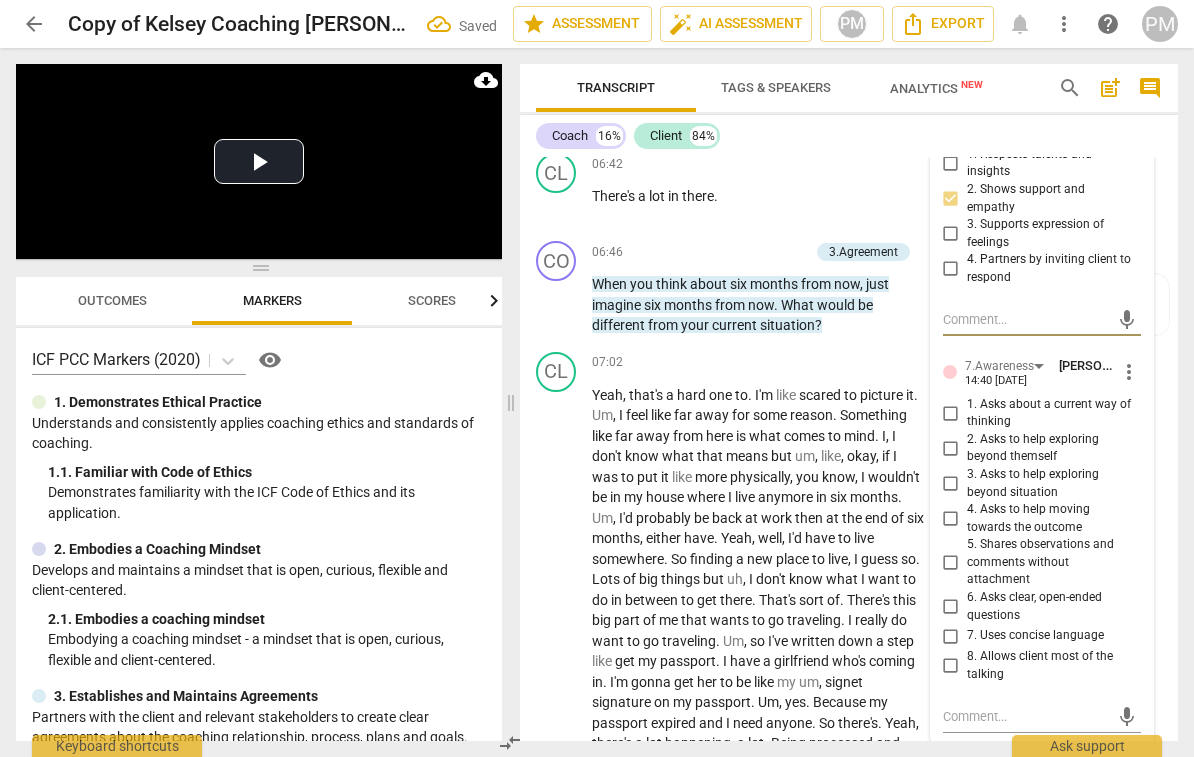 click on "5. Shares observations and comments without attachment" at bounding box center (1050, 562) 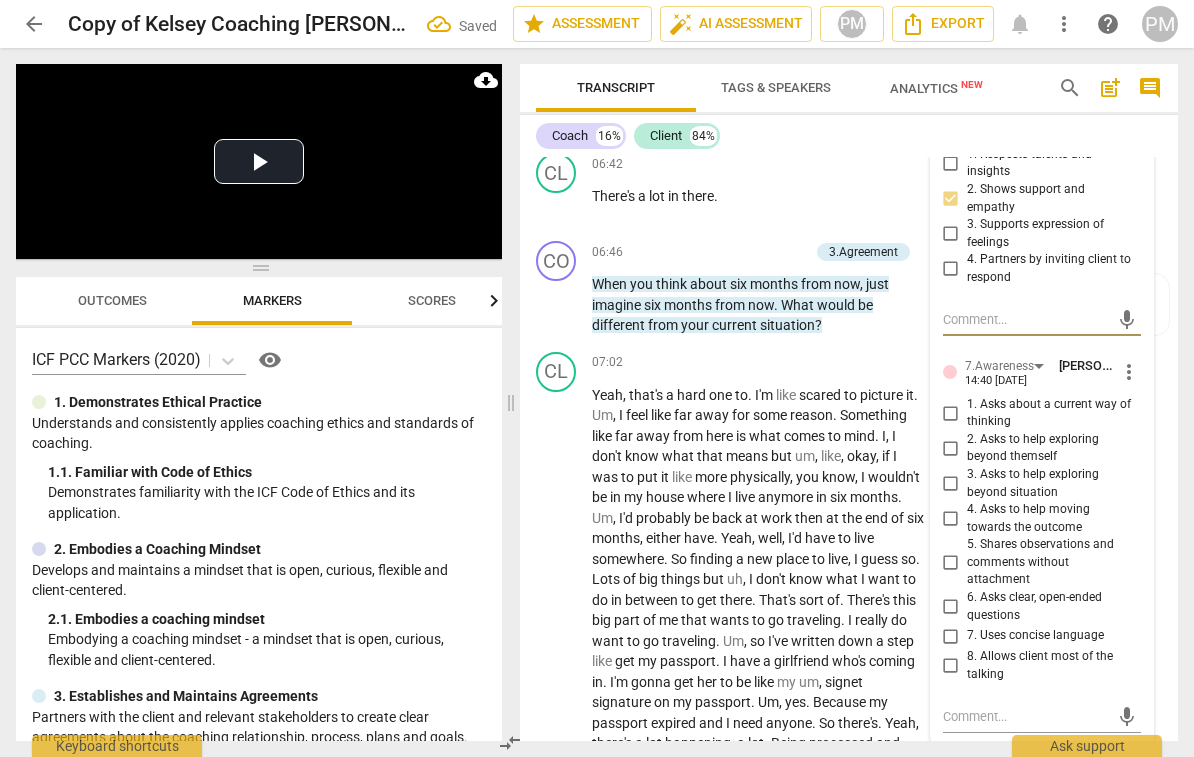 click on "5. Shares observations and comments without attachment" at bounding box center (951, 563) 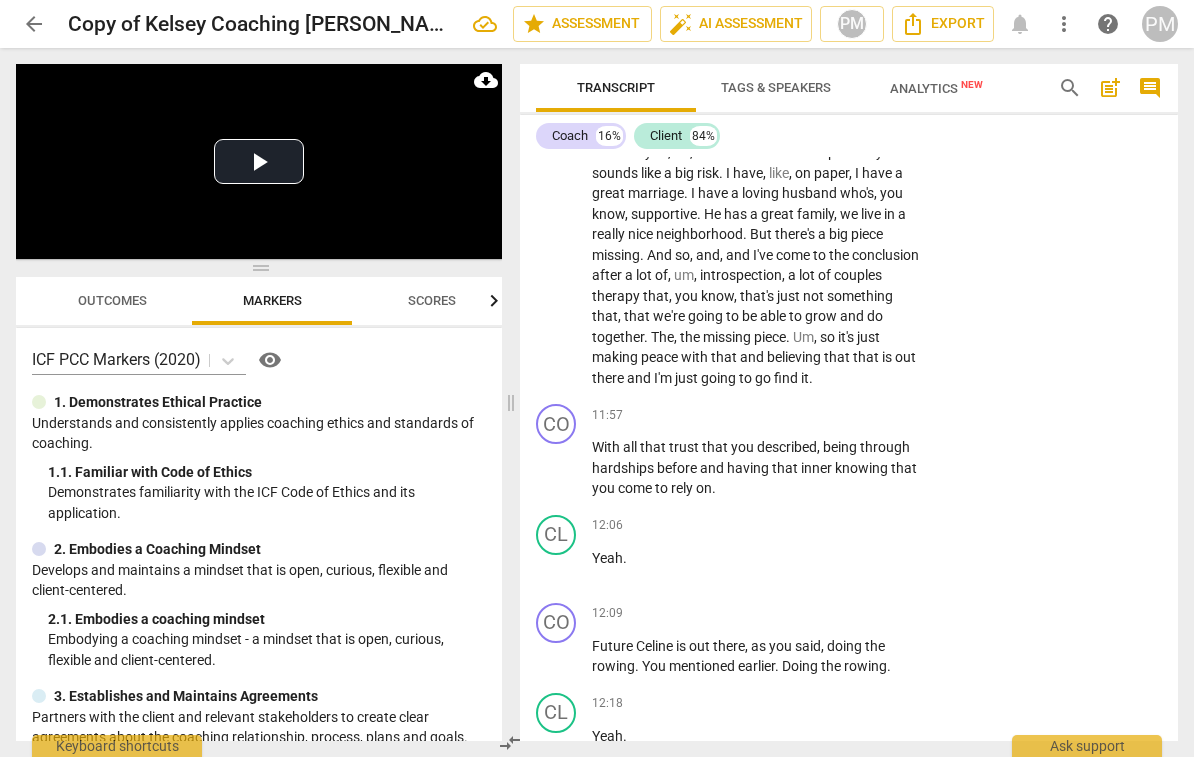 scroll, scrollTop: 4890, scrollLeft: 0, axis: vertical 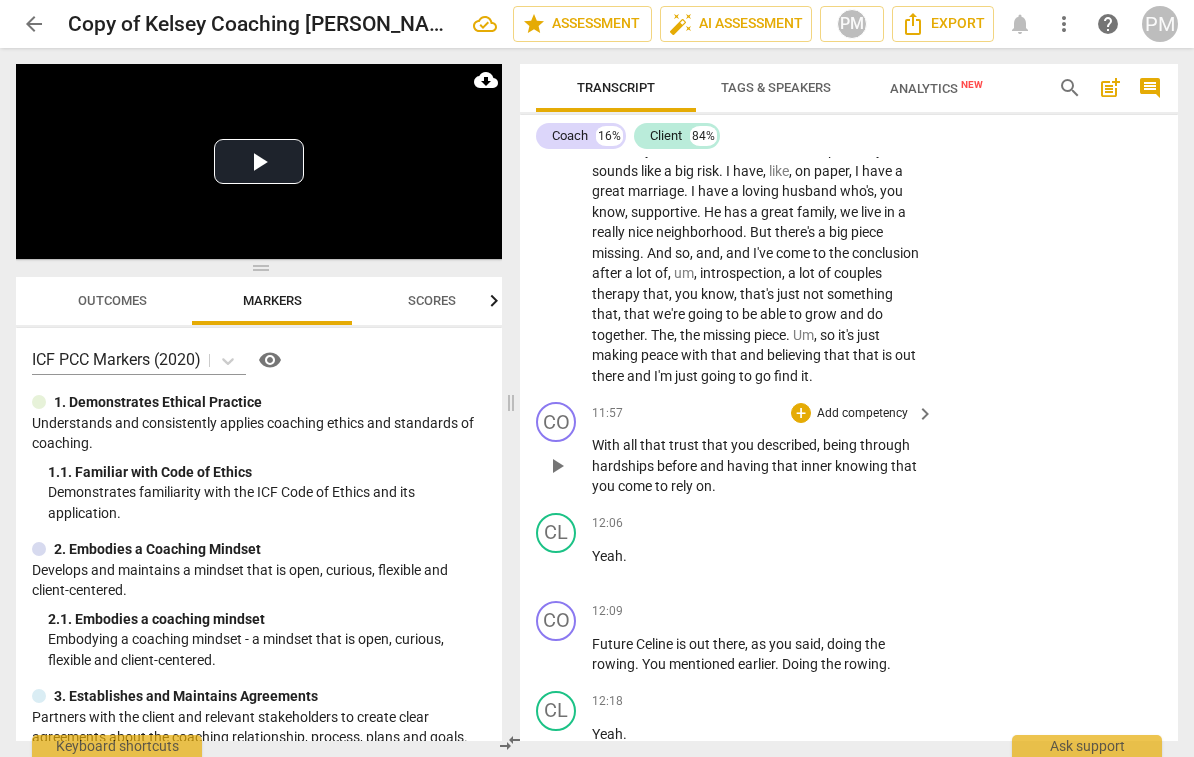 click on "Add competency" at bounding box center [862, 414] 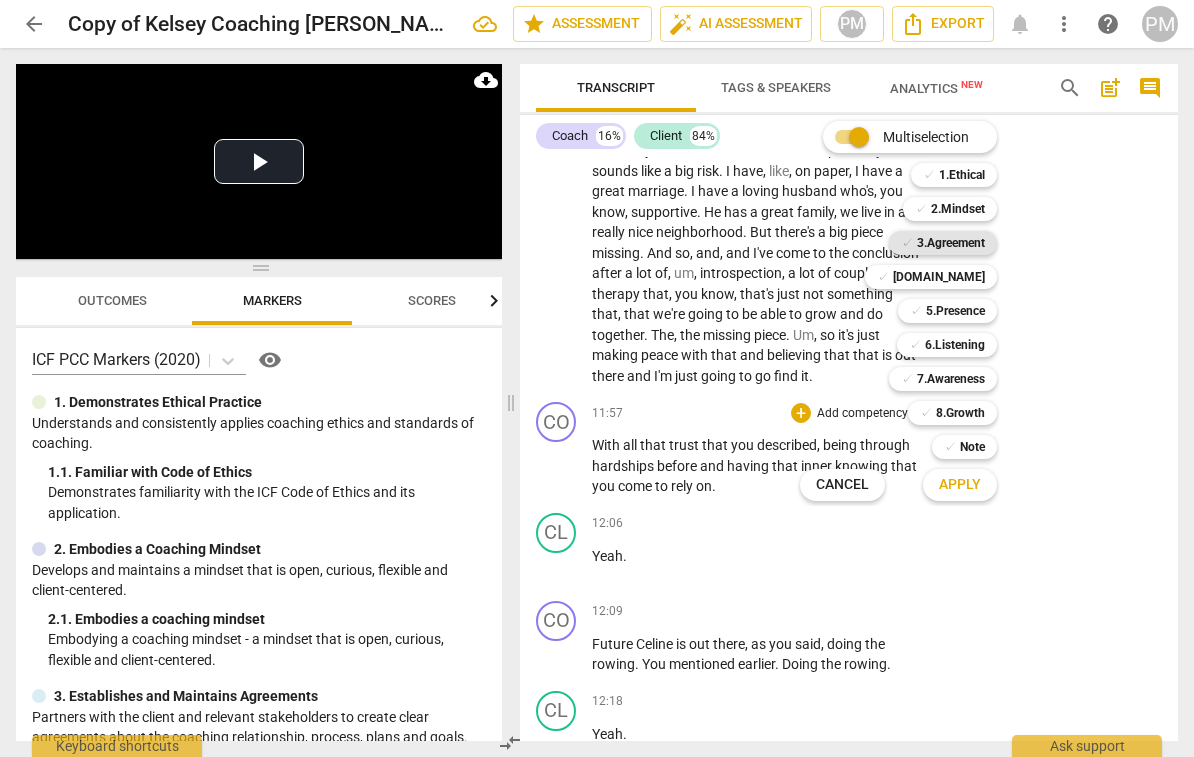 click on "✓ 3.Agreement" at bounding box center [943, 243] 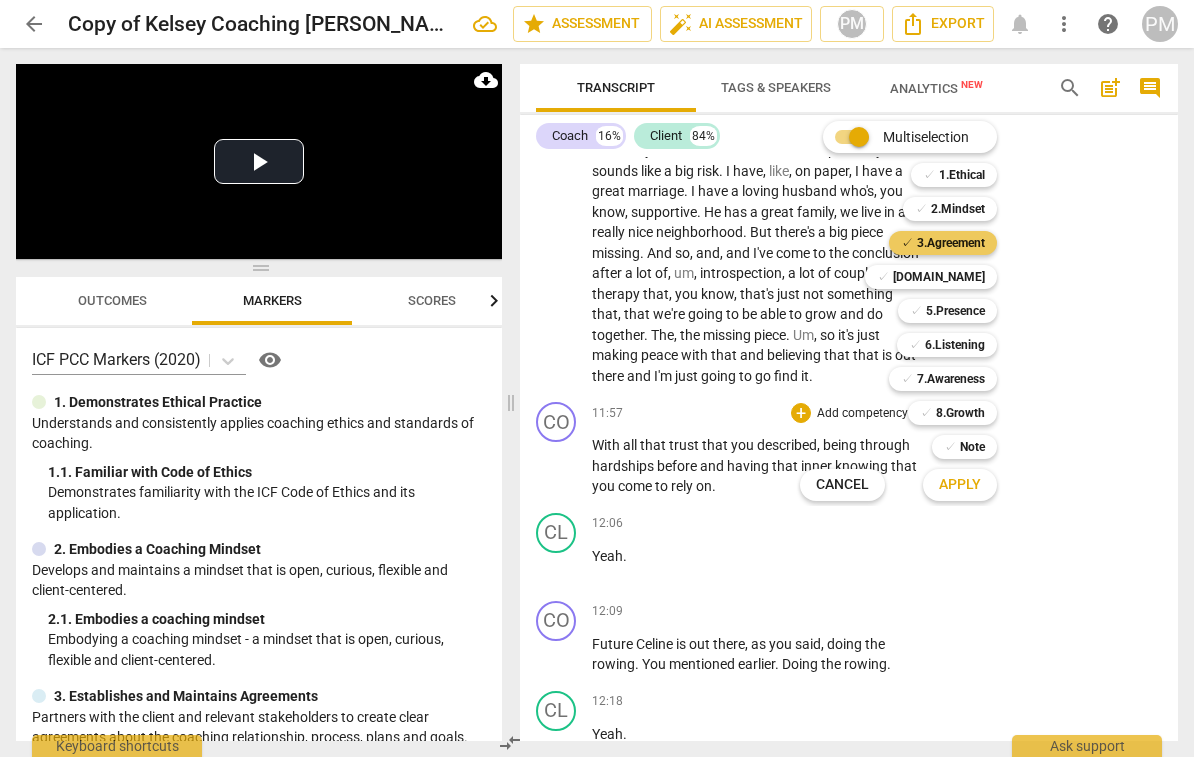click on "3.Agreement" at bounding box center [951, 243] 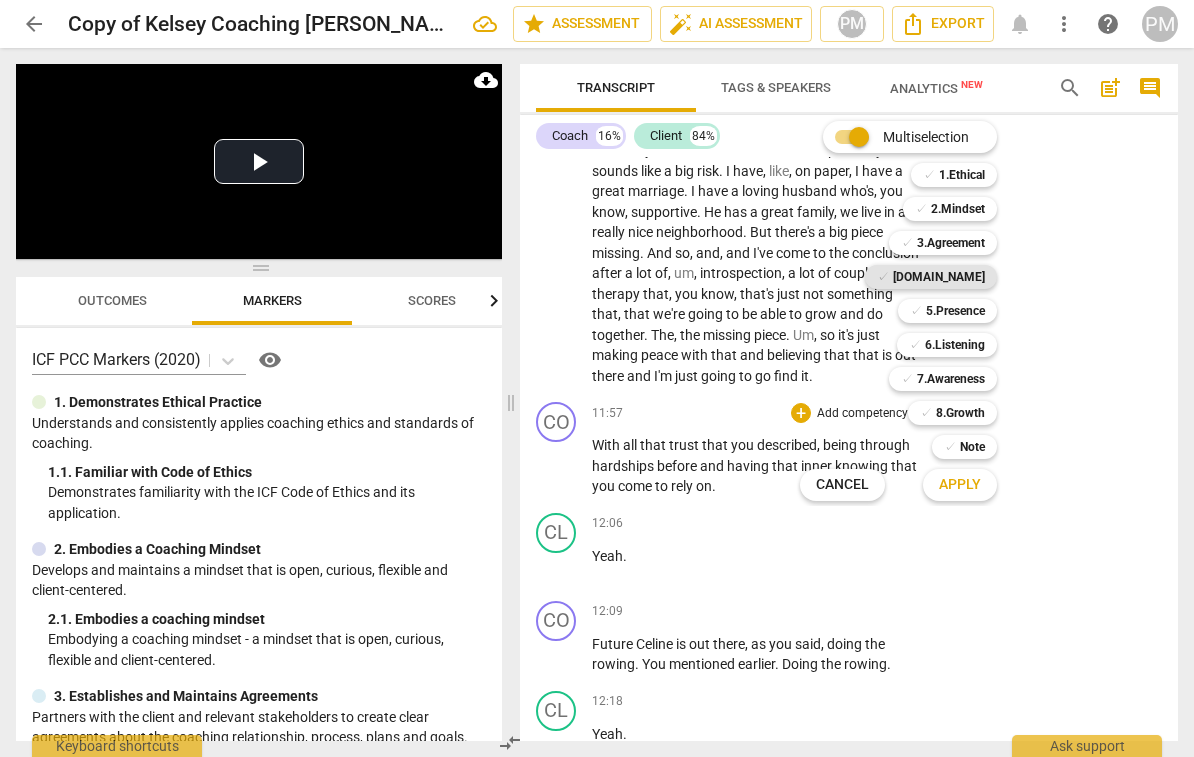 click on "[DOMAIN_NAME]" at bounding box center [939, 277] 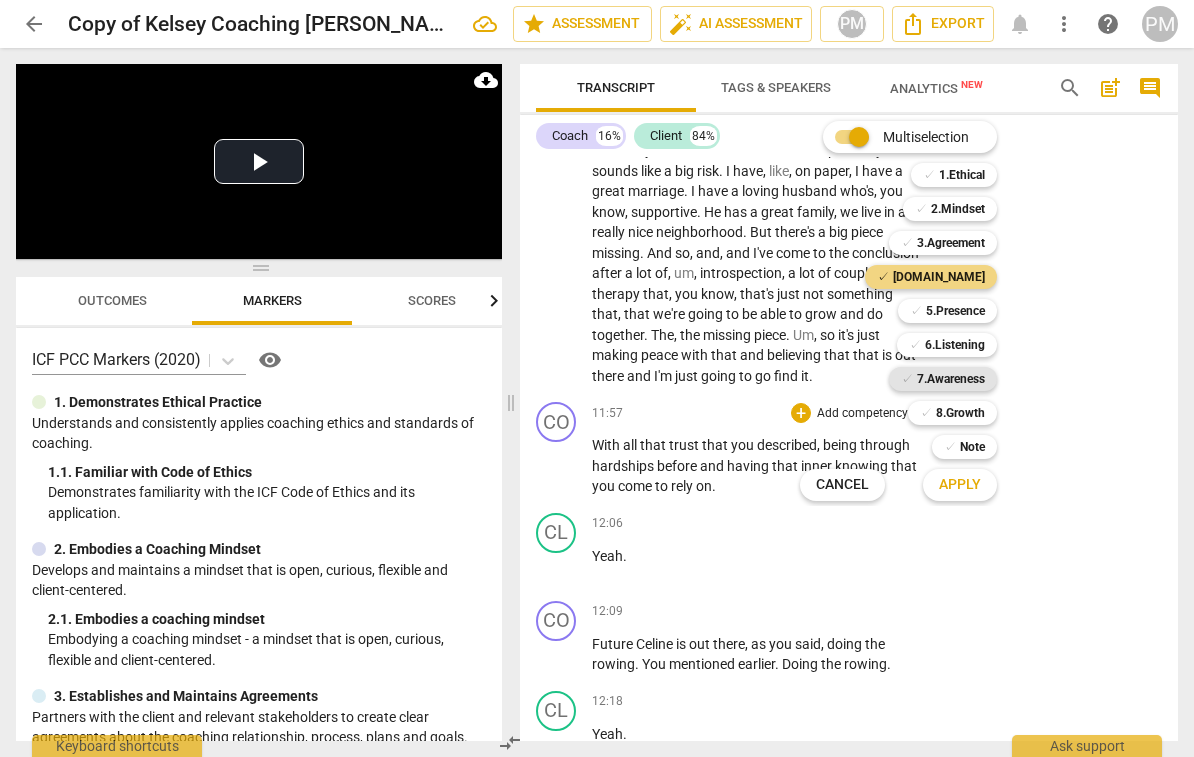 click on "✓ 7.Awareness" at bounding box center (943, 379) 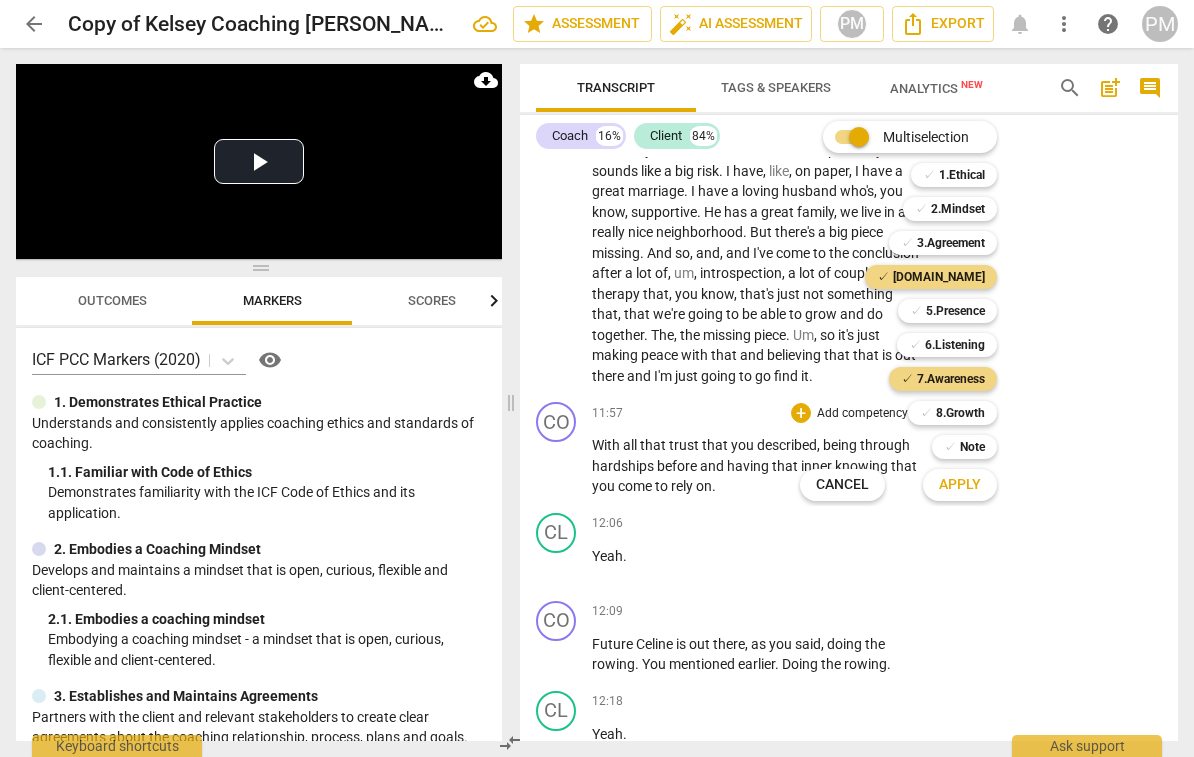 click on "Apply" at bounding box center (960, 485) 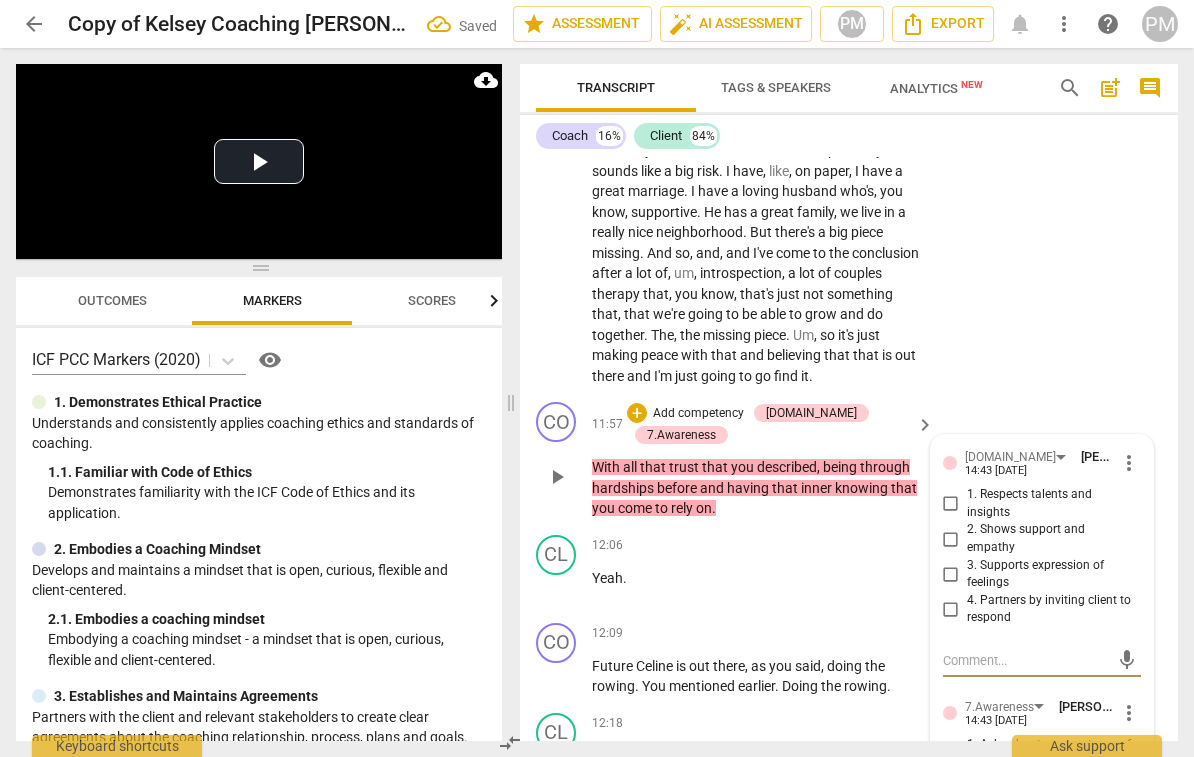 click on "1. Respects talents and insights" at bounding box center [1050, 503] 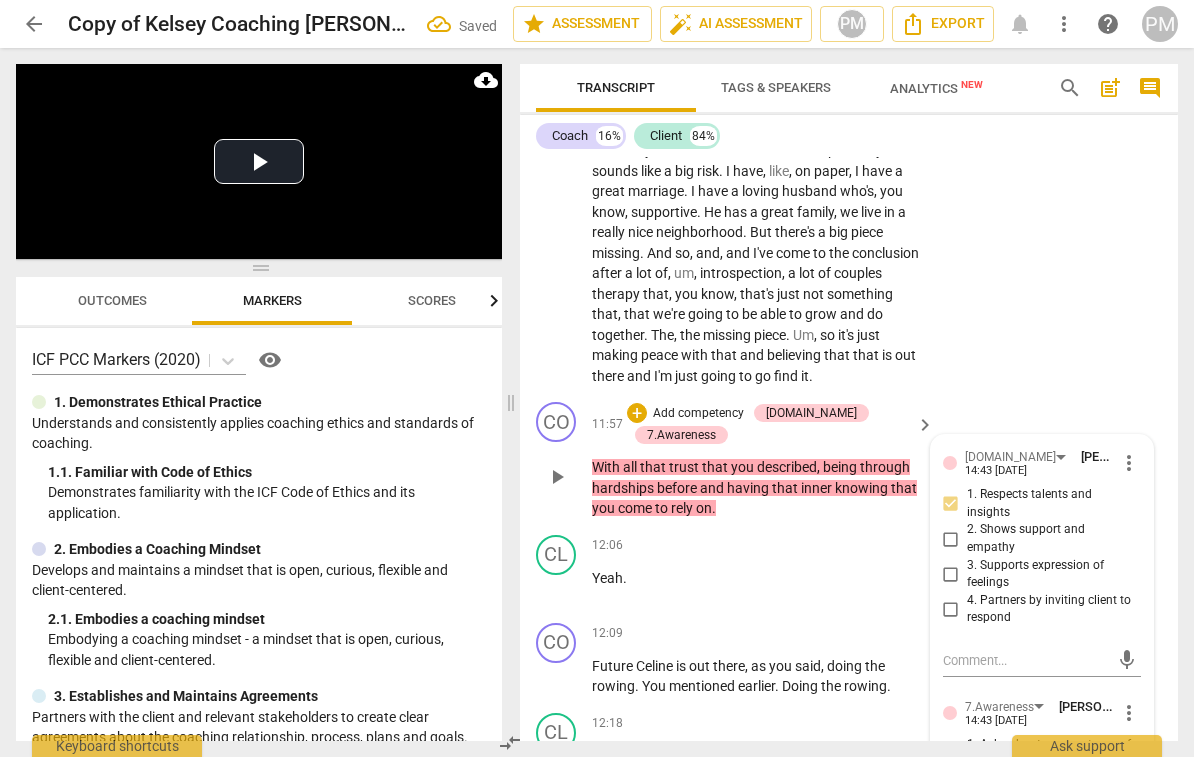 click on "2. Shows support and empathy" at bounding box center (1050, 538) 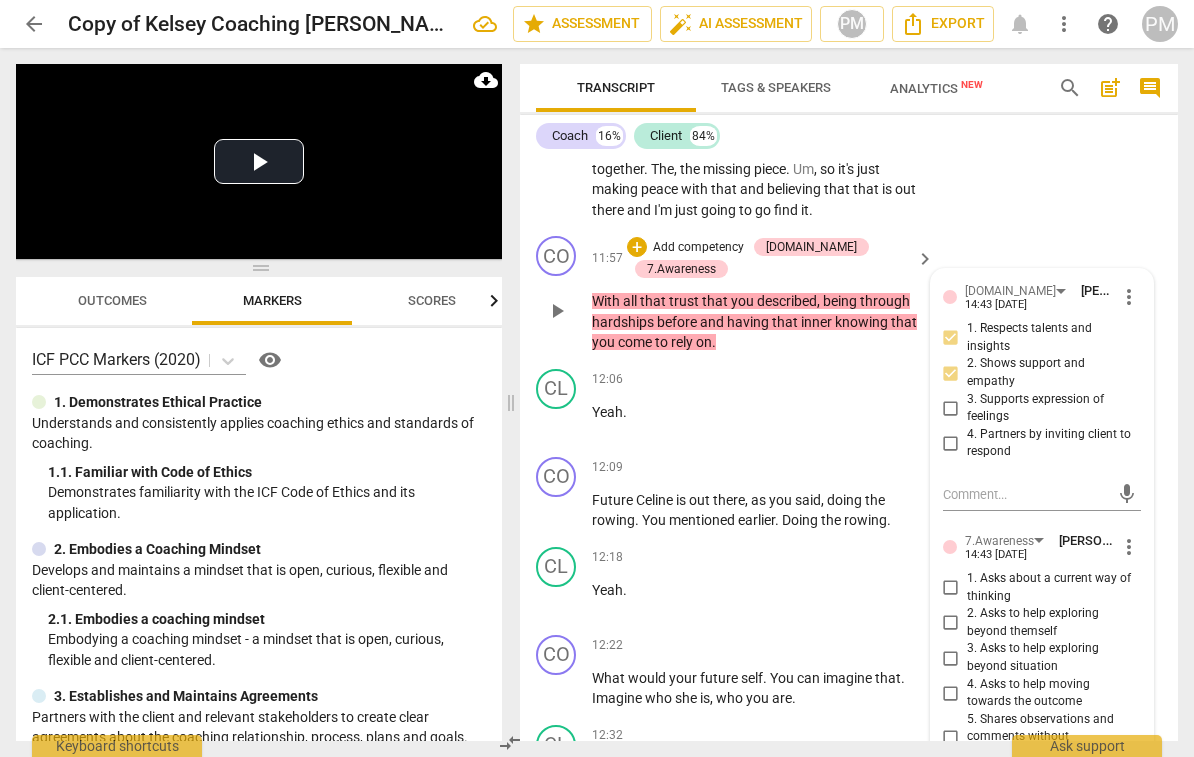 scroll, scrollTop: 5057, scrollLeft: 0, axis: vertical 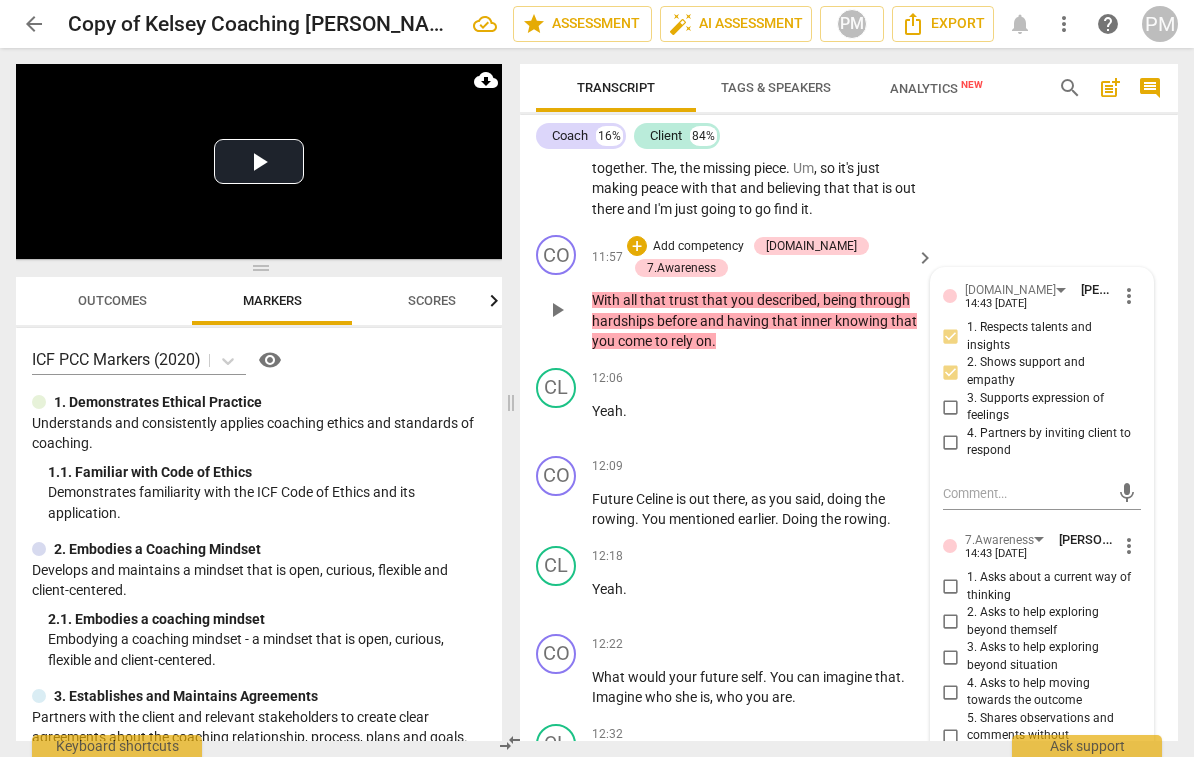 click on "5. Shares observations and comments without attachment" at bounding box center (1050, 736) 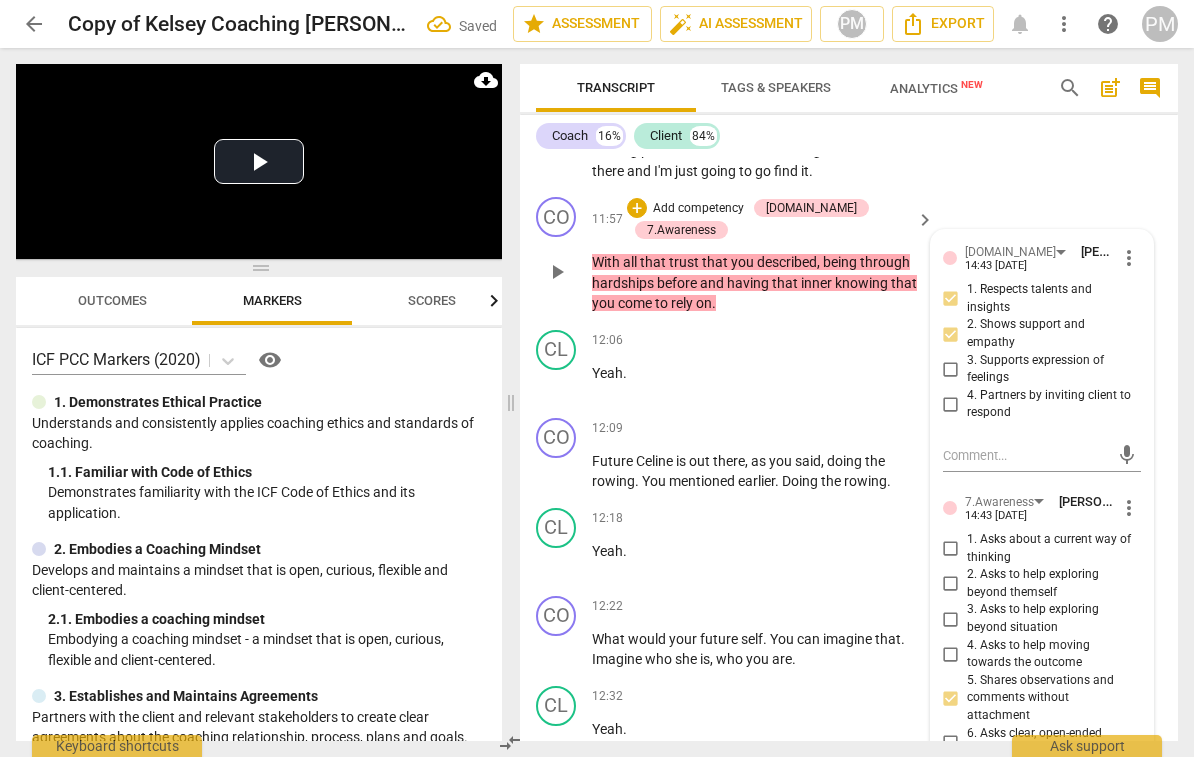 scroll, scrollTop: 5090, scrollLeft: 0, axis: vertical 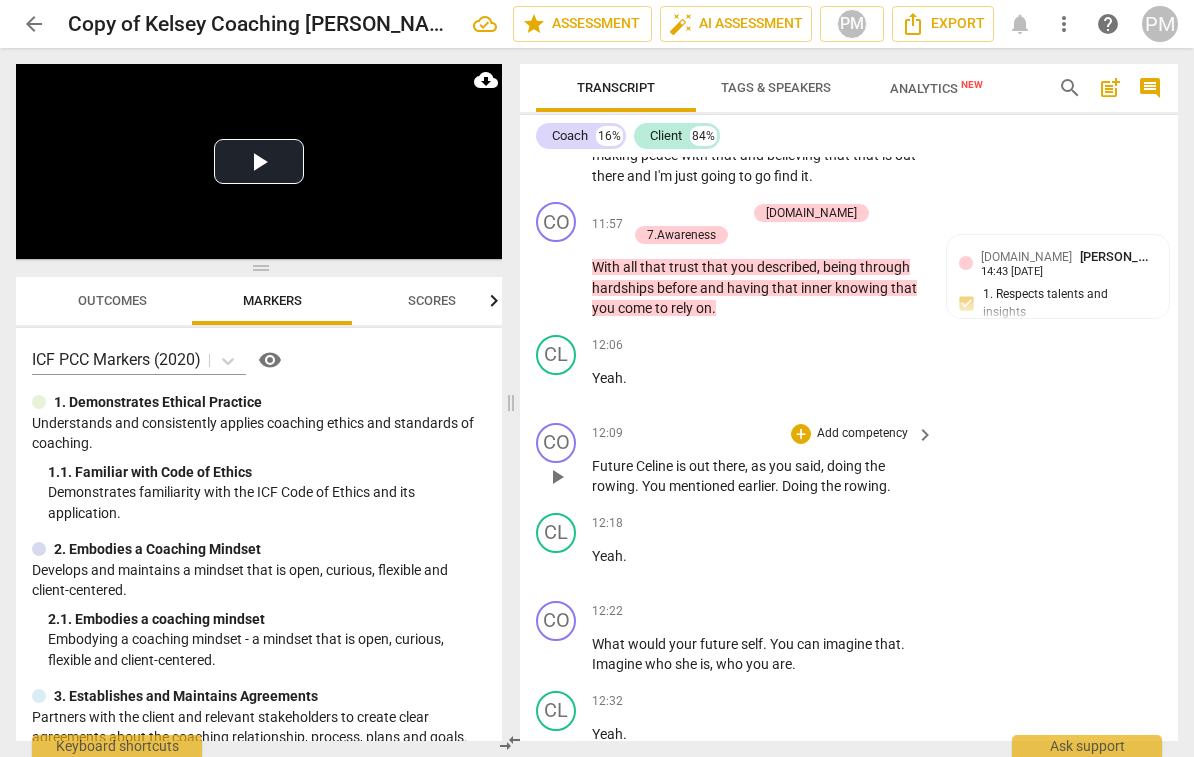 click on "Add competency" at bounding box center (862, 434) 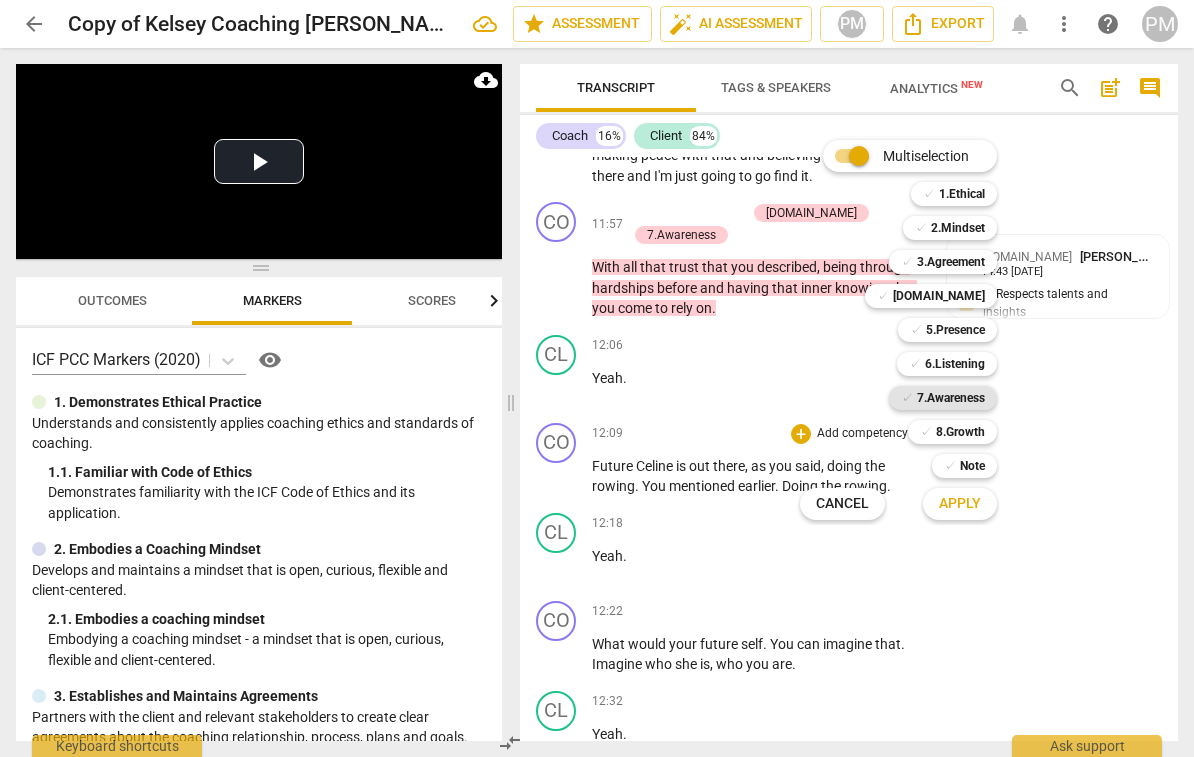 click on "7.Awareness" at bounding box center (951, 398) 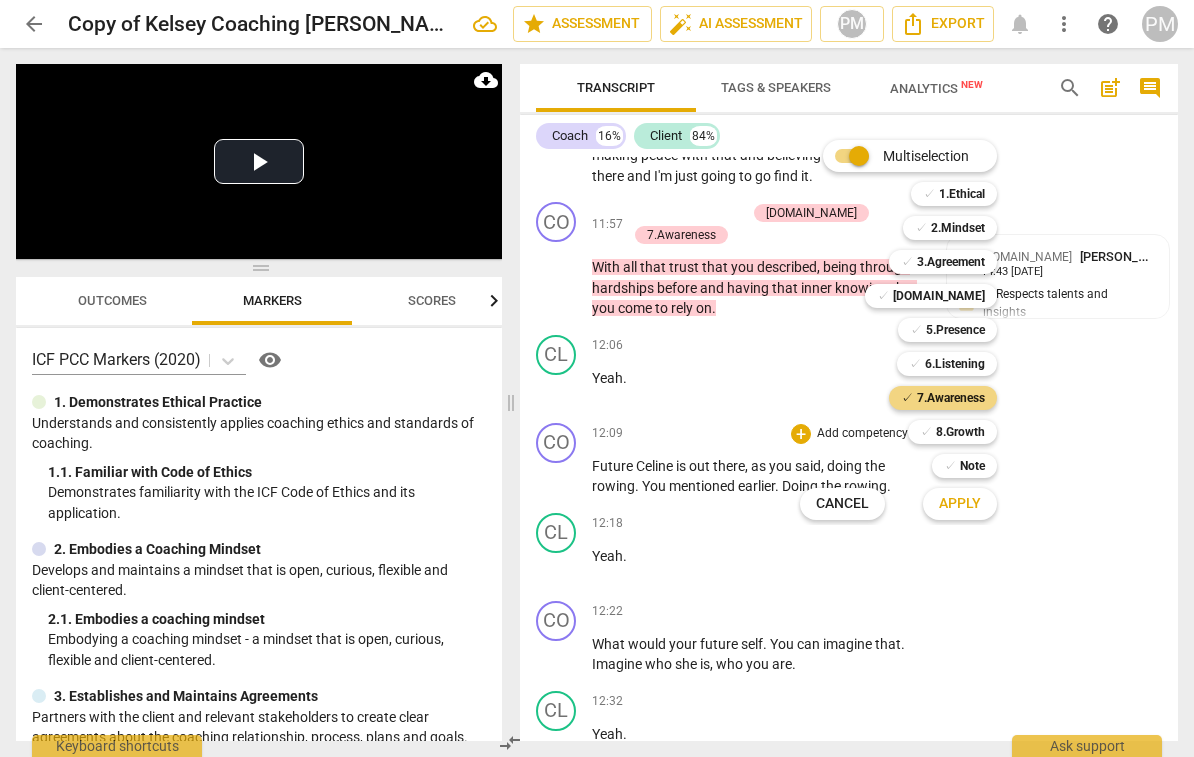 click on "Apply" at bounding box center [960, 504] 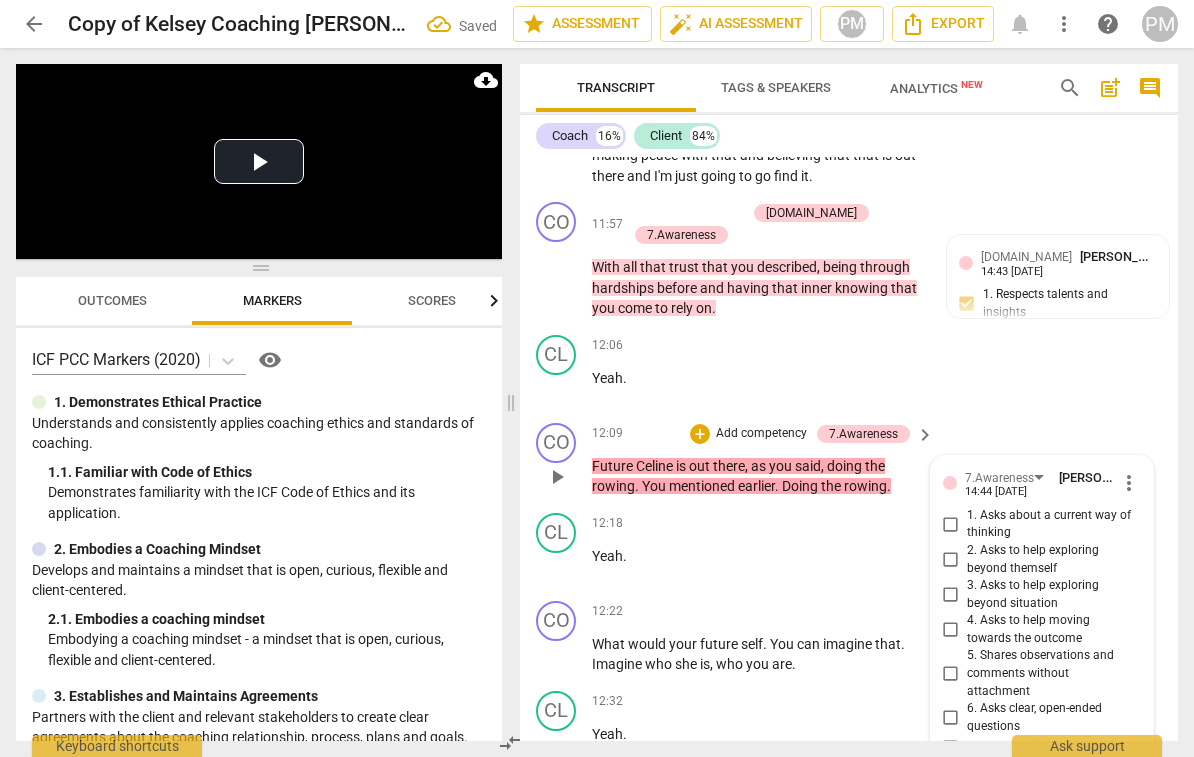 click on "3. Asks to help exploring beyond situation" at bounding box center (1050, 594) 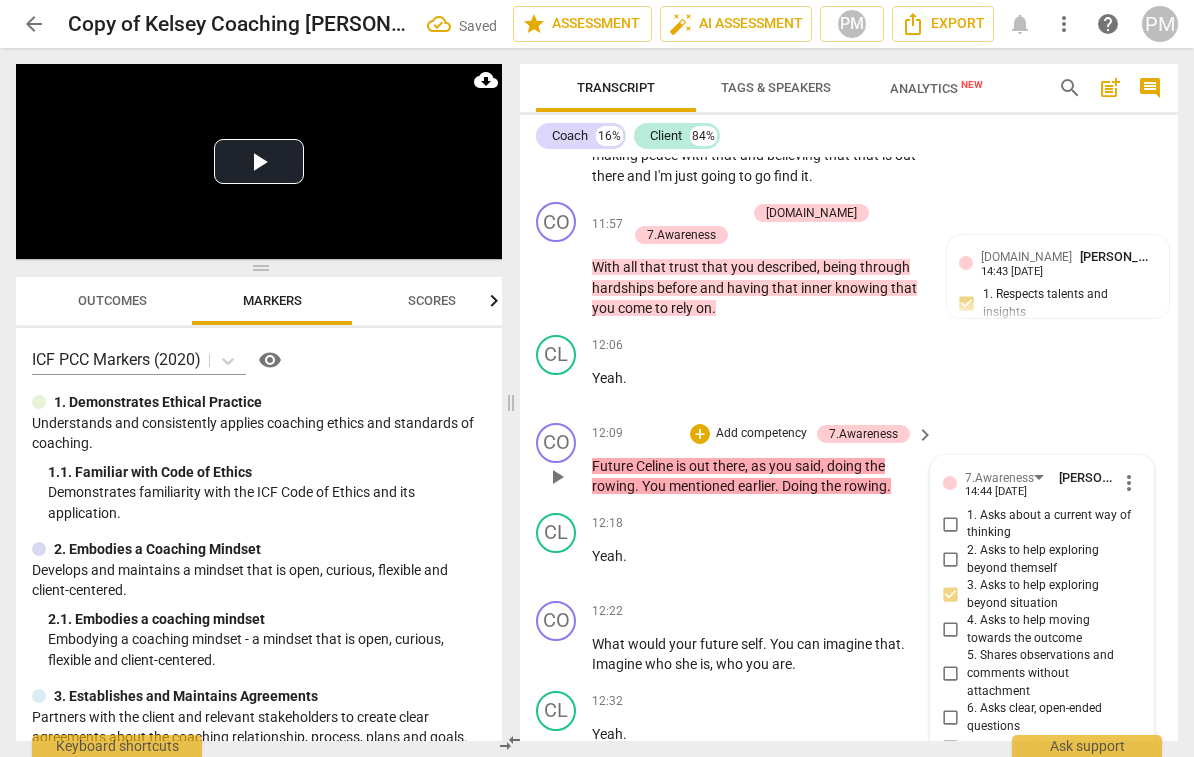 click on "4. Asks to help moving towards the outcome" at bounding box center [1050, 629] 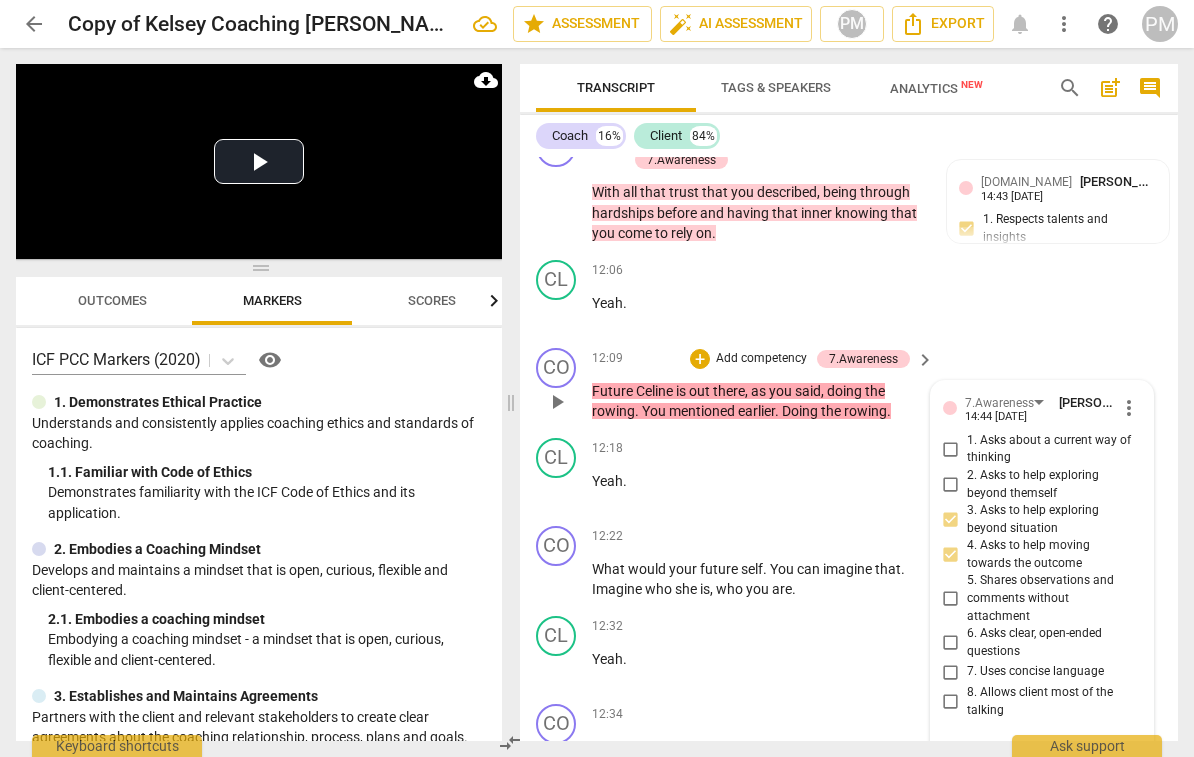 scroll, scrollTop: 5169, scrollLeft: 0, axis: vertical 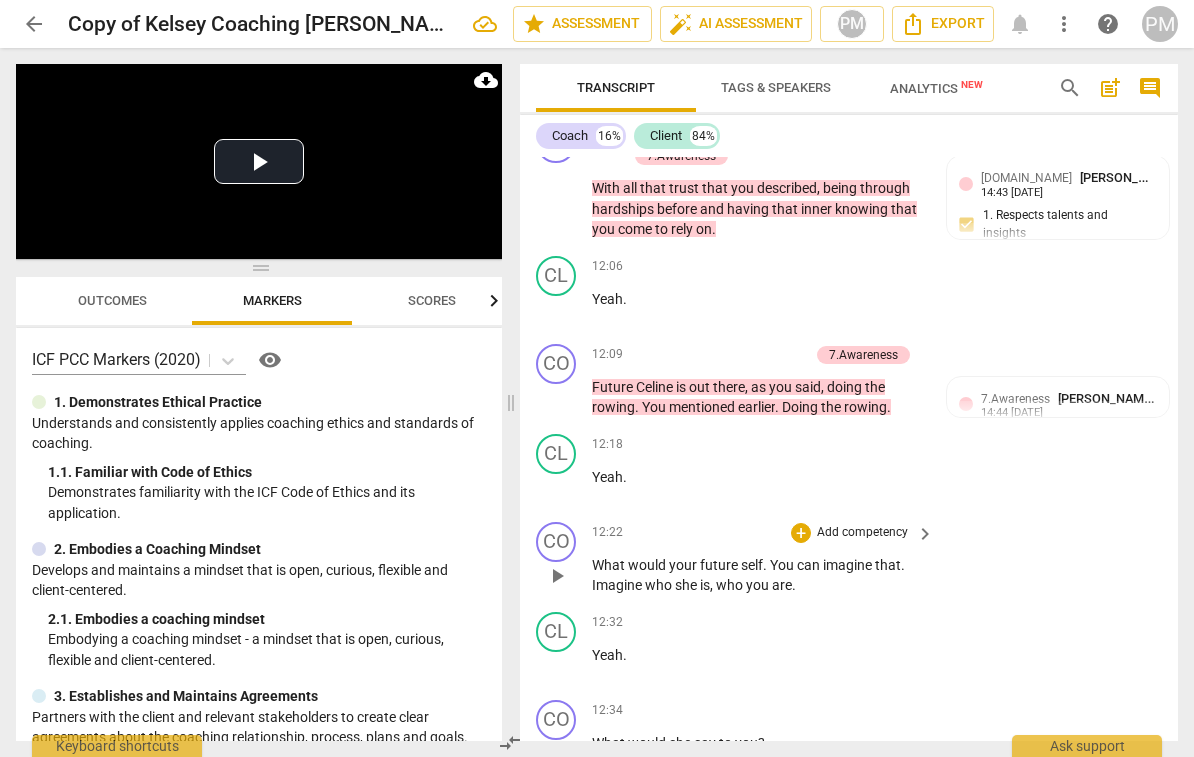 click on "Add competency" at bounding box center (862, 533) 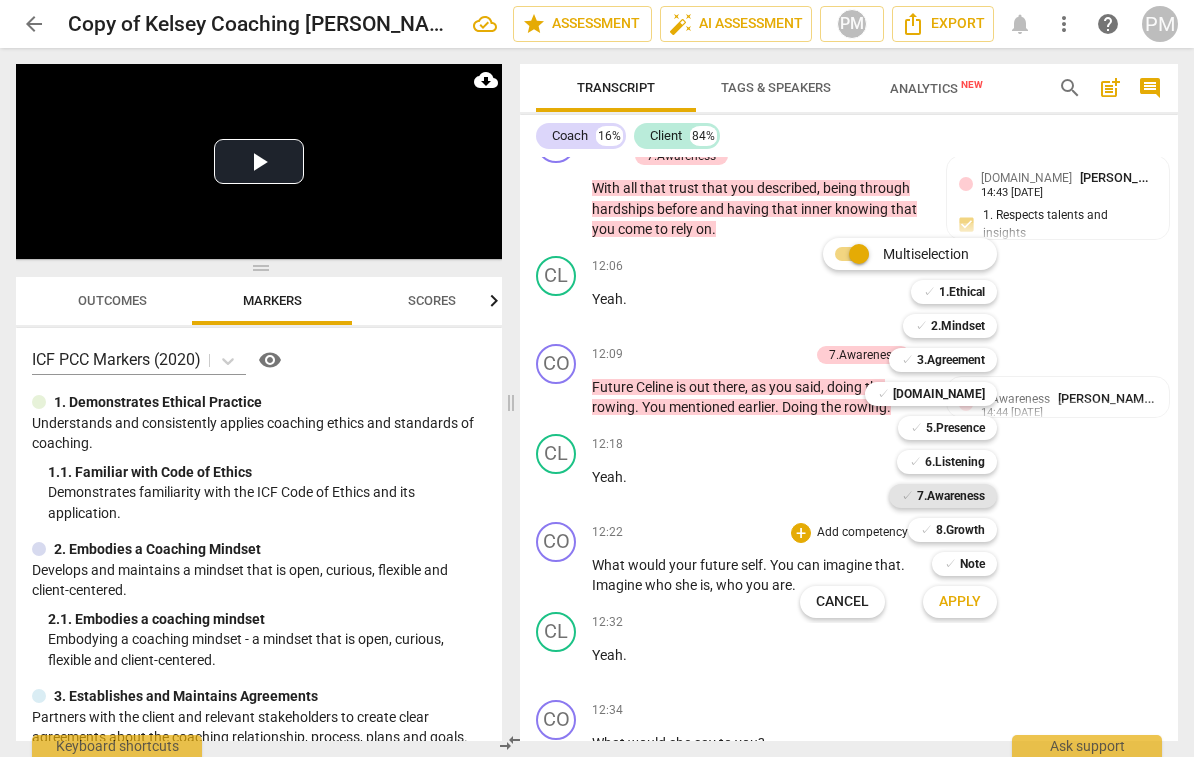click on "7.Awareness" at bounding box center (951, 496) 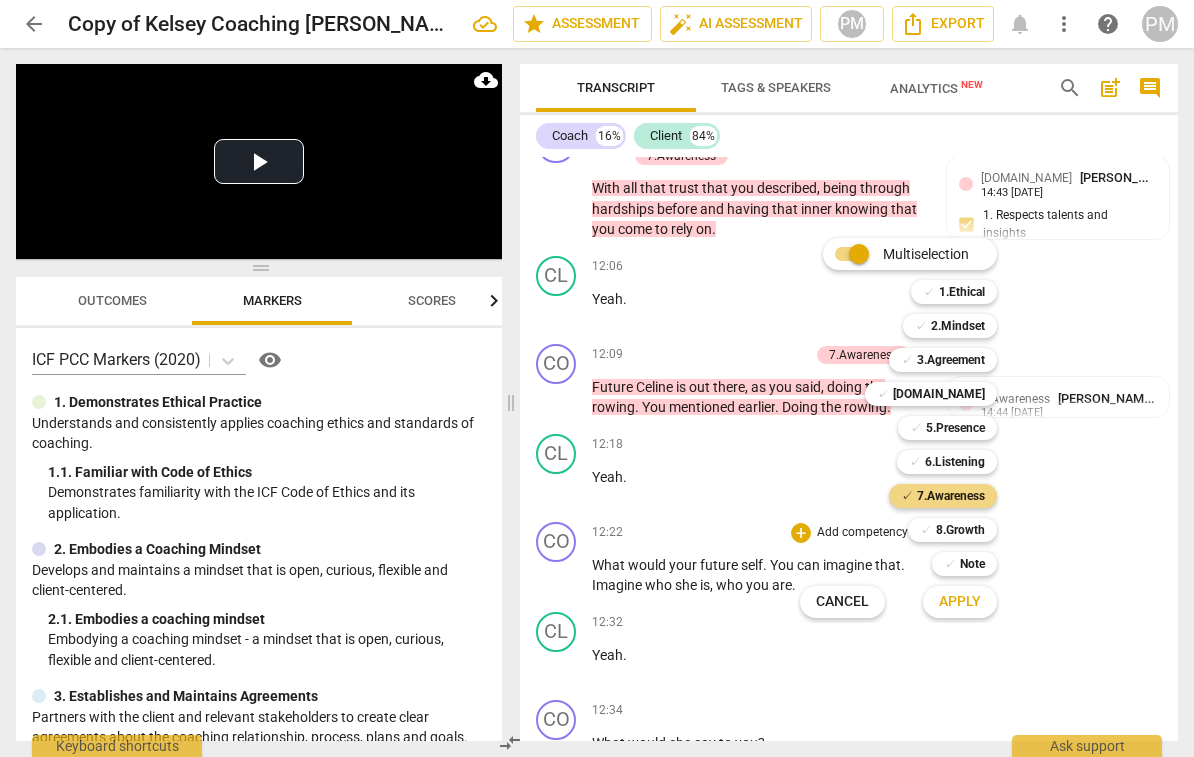 click at bounding box center (597, 378) 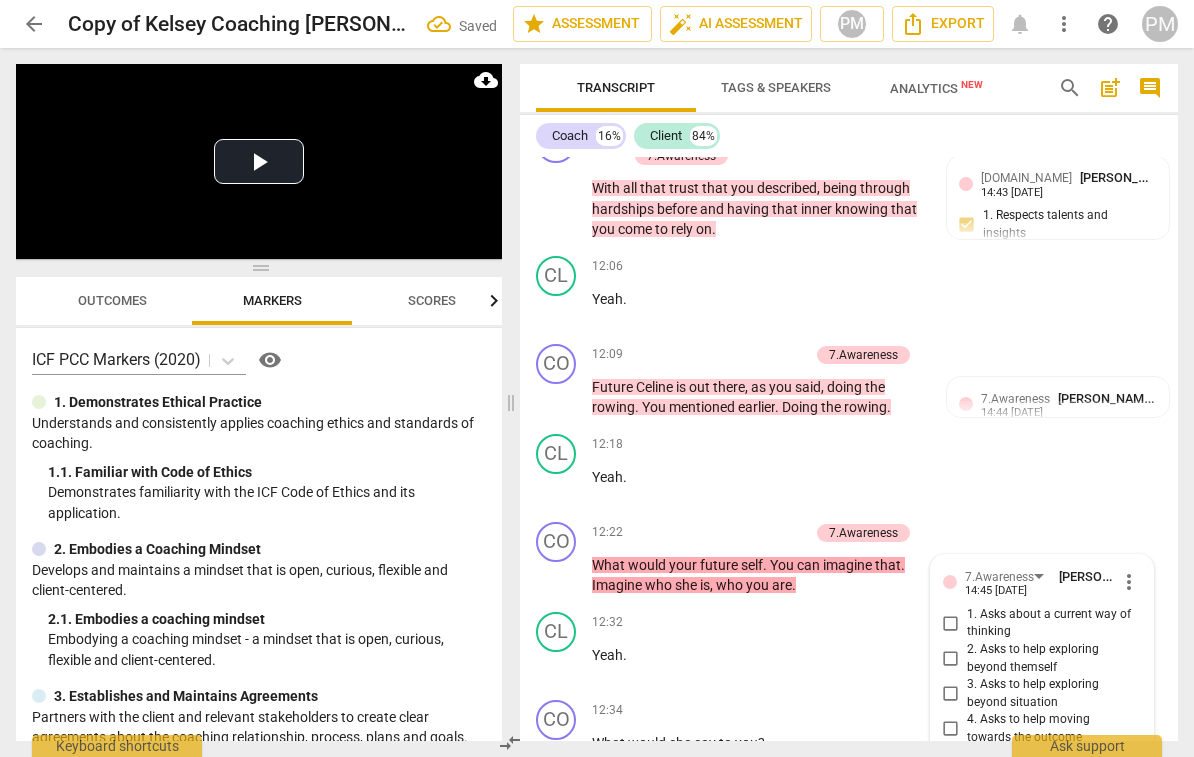 scroll, scrollTop: 5516, scrollLeft: 0, axis: vertical 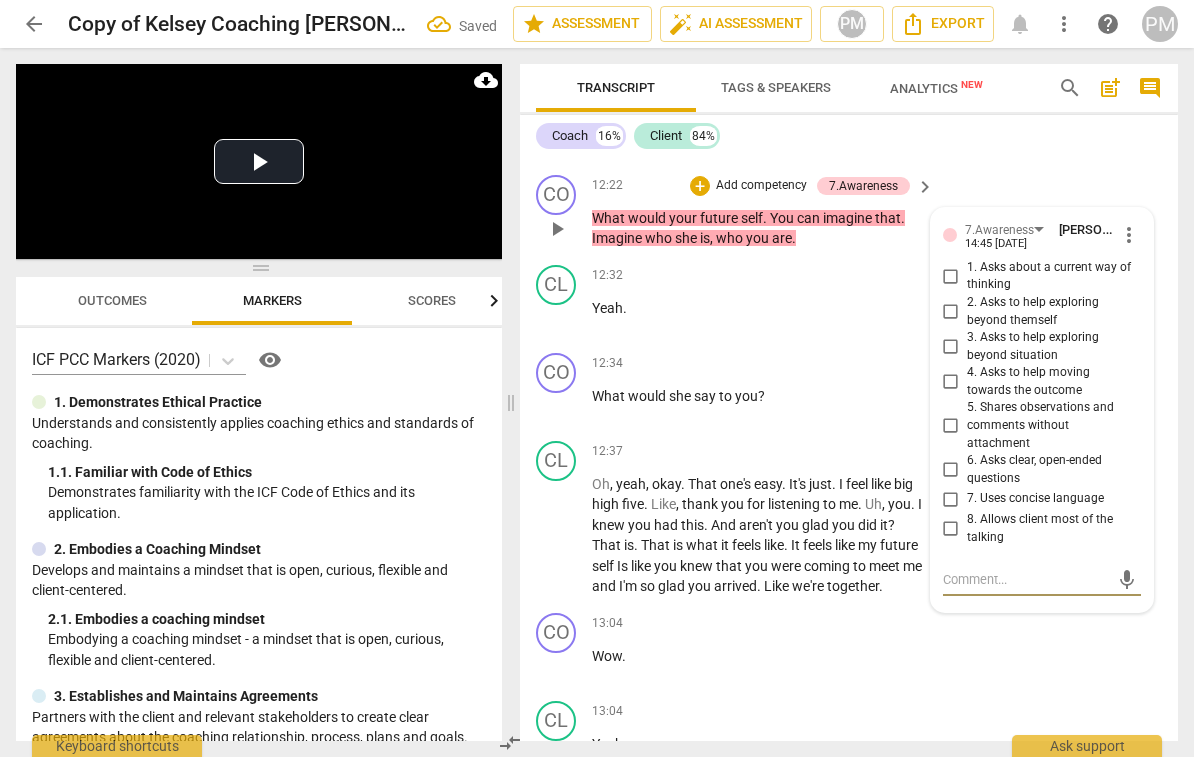 click on "5. Shares observations and comments without attachment" at bounding box center [951, 426] 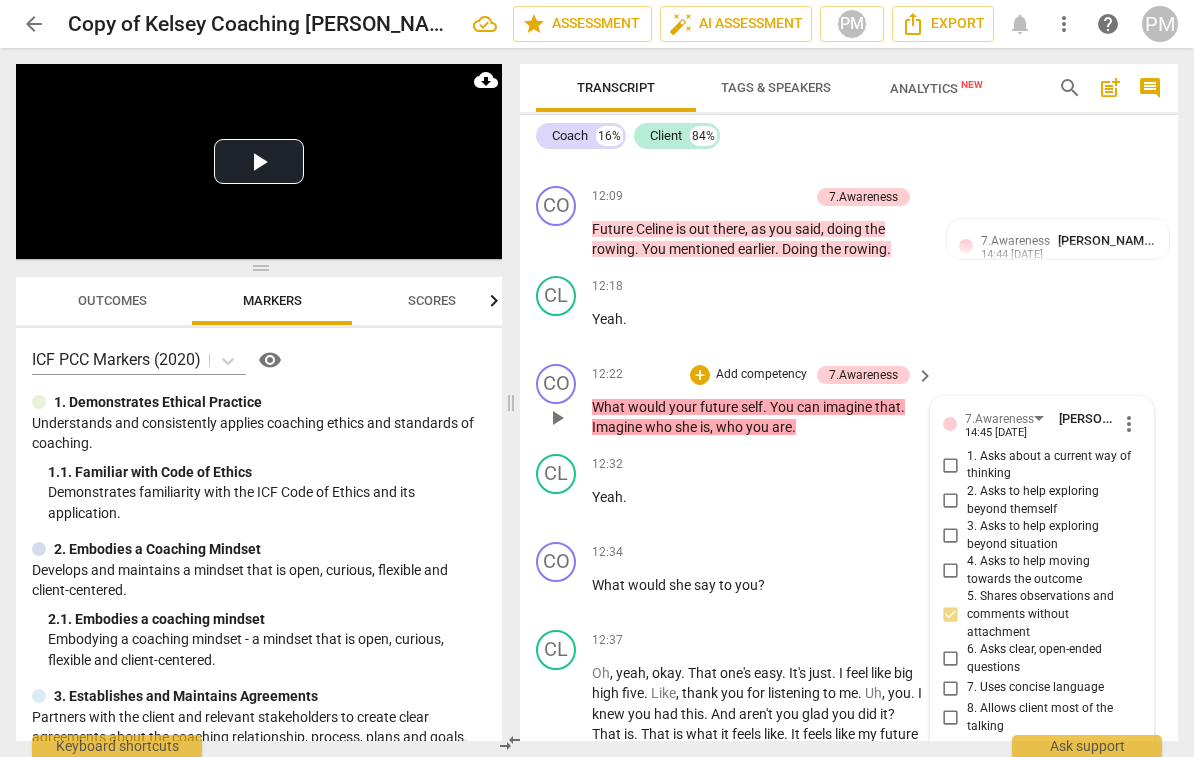 scroll, scrollTop: 5345, scrollLeft: 0, axis: vertical 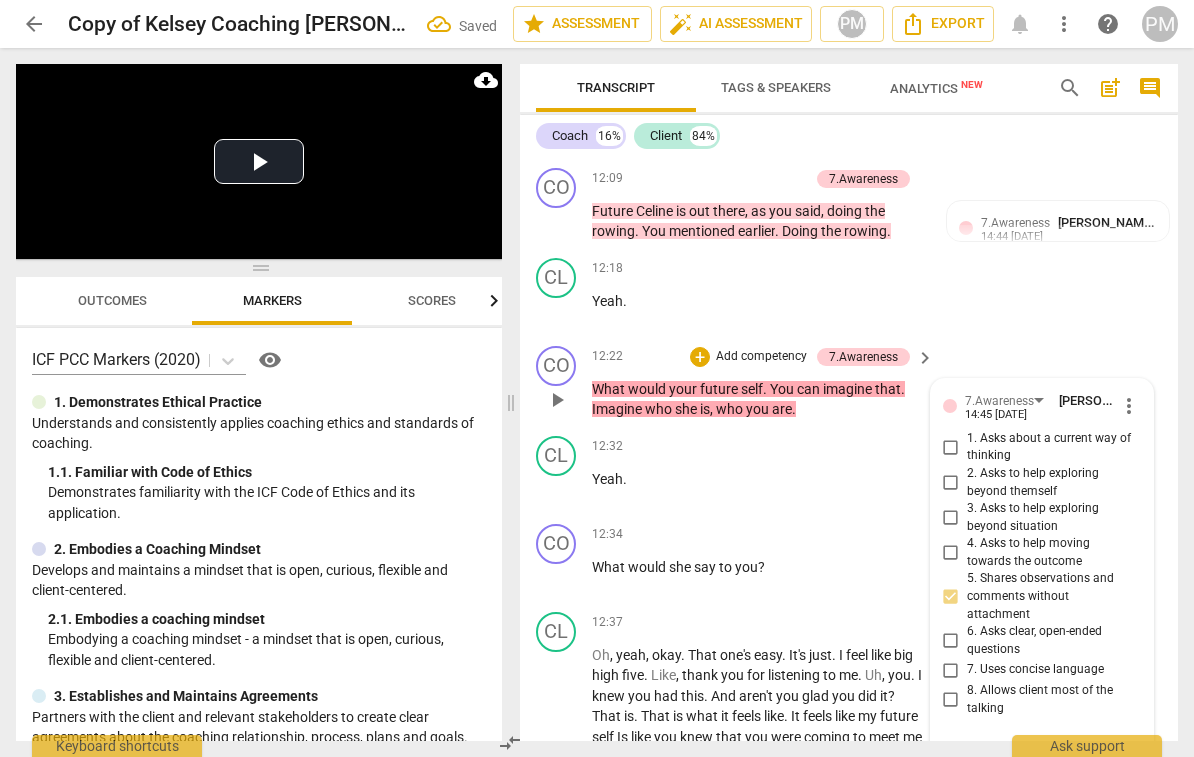 click on "3. Asks to help exploring beyond situation" at bounding box center [1050, 517] 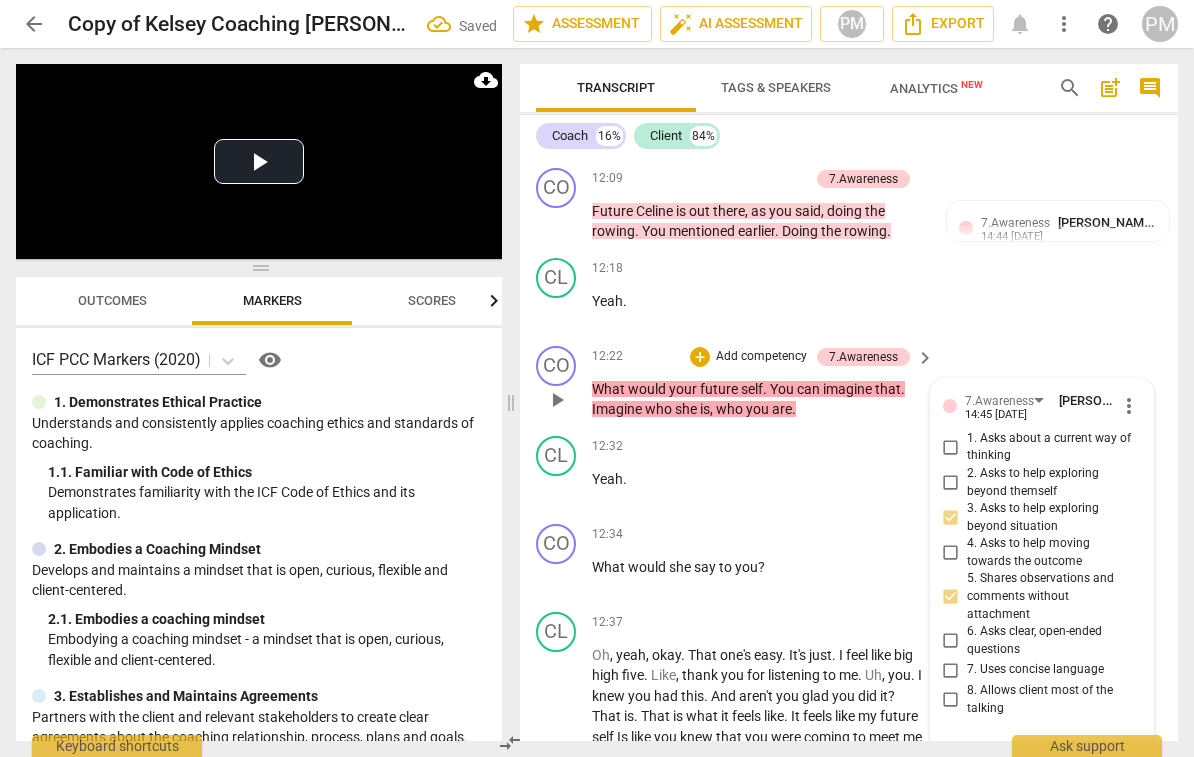 click on "2. Asks to help exploring beyond themself" at bounding box center [1050, 482] 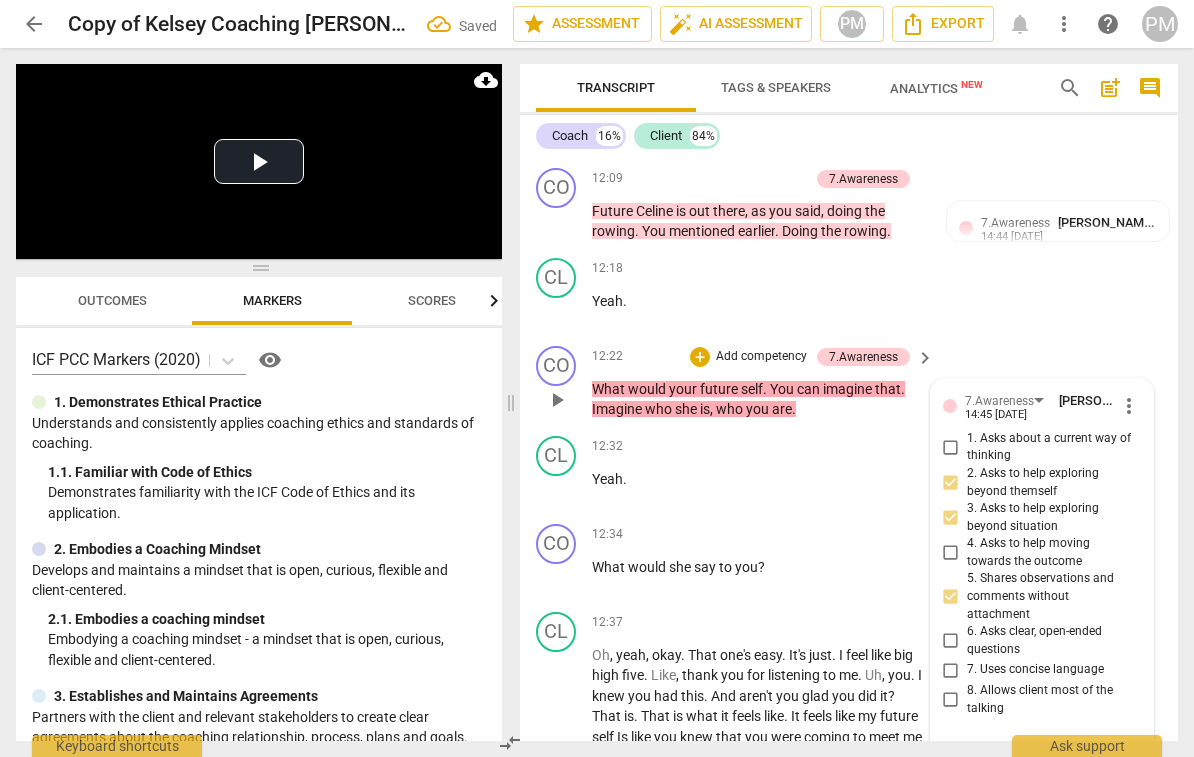 click on "3. Asks to help exploring beyond situation" at bounding box center [951, 518] 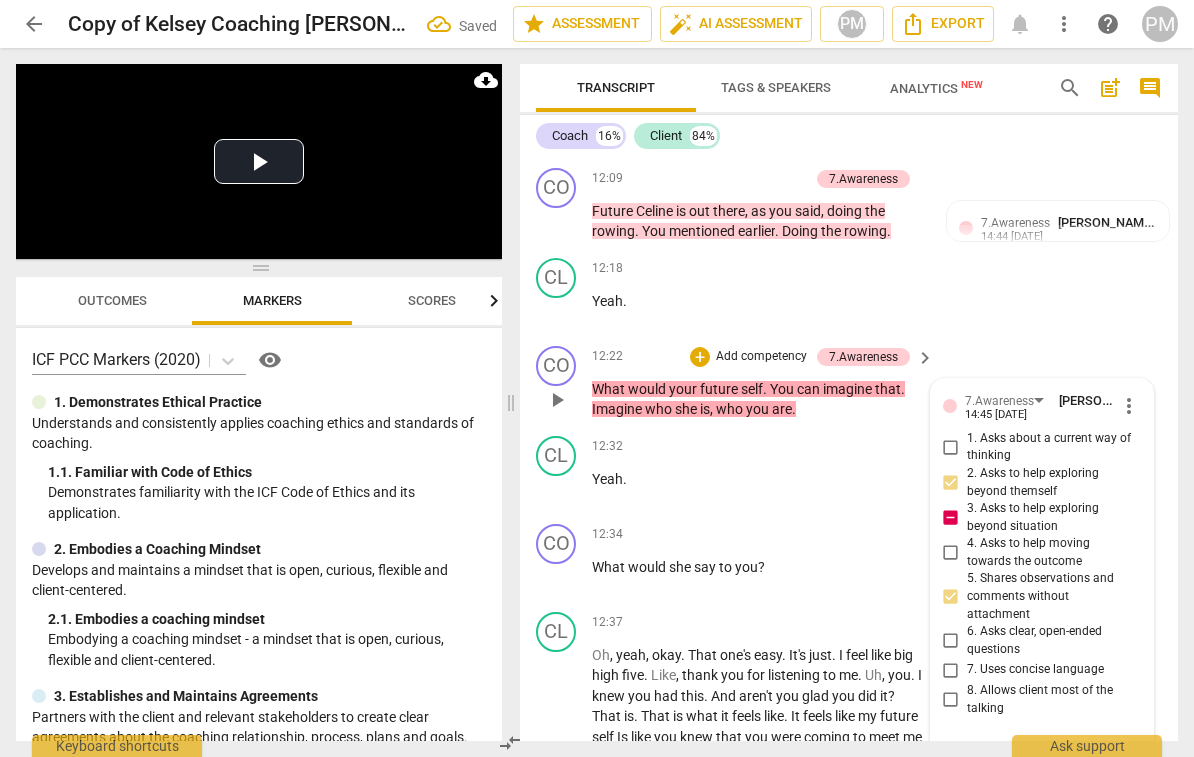 click on "3. Asks to help exploring beyond situation" at bounding box center [951, 518] 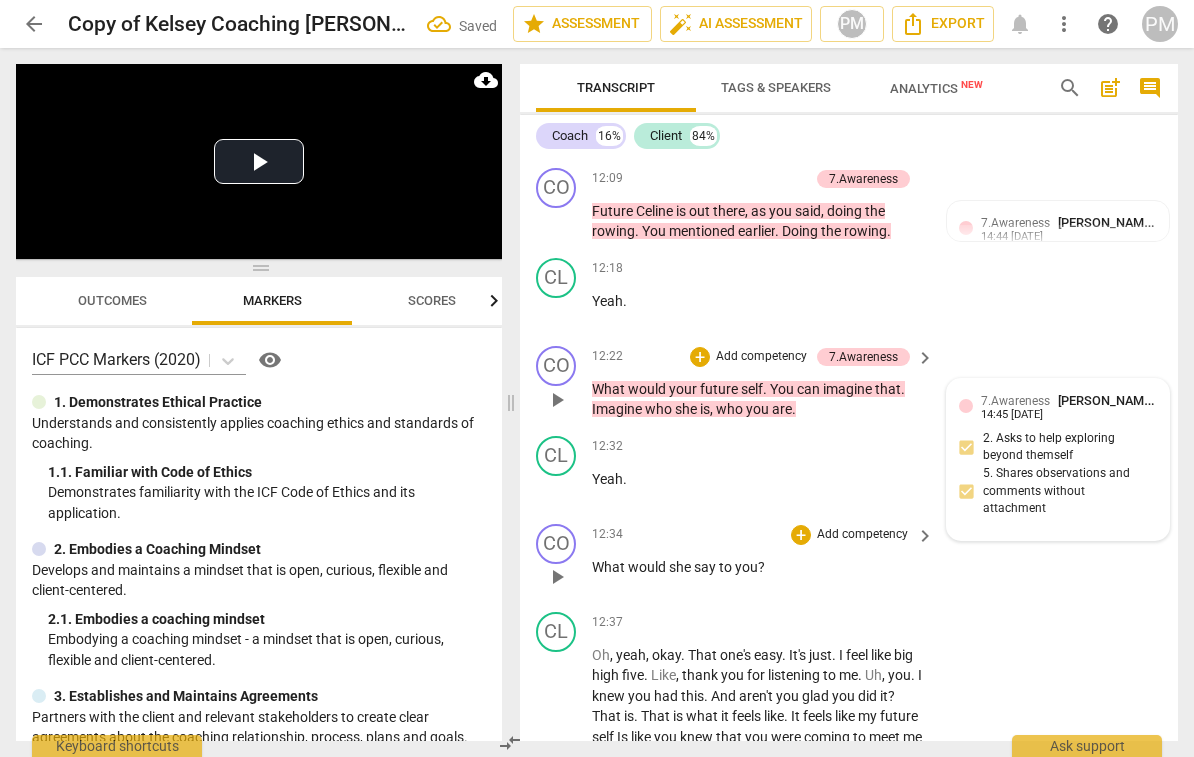 click on "Add competency" at bounding box center [862, 535] 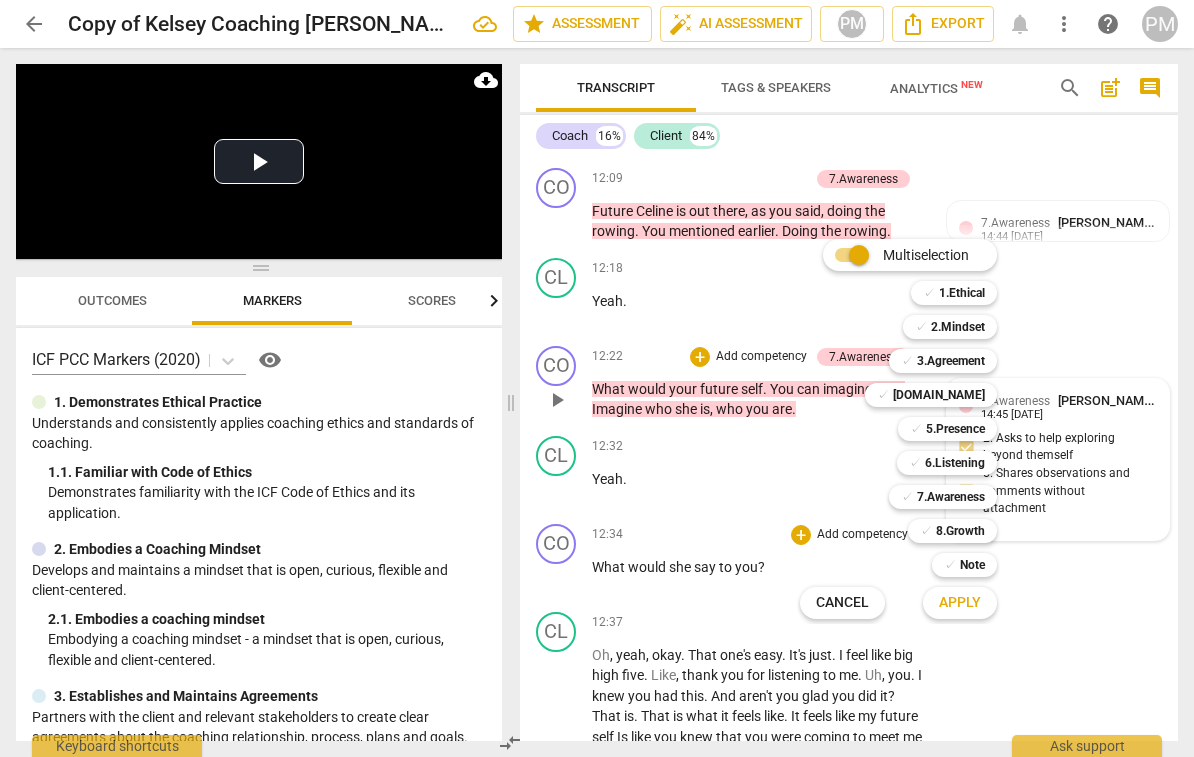 click on "Multiselection m ✓ 1.Ethical 1 ✓ 2.Mindset 2 ✓ 3.Agreement 3 ✓ [DOMAIN_NAME] 4 ✓ 5.Presence 5 ✓ 6.Listening 6 ✓ 7.Awareness 7 ✓ 8.Growth 8 ✓ Note 9 Cancel c Apply x" at bounding box center [913, 429] 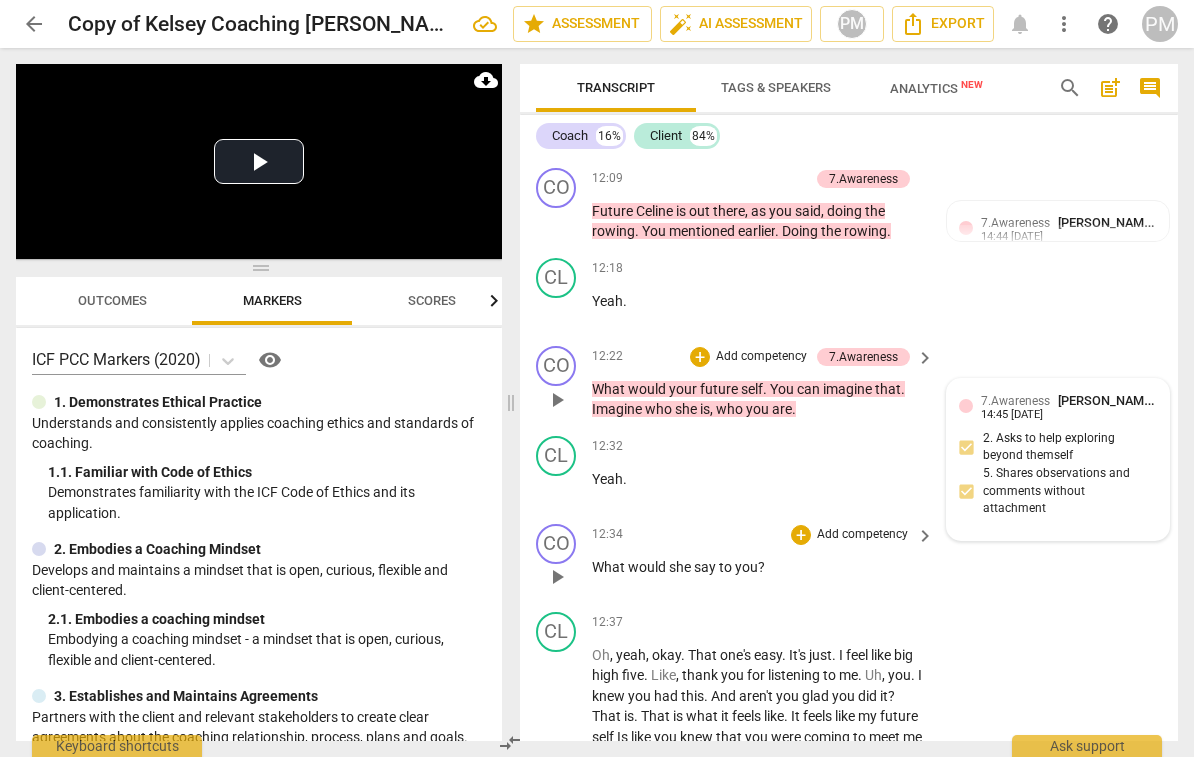 click on "Add competency" at bounding box center (862, 535) 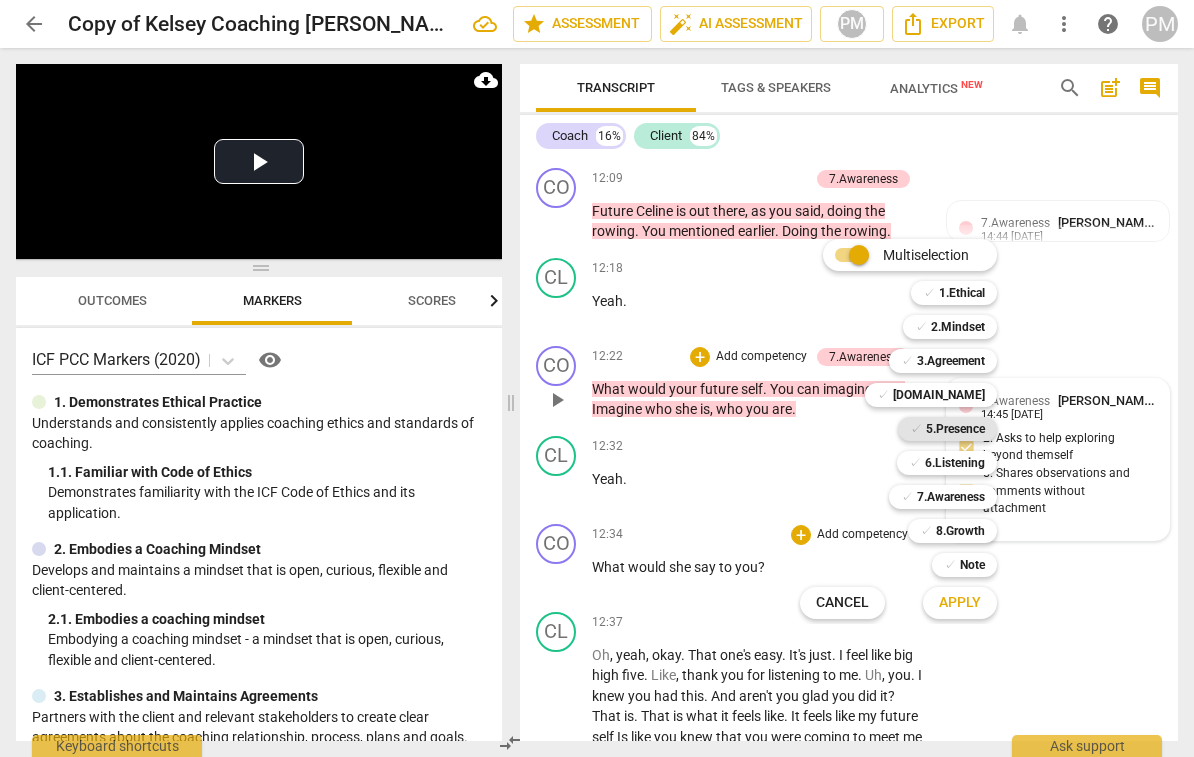 click on "5.Presence" at bounding box center [955, 429] 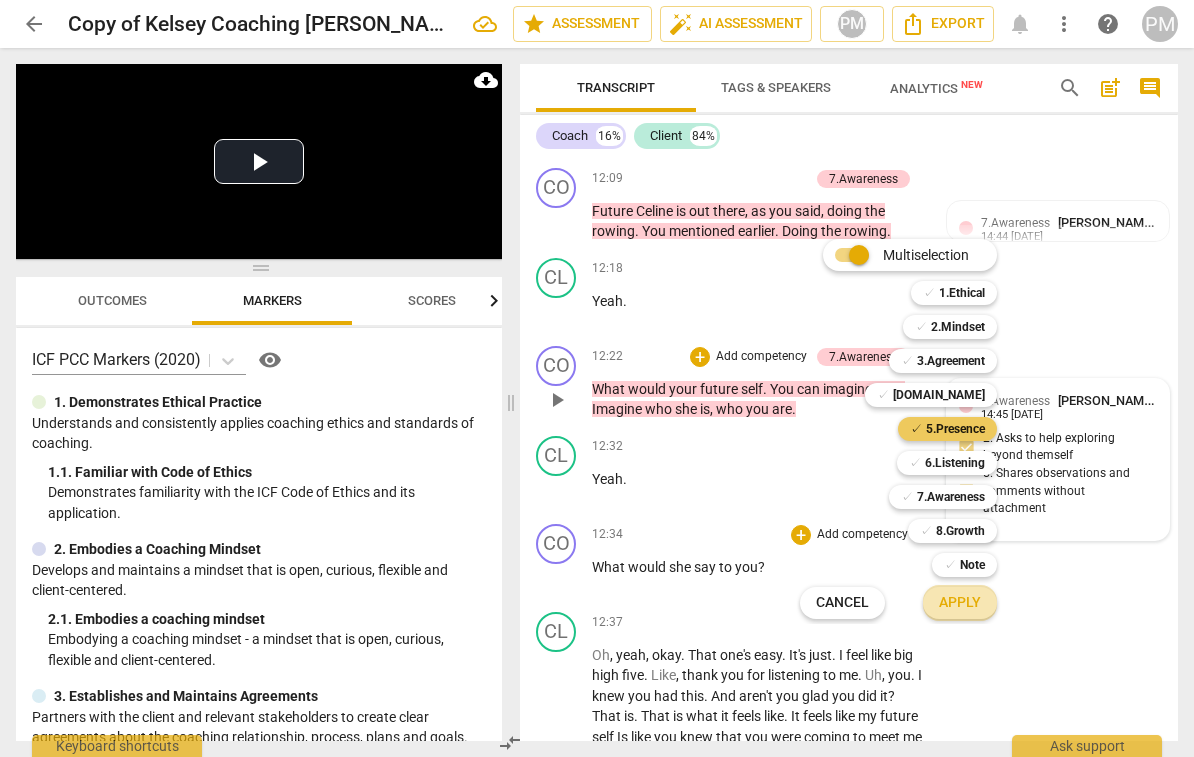 click on "Apply" at bounding box center (960, 603) 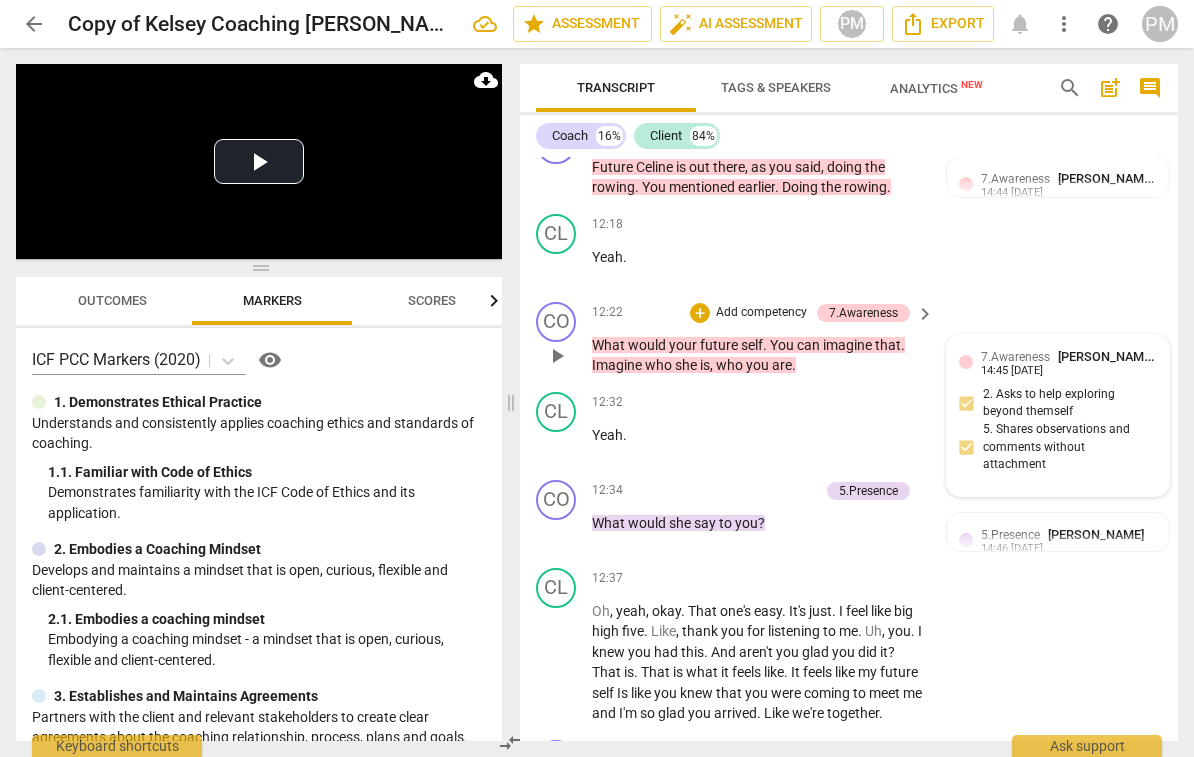 scroll, scrollTop: 5402, scrollLeft: 0, axis: vertical 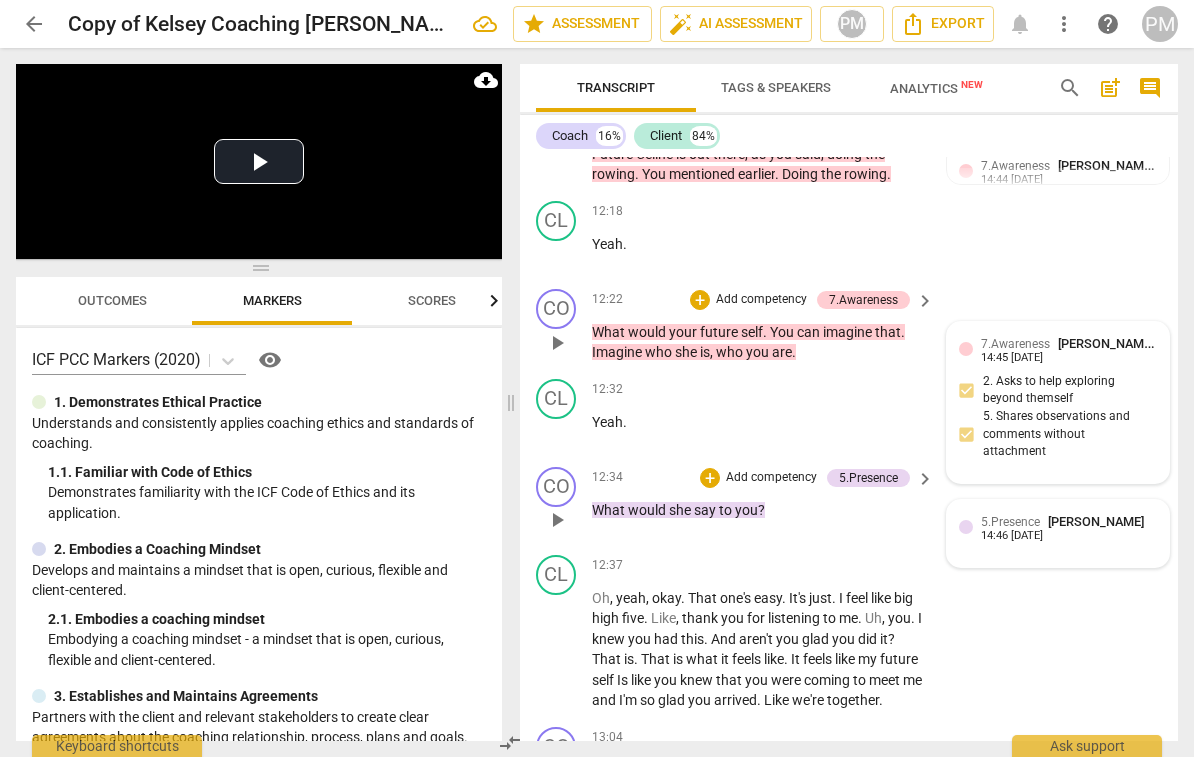 click on "[PERSON_NAME]" at bounding box center [1096, 521] 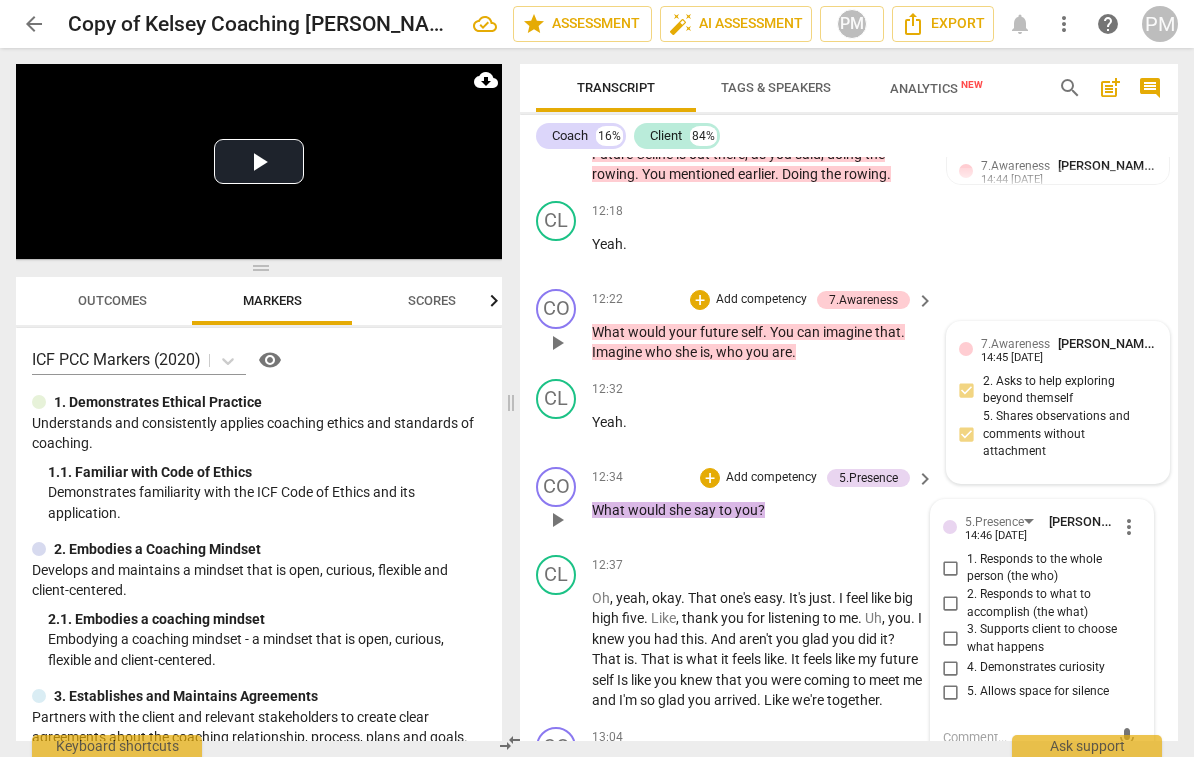 click on "1. Responds to the whole person (the who)" at bounding box center [1050, 568] 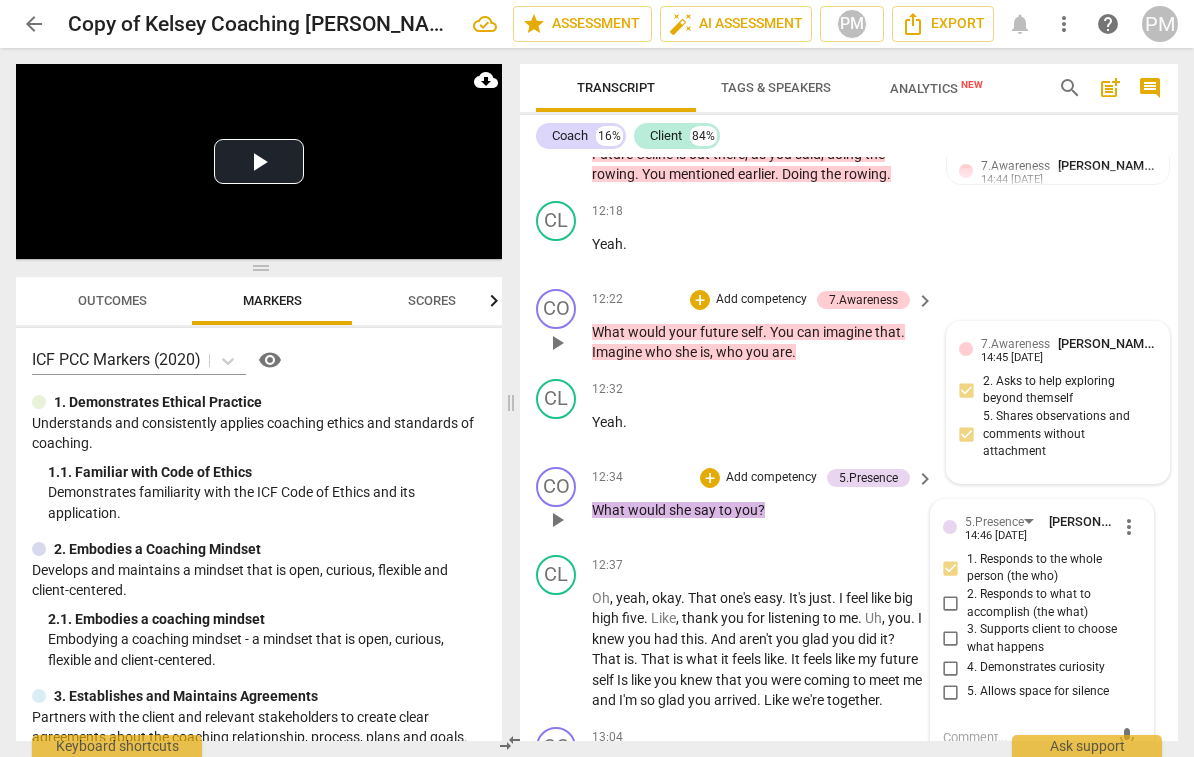 click on "4. Demonstrates curiosity" at bounding box center [1034, 668] 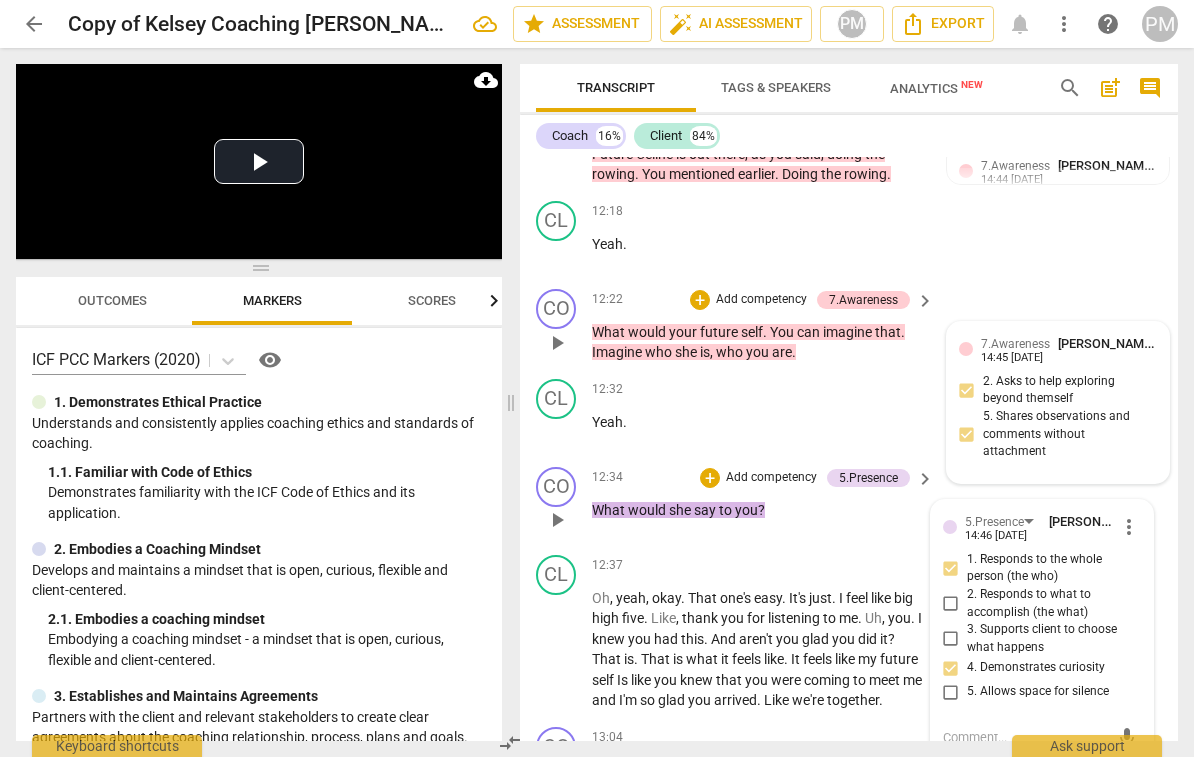 click on "3. Supports client to choose what happens" at bounding box center [1050, 638] 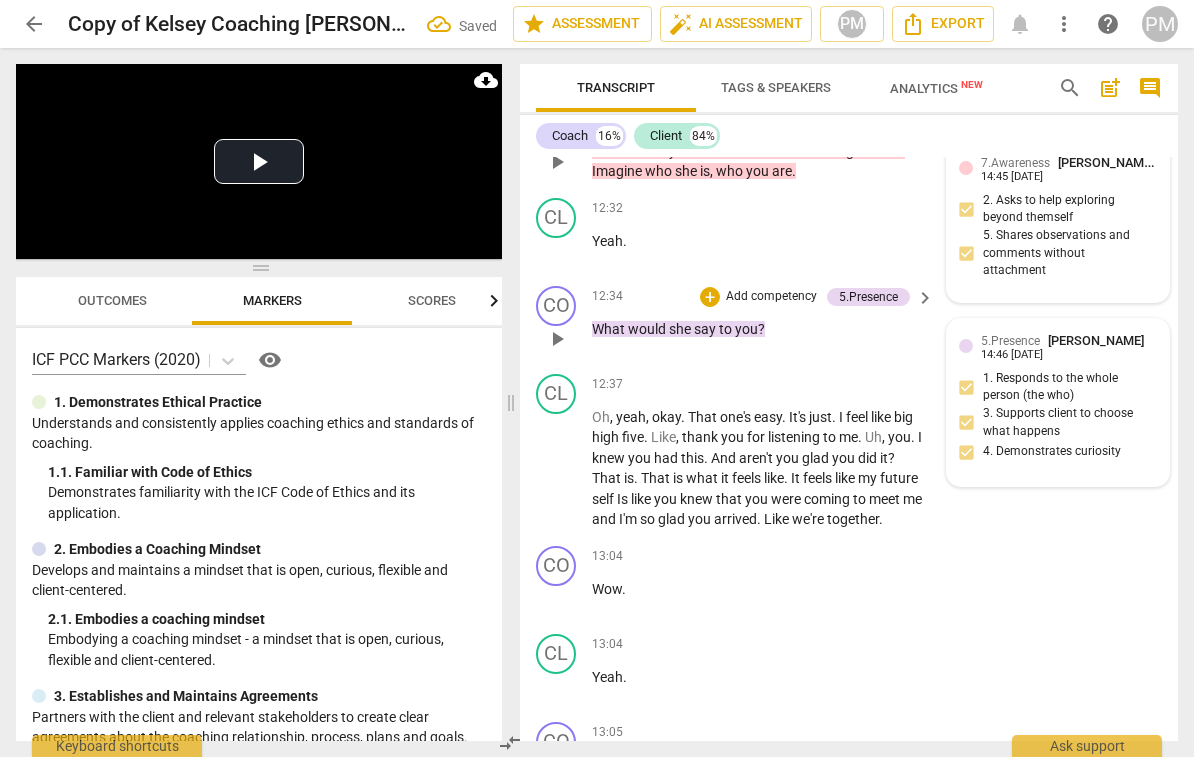 scroll, scrollTop: 5566, scrollLeft: 0, axis: vertical 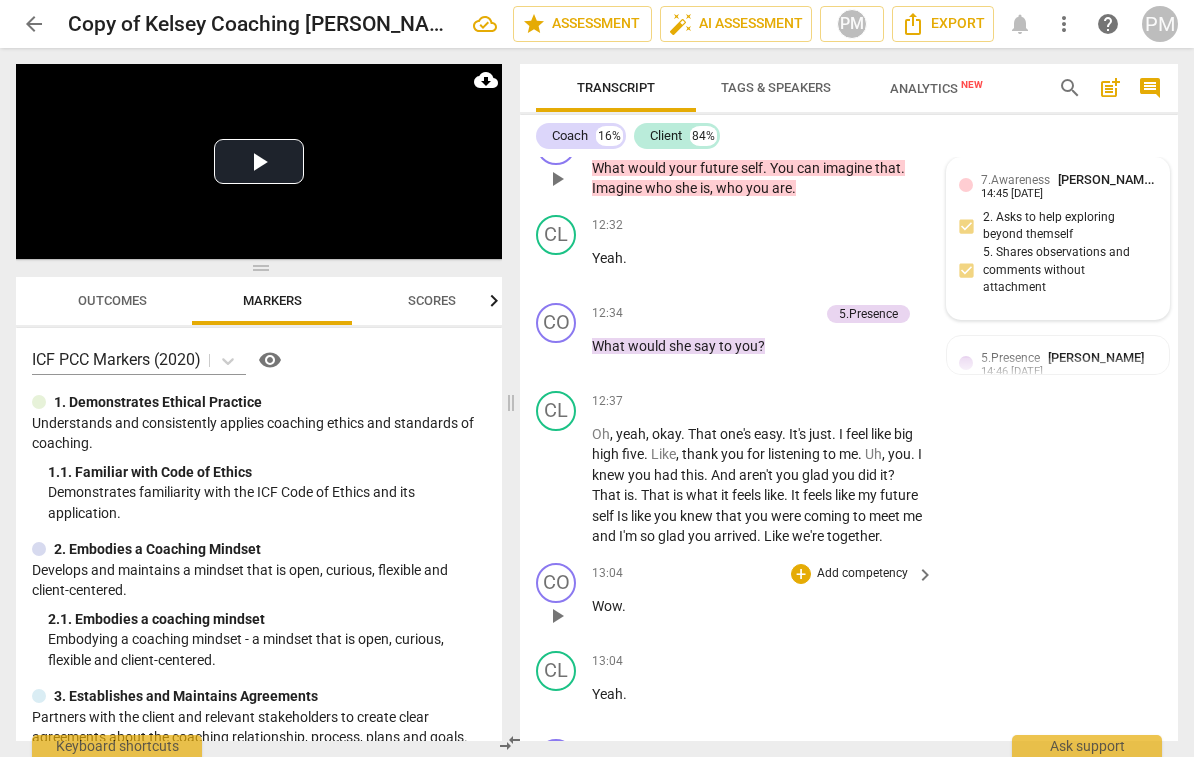 click on "keyboard_arrow_right" at bounding box center [925, 575] 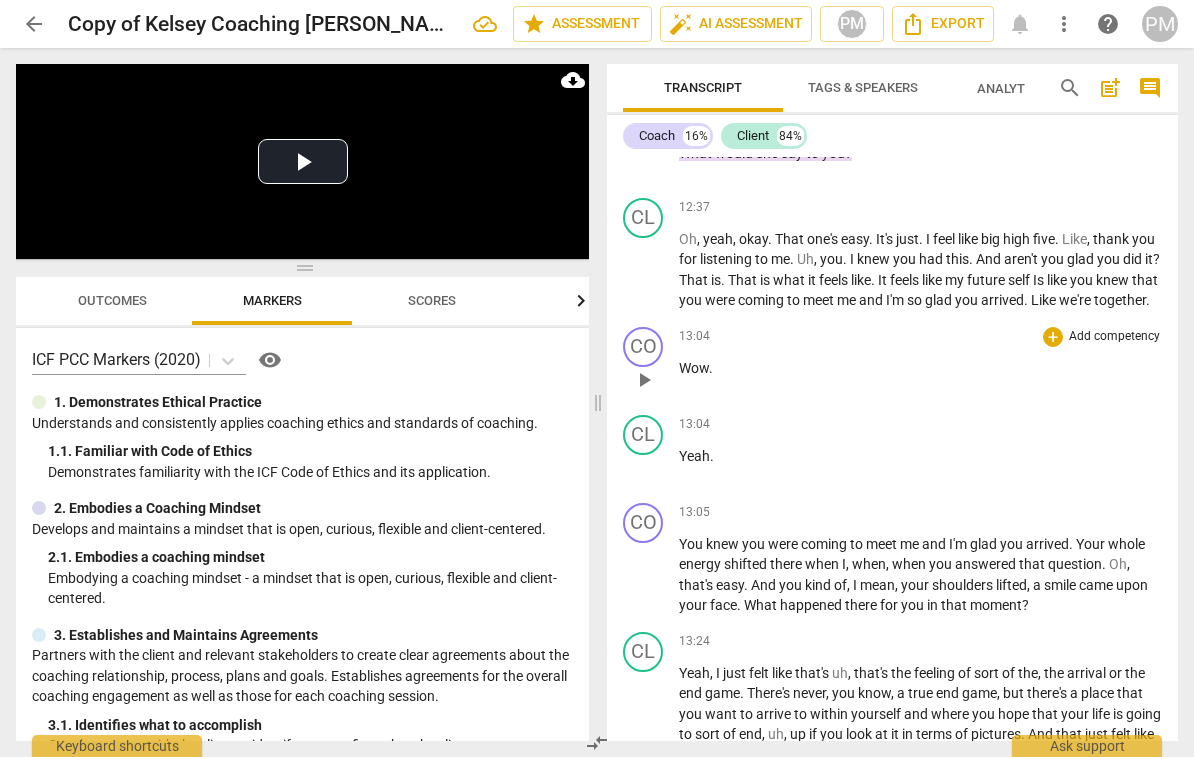 scroll, scrollTop: 4628, scrollLeft: 0, axis: vertical 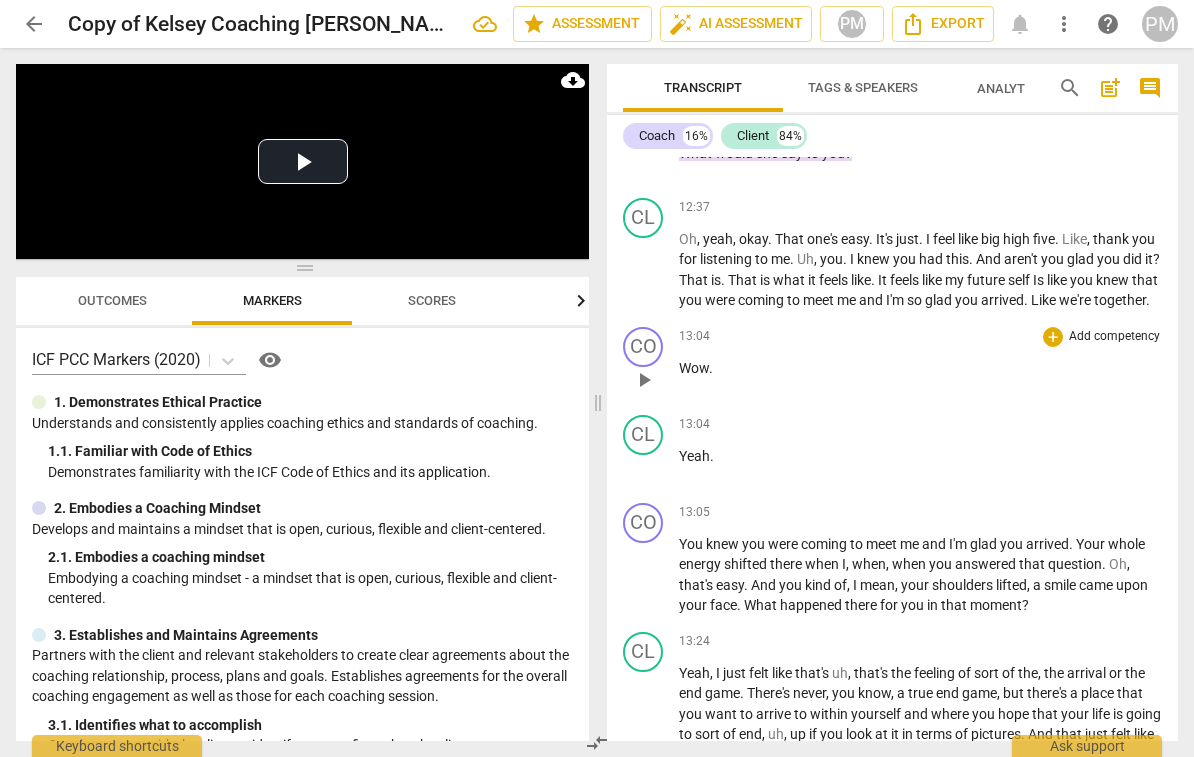 click on "Add competency" at bounding box center [1114, 337] 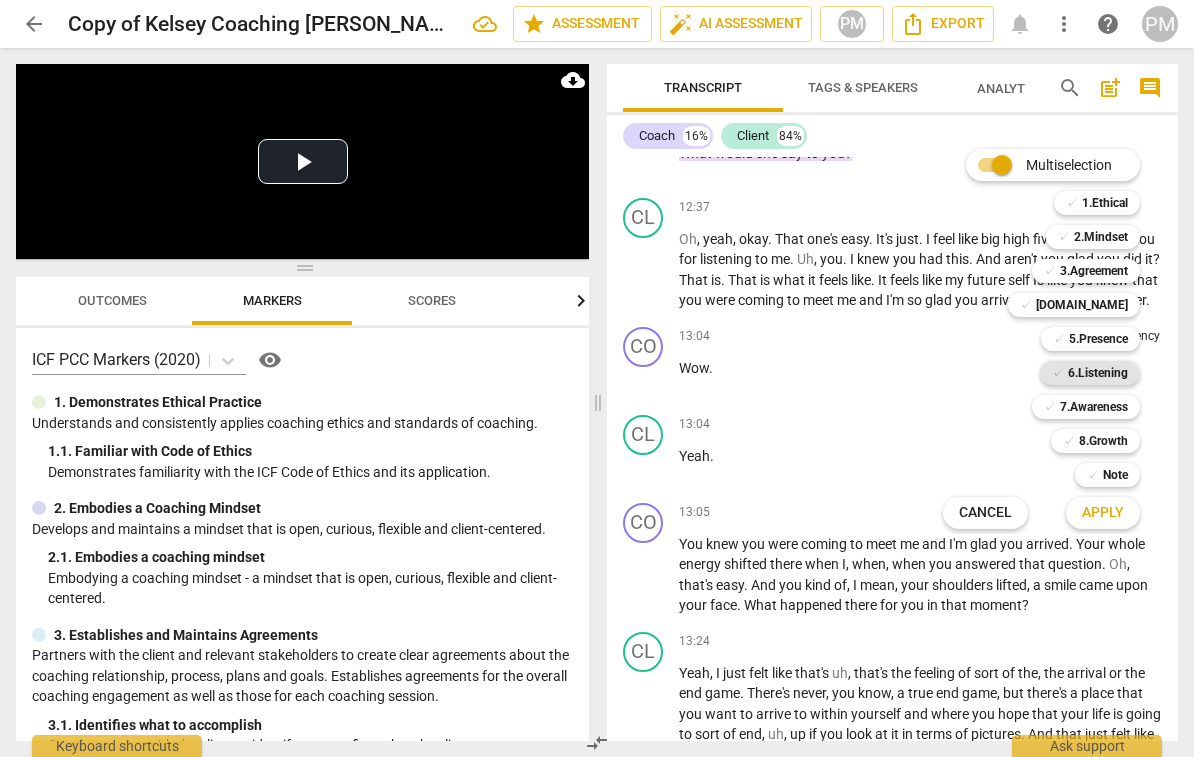 click on "6.Listening" at bounding box center [1098, 373] 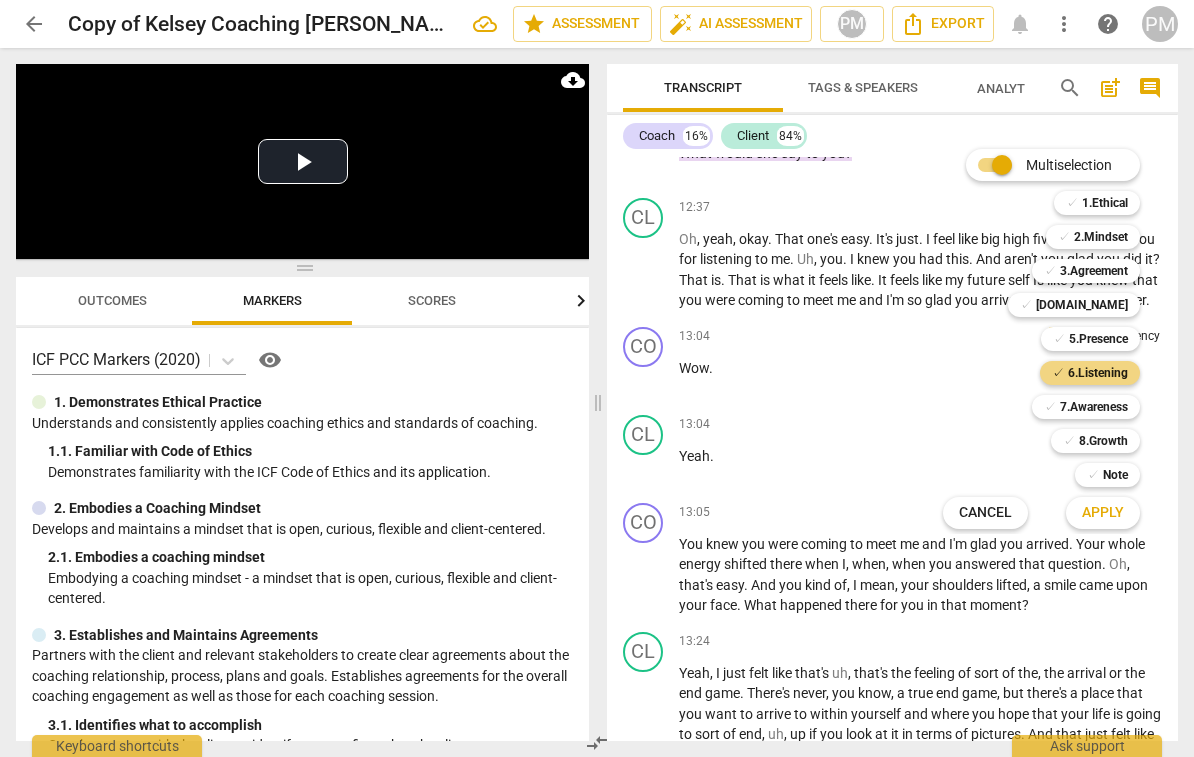click on "Apply" at bounding box center [1103, 513] 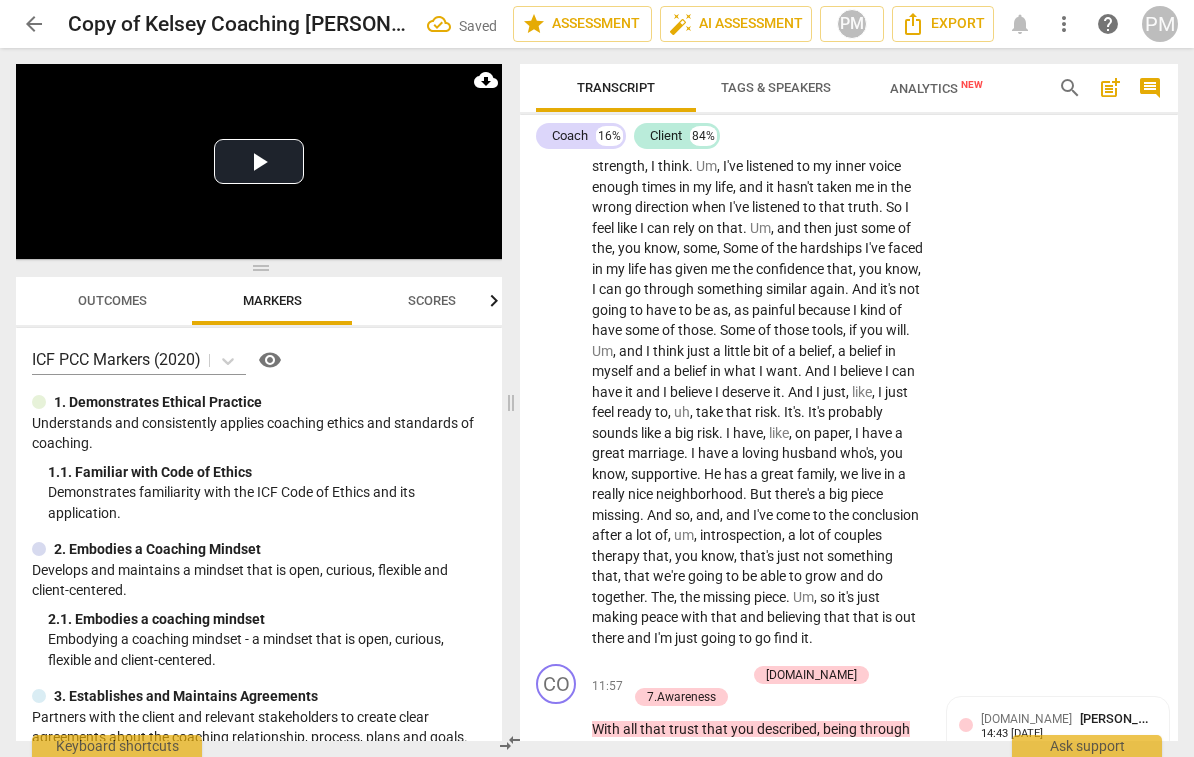 scroll, scrollTop: 5866, scrollLeft: 0, axis: vertical 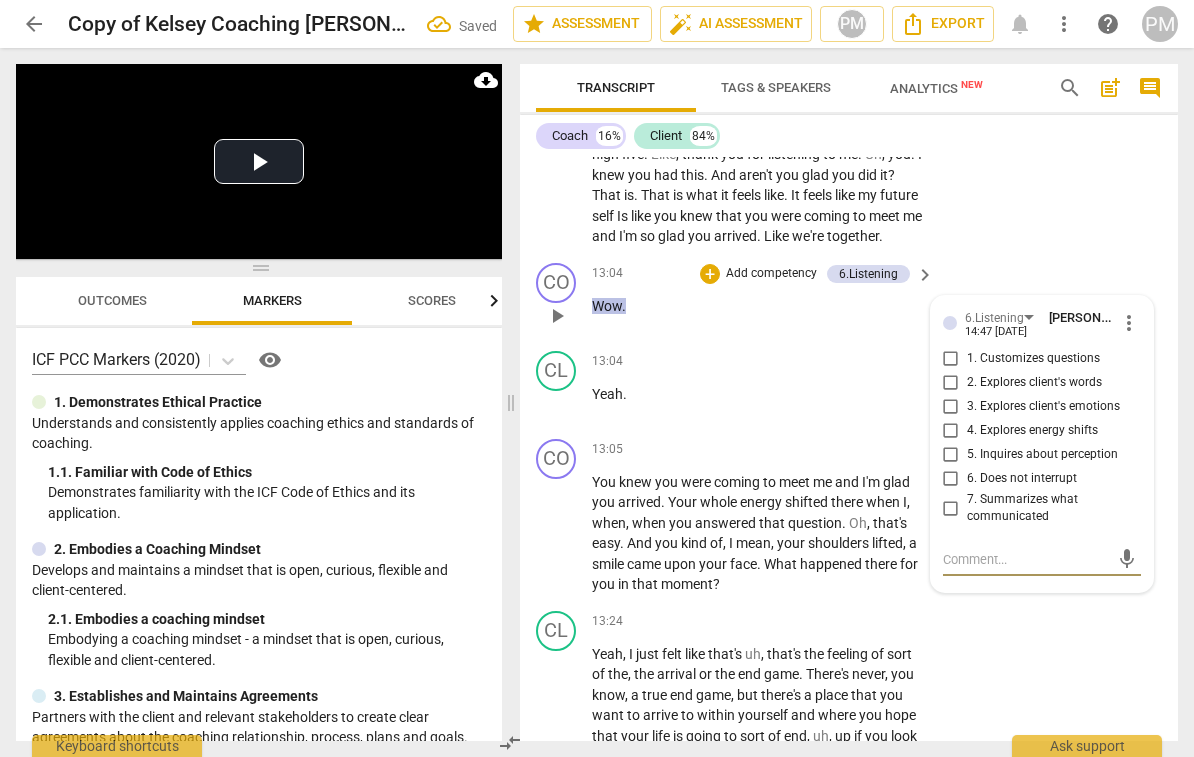 click at bounding box center (1026, 559) 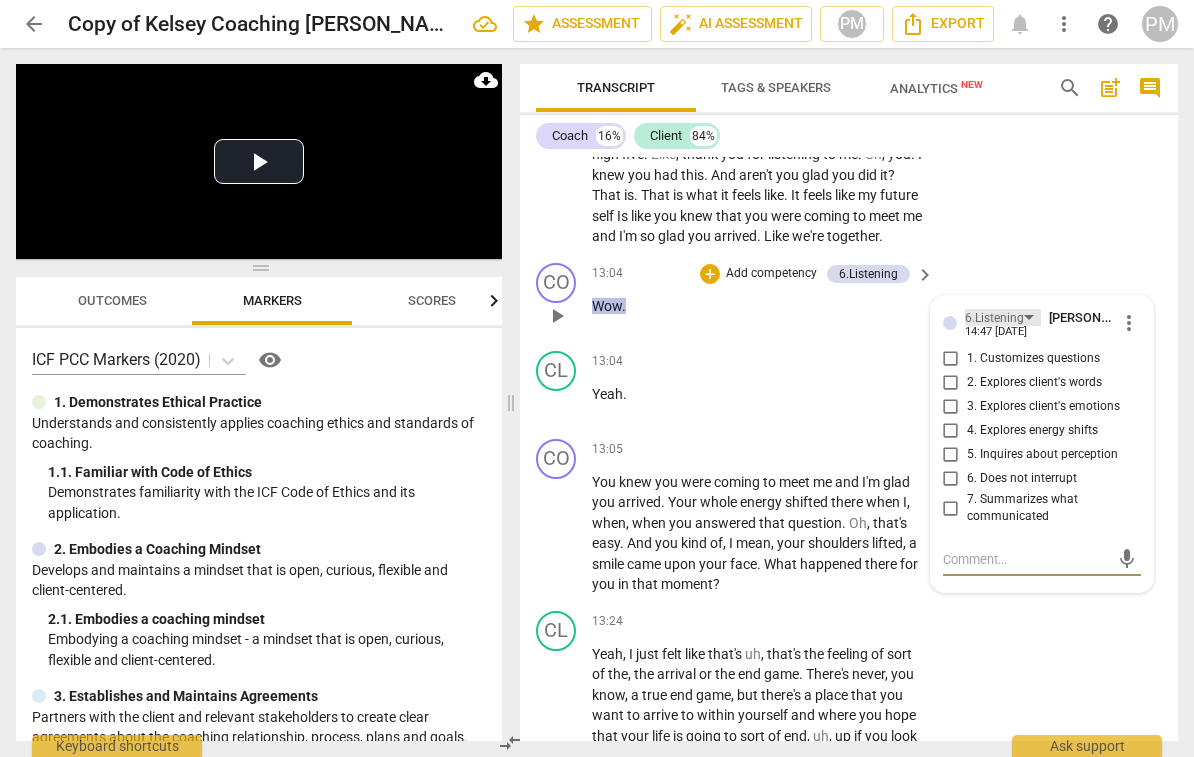 click on "6.Listening" at bounding box center [1003, 317] 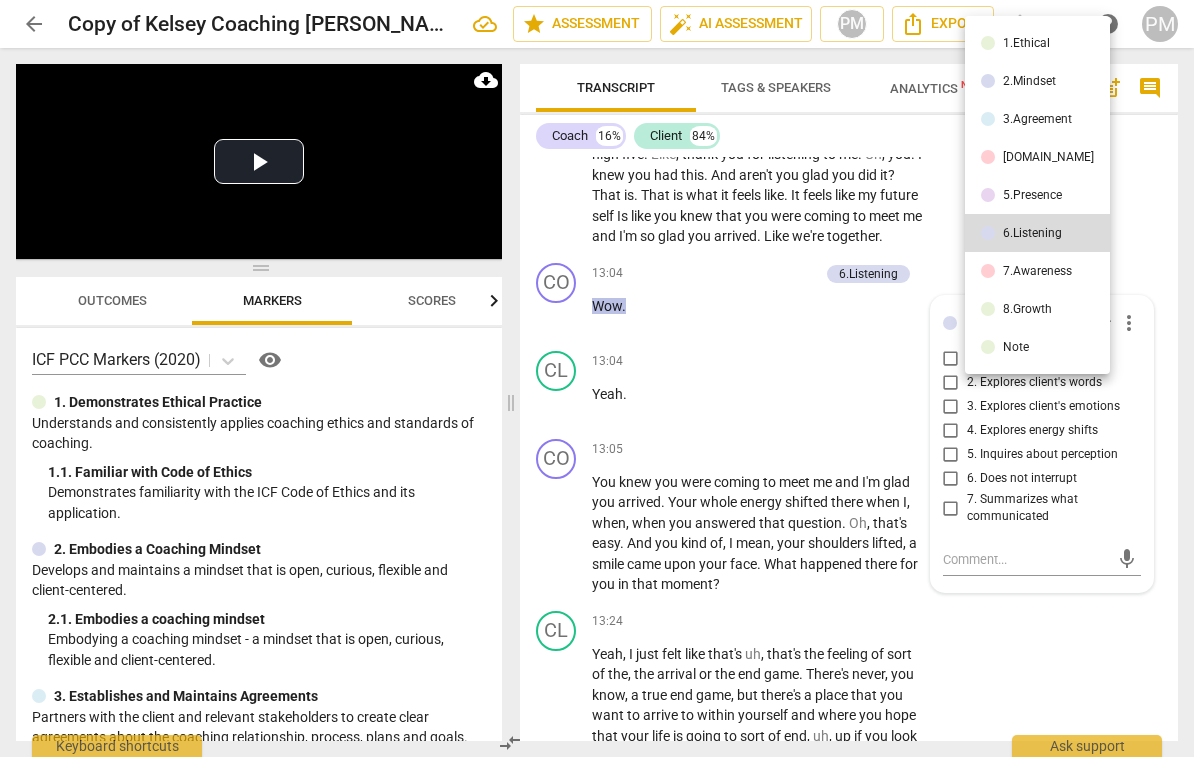 click on "7.Awareness" at bounding box center [1037, 271] 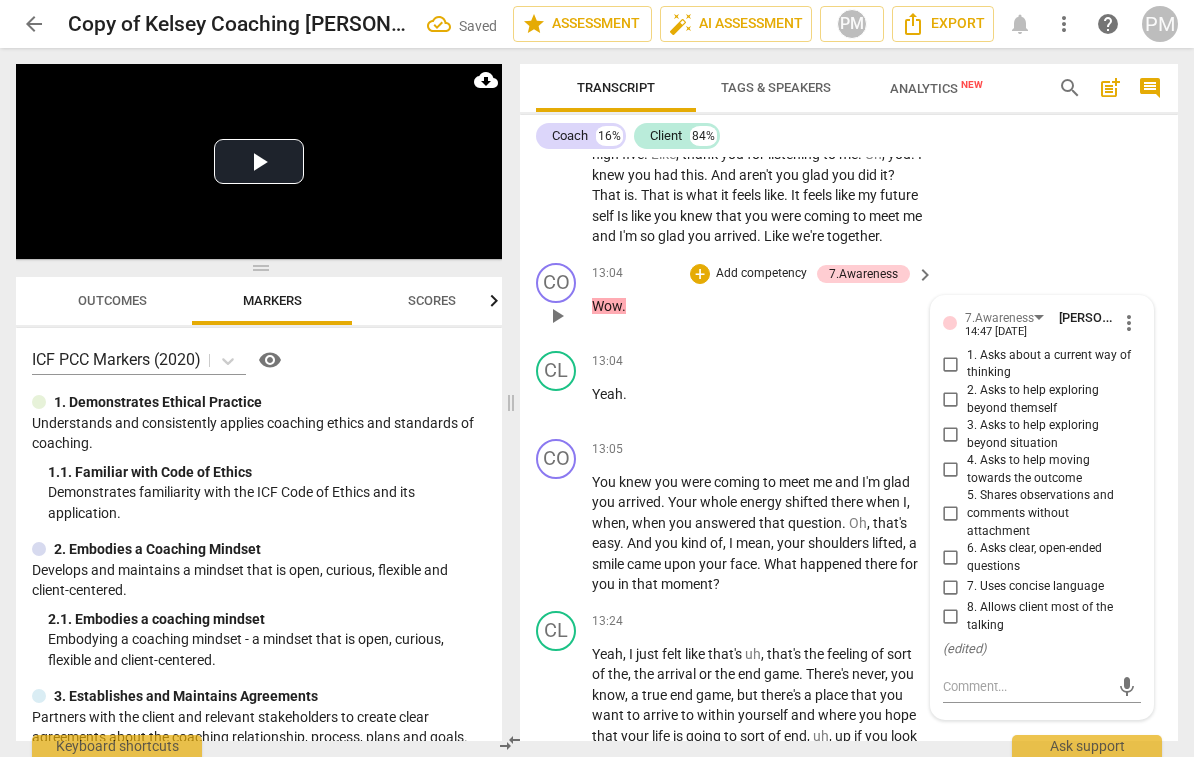 click on "5. Shares observations and comments without attachment" at bounding box center [1050, 513] 